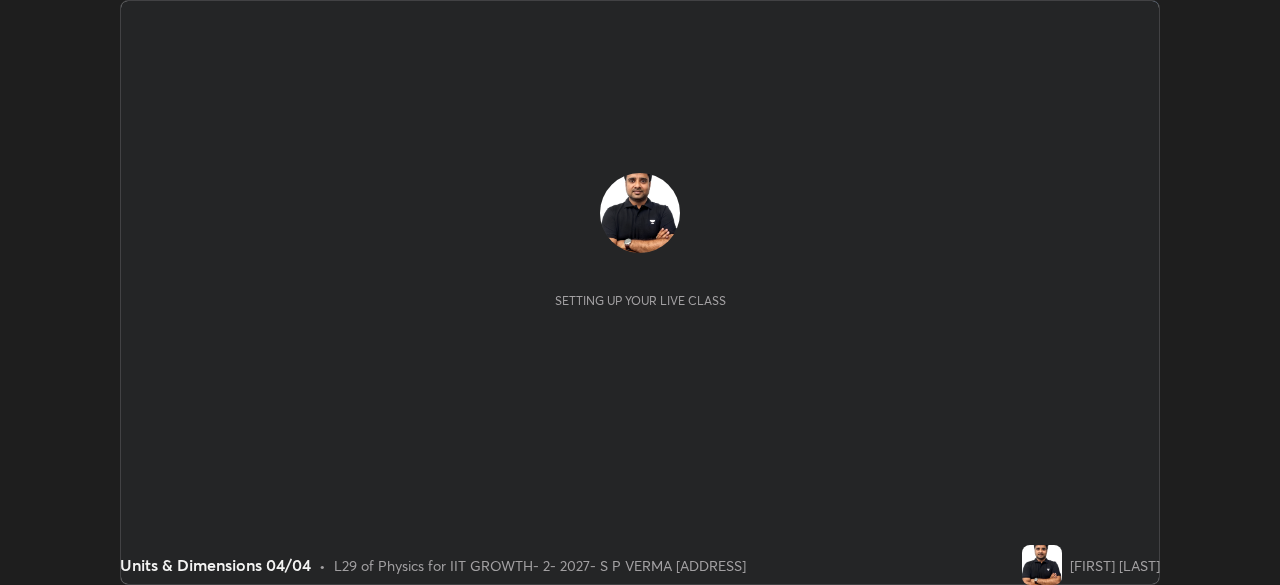 scroll, scrollTop: 0, scrollLeft: 0, axis: both 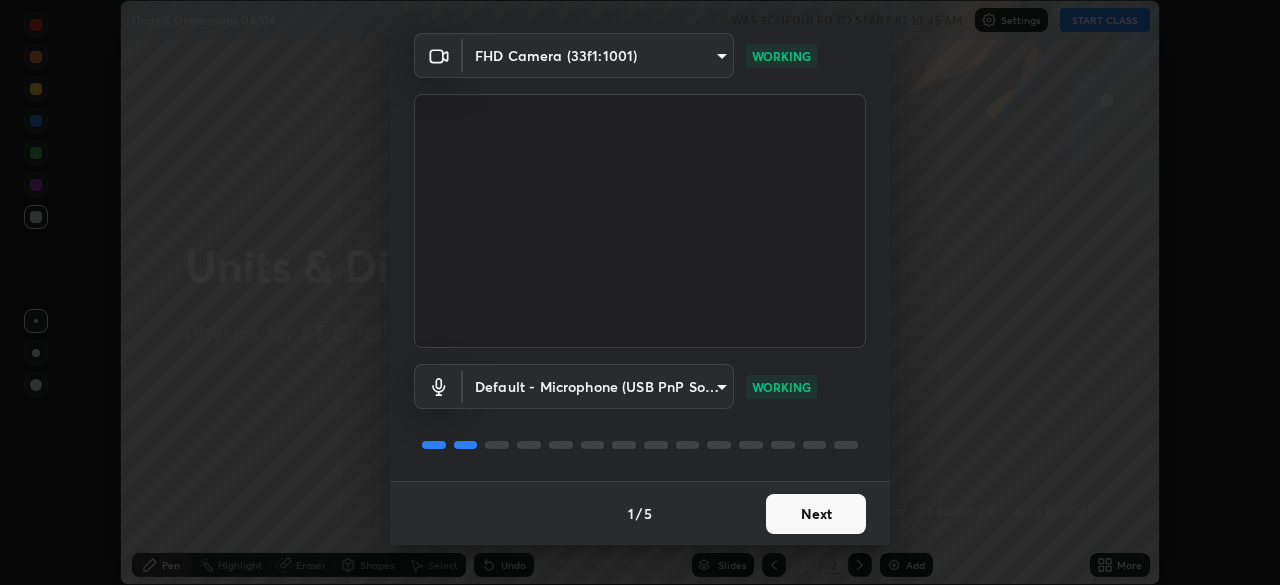 click on "Next" at bounding box center (816, 514) 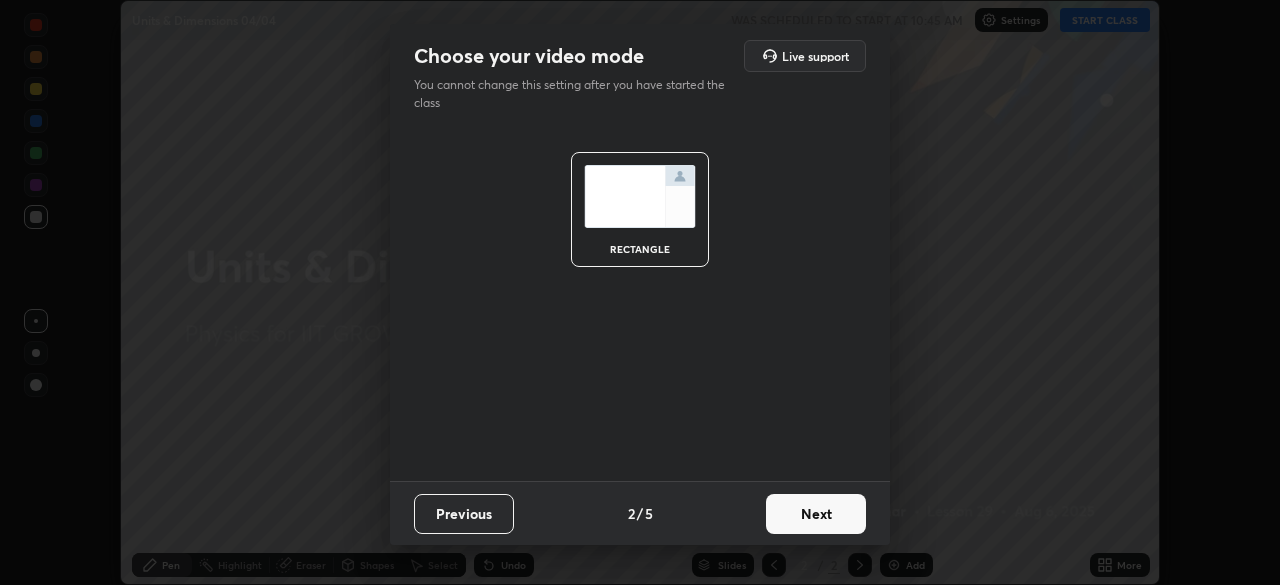 scroll, scrollTop: 0, scrollLeft: 0, axis: both 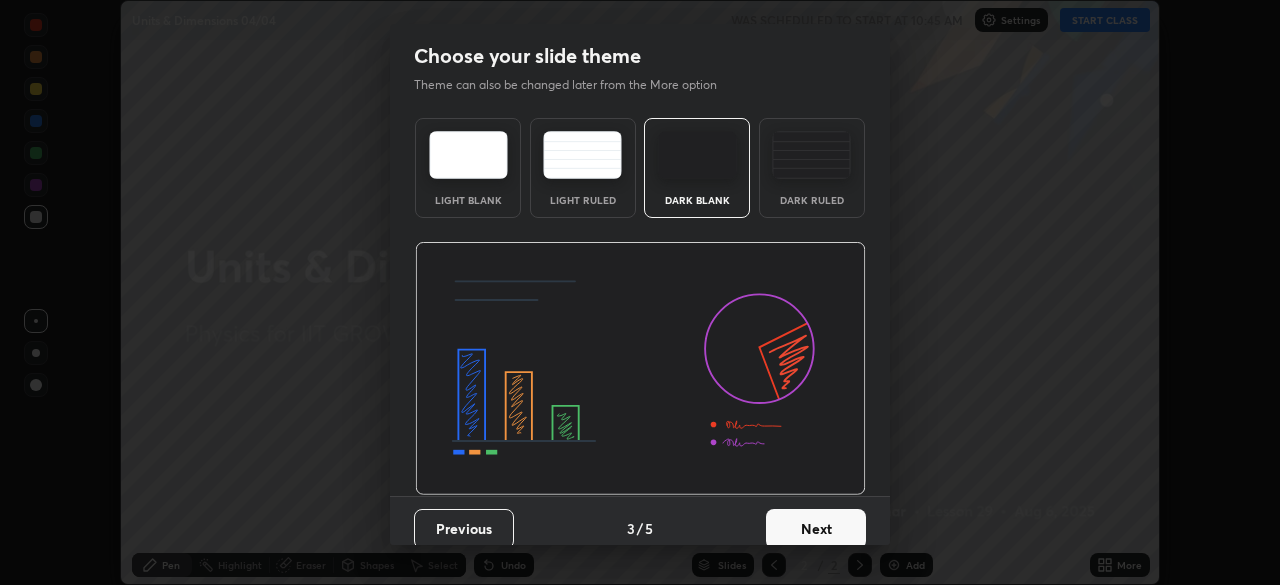 click on "Next" at bounding box center [816, 529] 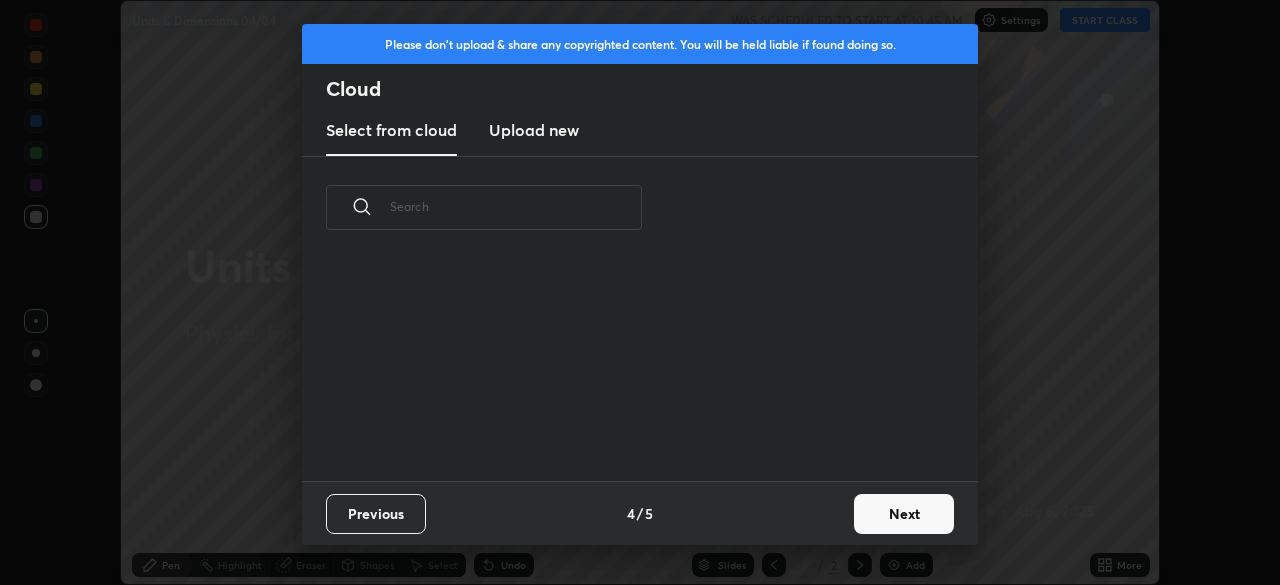 click on "Next" at bounding box center (904, 514) 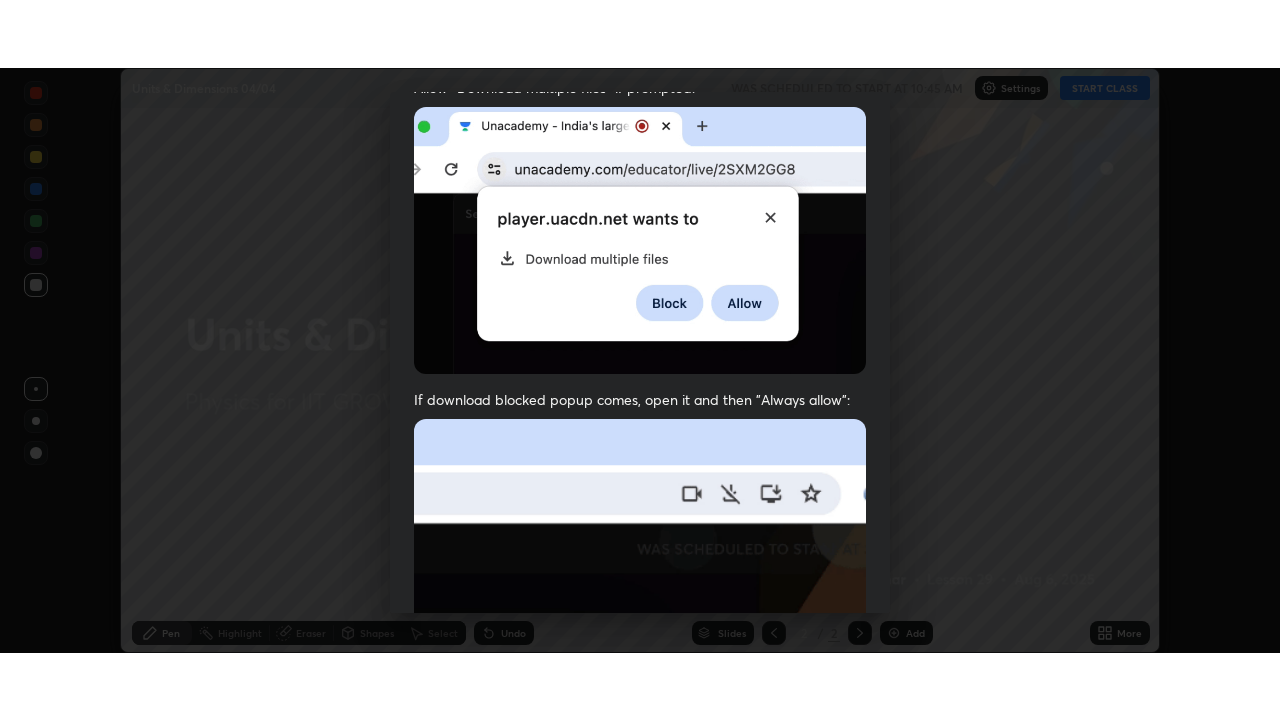 scroll, scrollTop: 479, scrollLeft: 0, axis: vertical 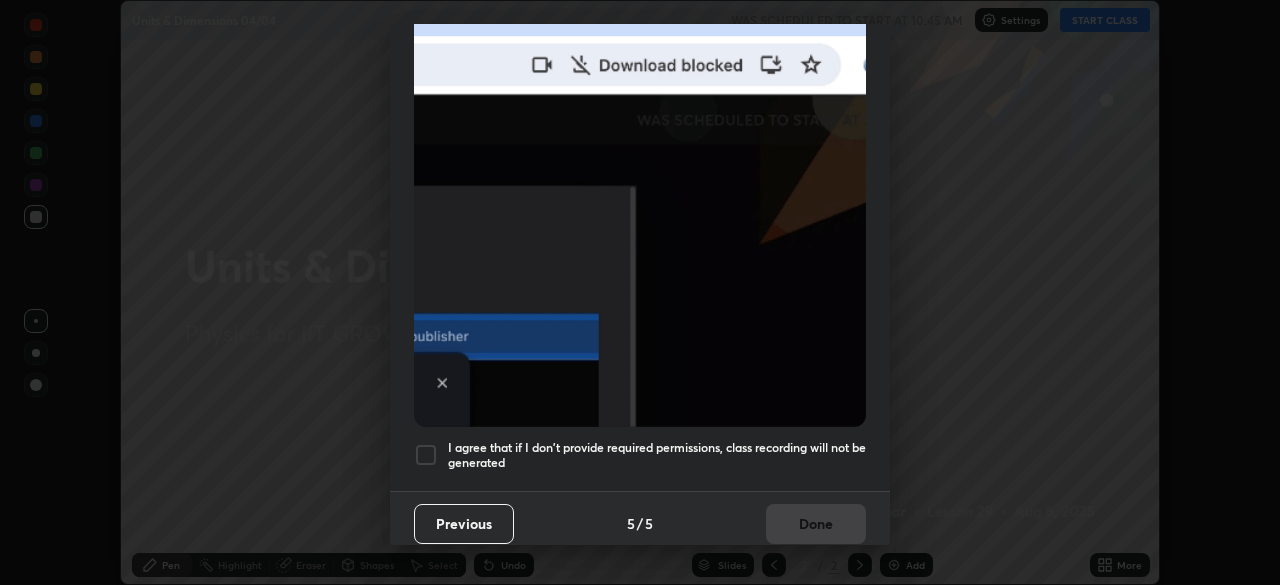 click at bounding box center (426, 455) 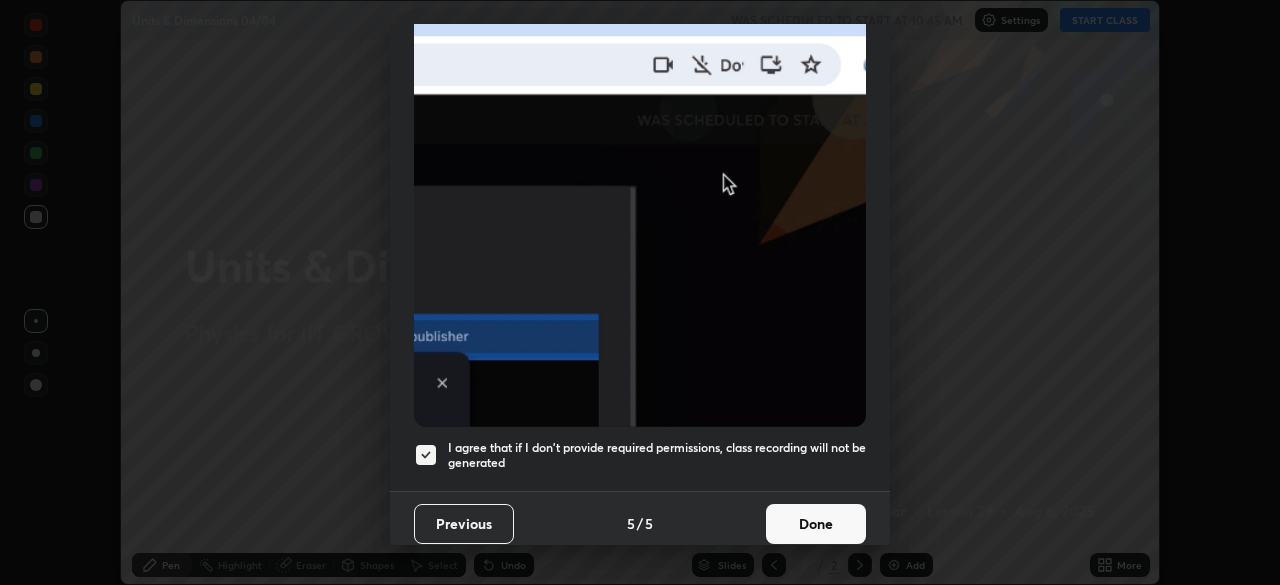 click on "Done" at bounding box center (816, 524) 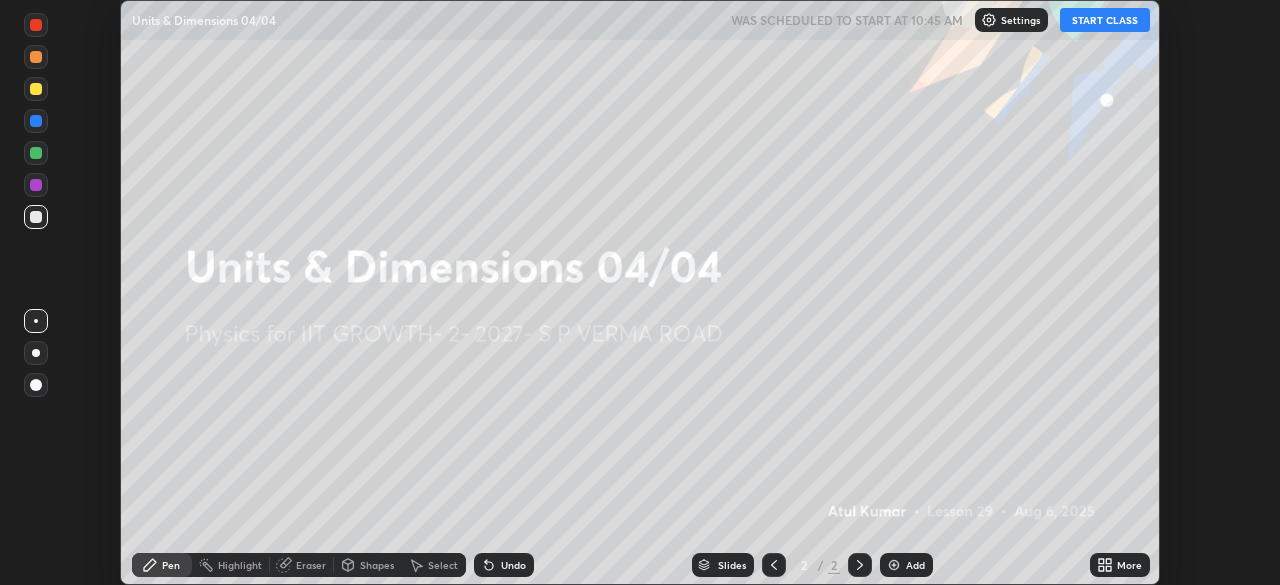 click 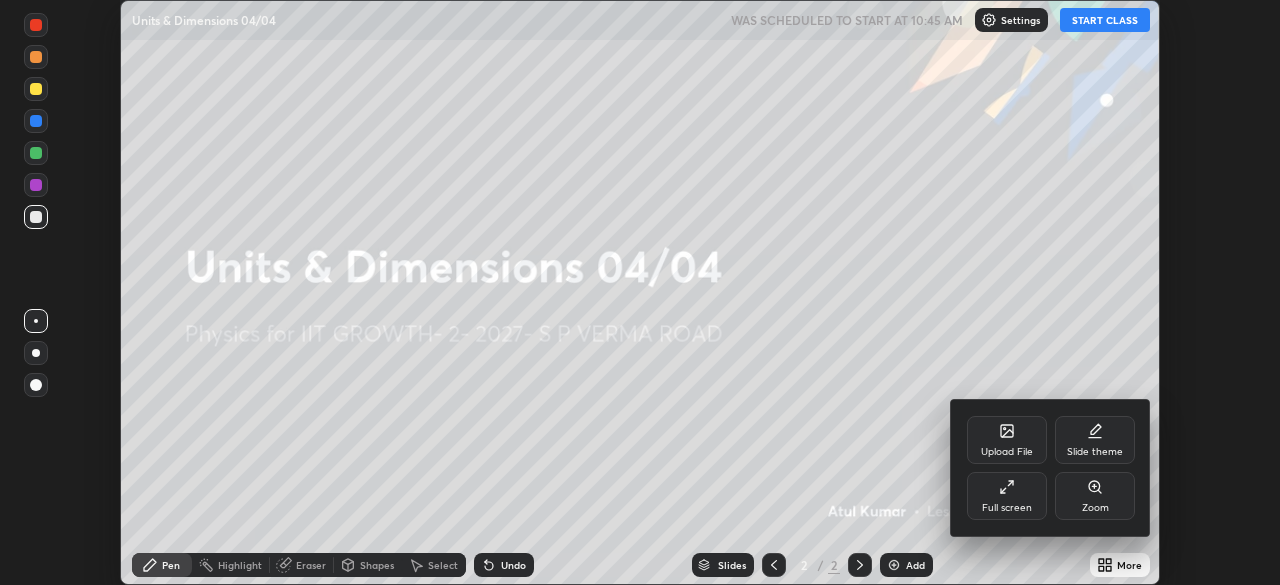 click on "Full screen" at bounding box center [1007, 496] 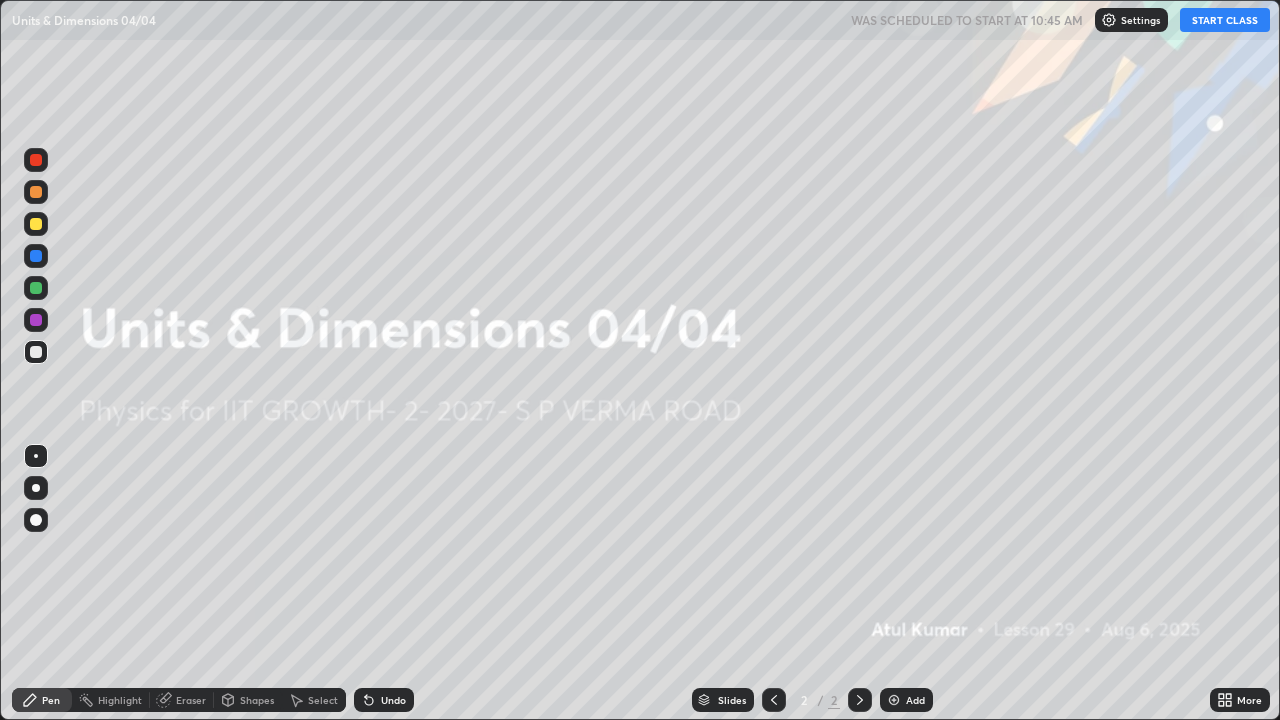 scroll, scrollTop: 99280, scrollLeft: 98720, axis: both 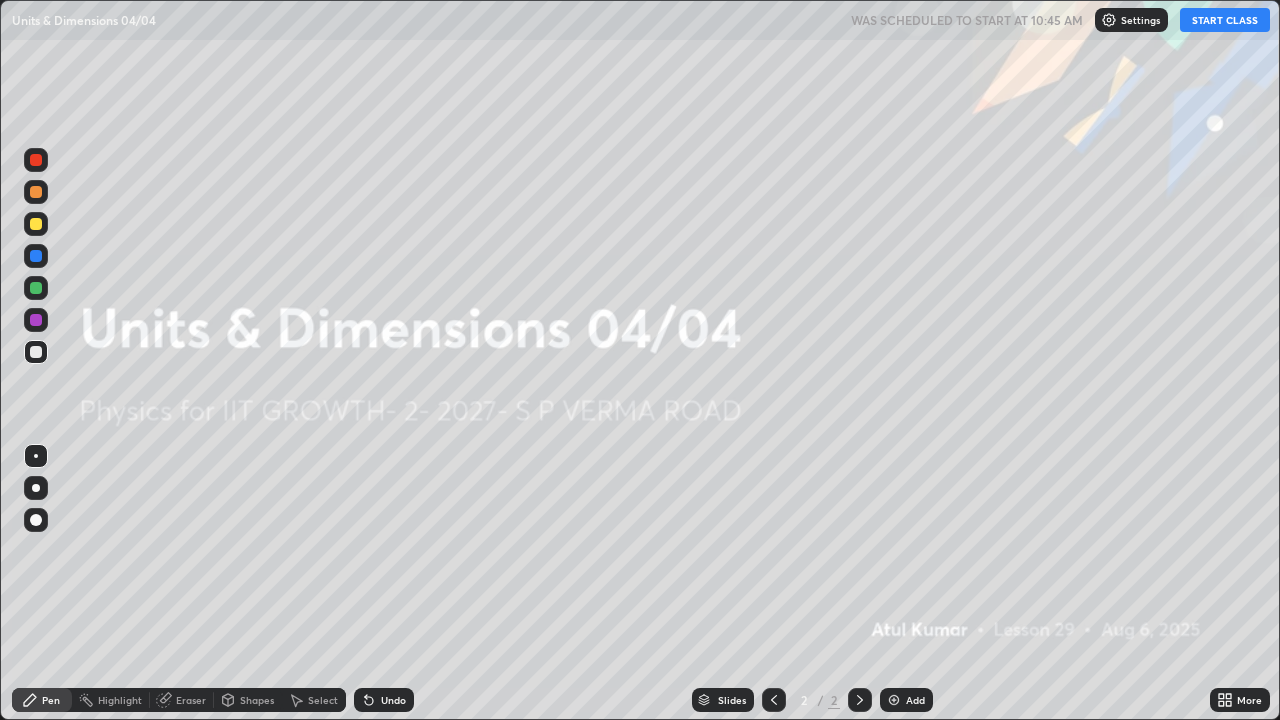 click on "START CLASS" at bounding box center (1225, 20) 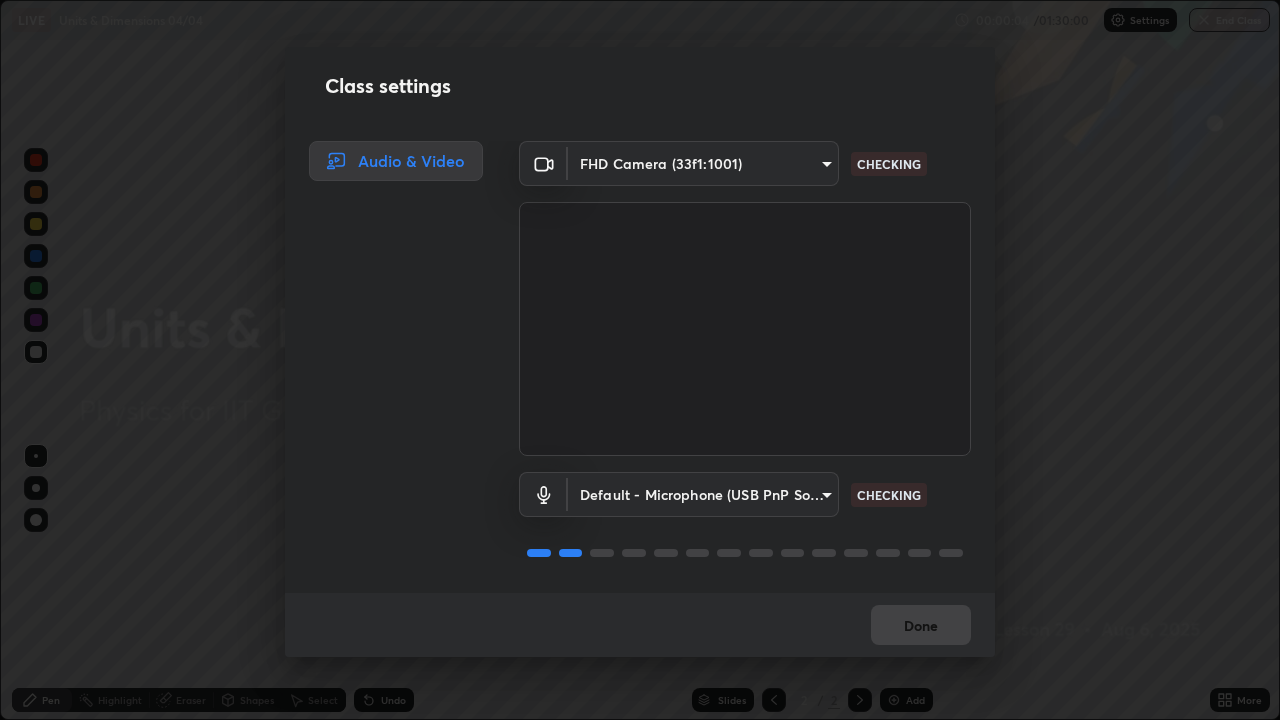 scroll, scrollTop: 2, scrollLeft: 0, axis: vertical 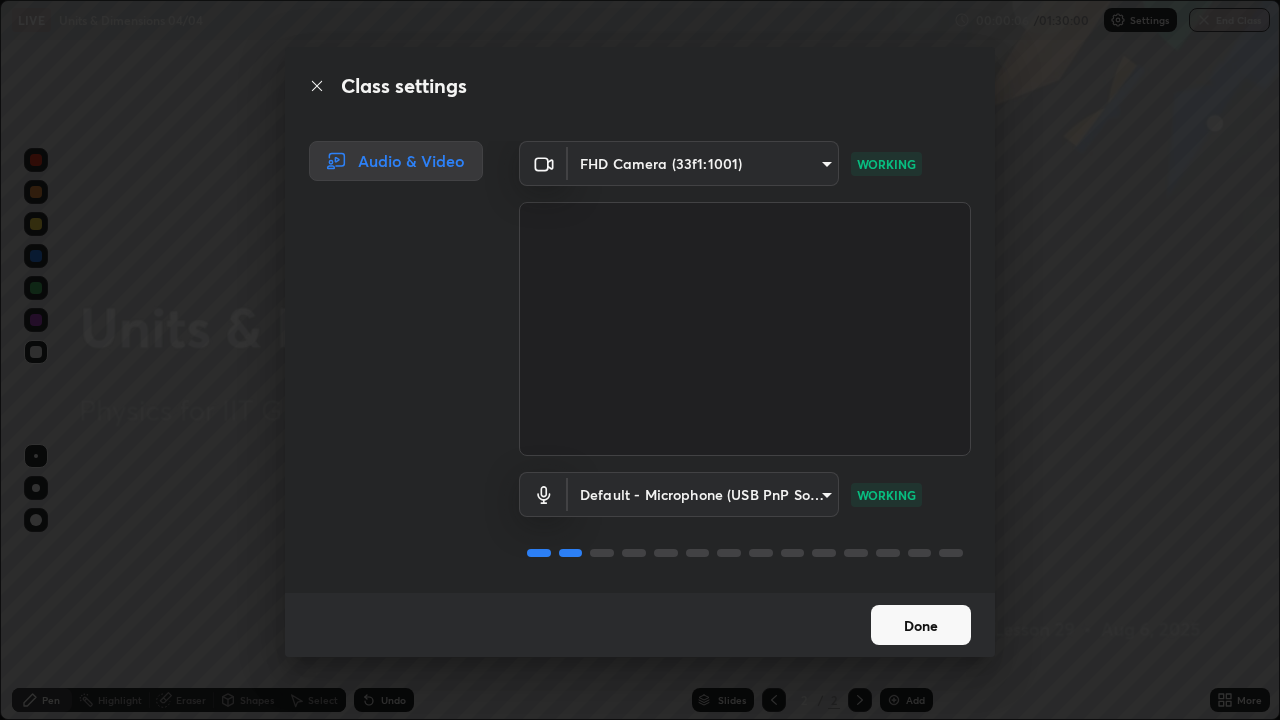click on "Done" at bounding box center [921, 625] 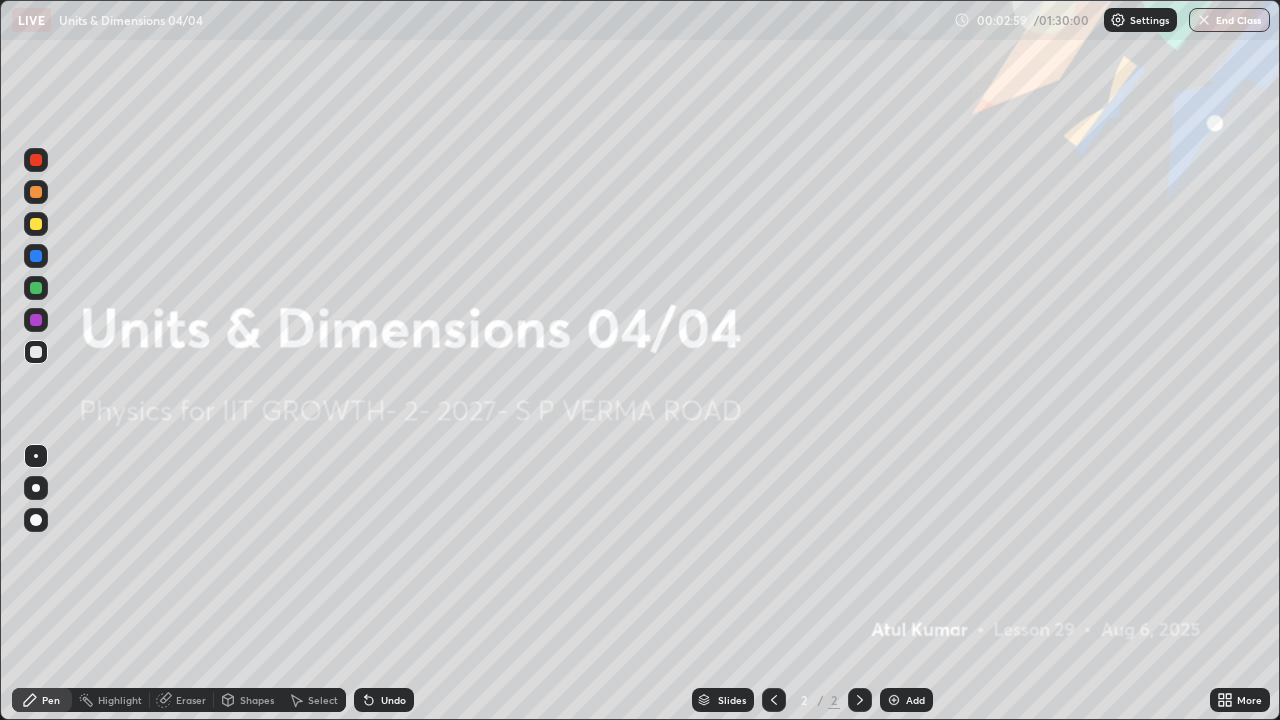 click on "Add" at bounding box center (906, 700) 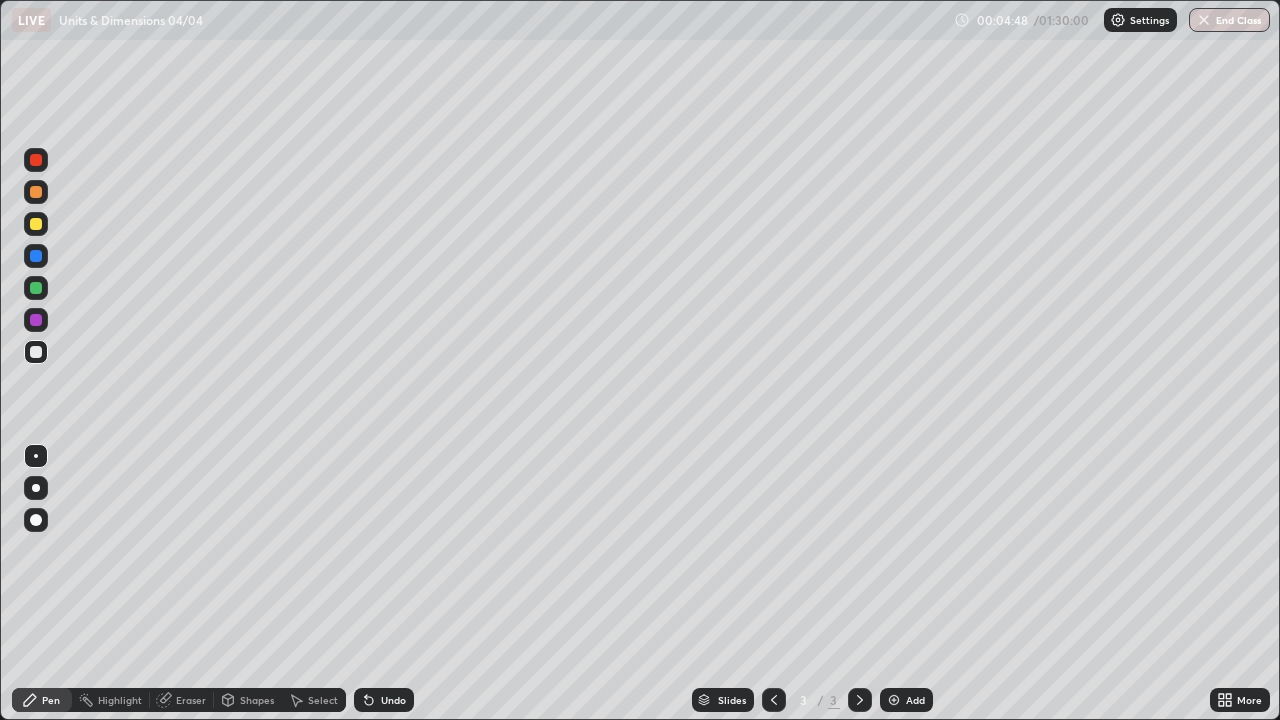 click on "Select" at bounding box center [323, 700] 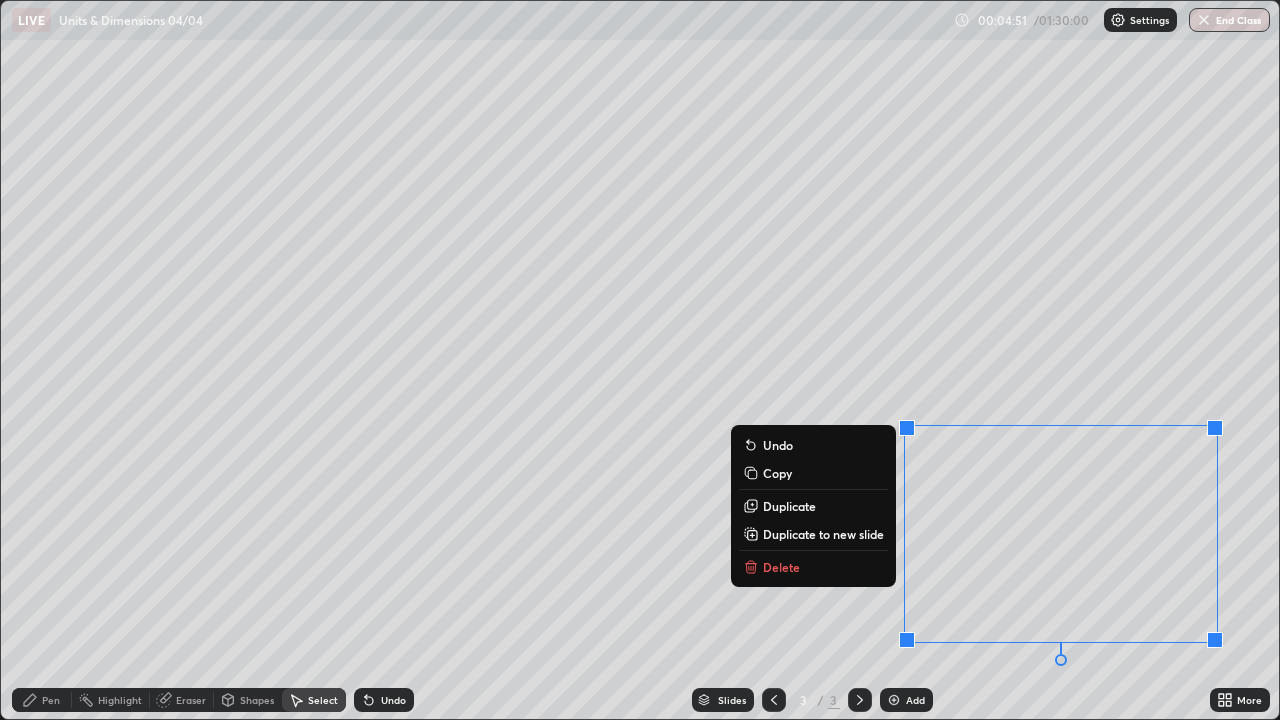 click on "Duplicate to new slide" at bounding box center [823, 534] 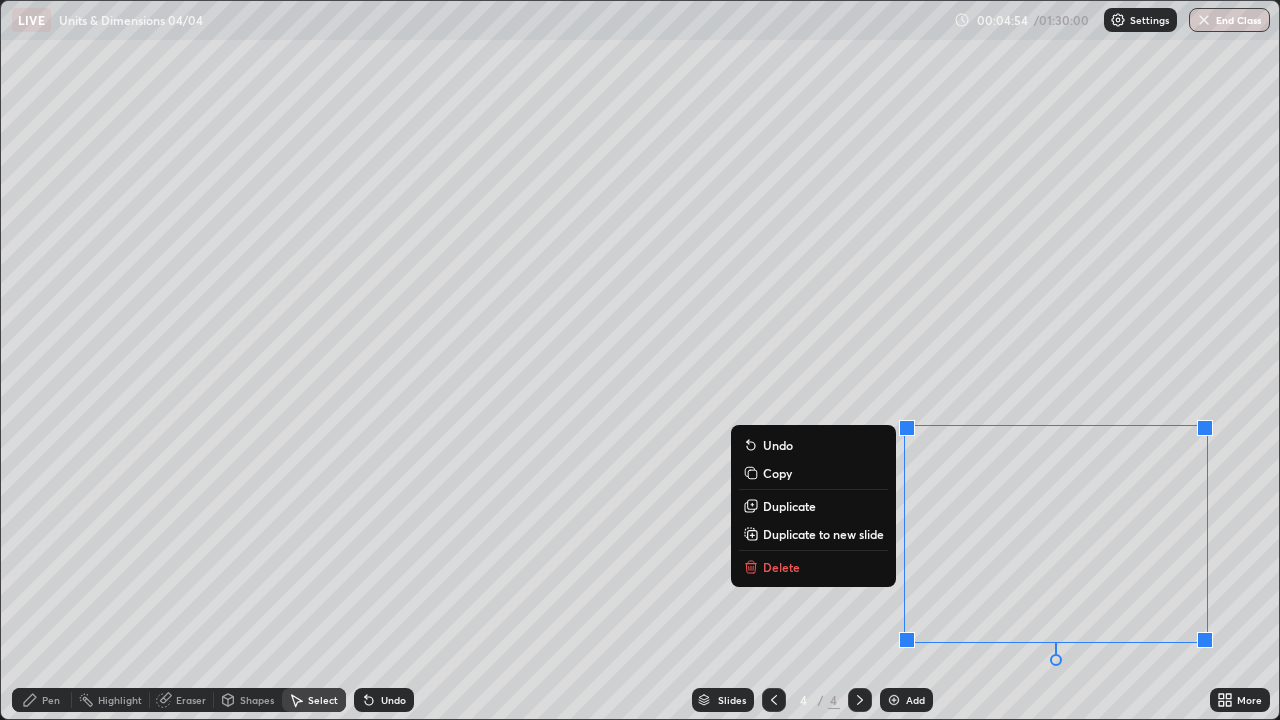 click on "0 ° Undo Copy Duplicate Duplicate to new slide Delete" at bounding box center [640, 360] 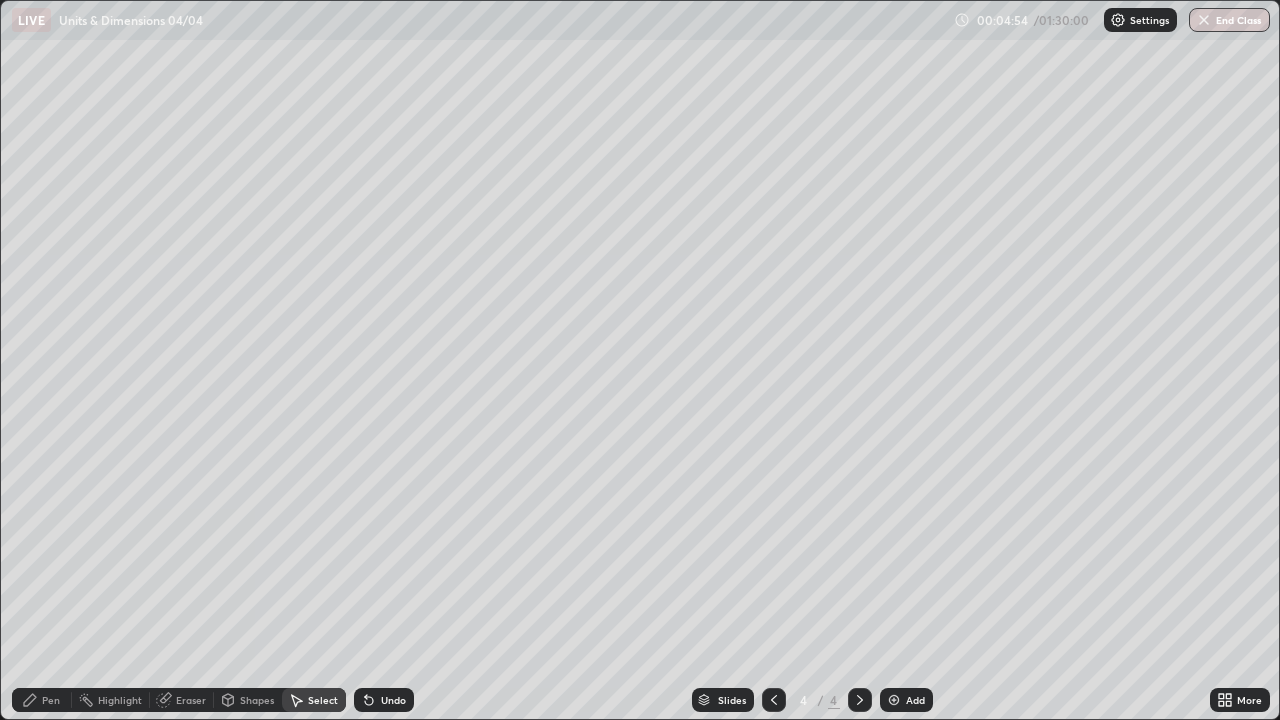 click on "Pen" at bounding box center [51, 700] 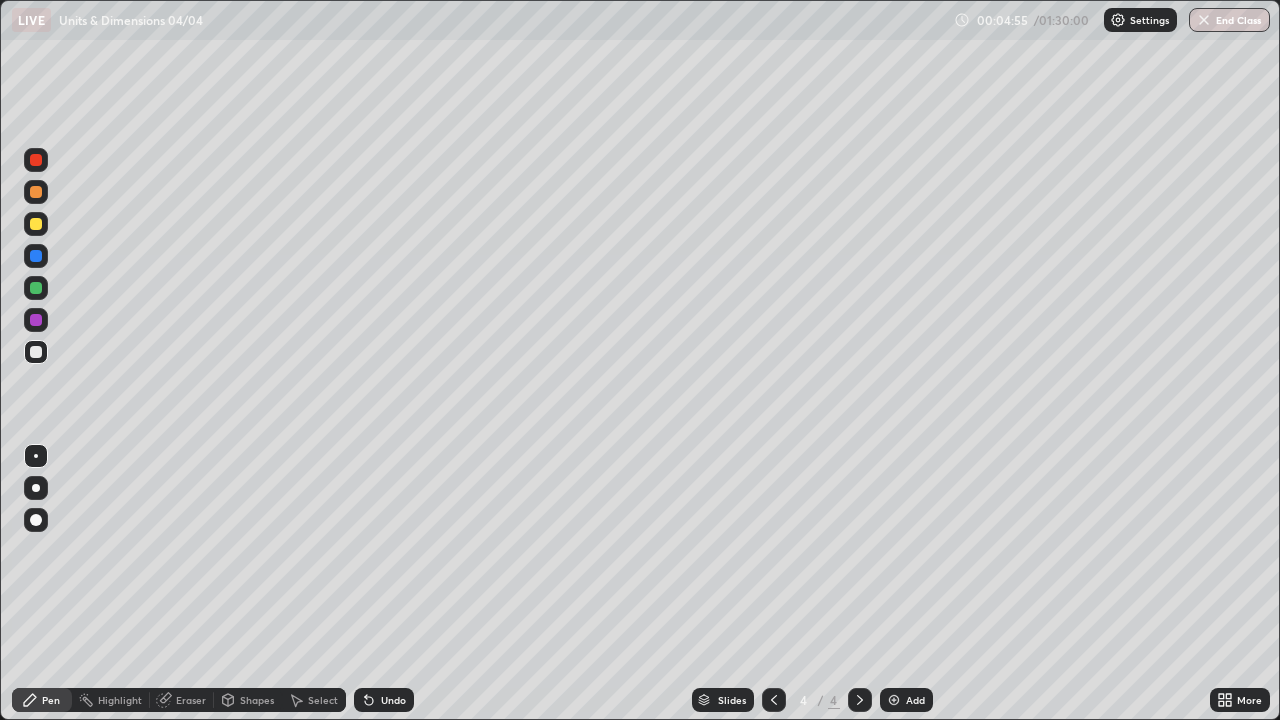 click at bounding box center [36, 224] 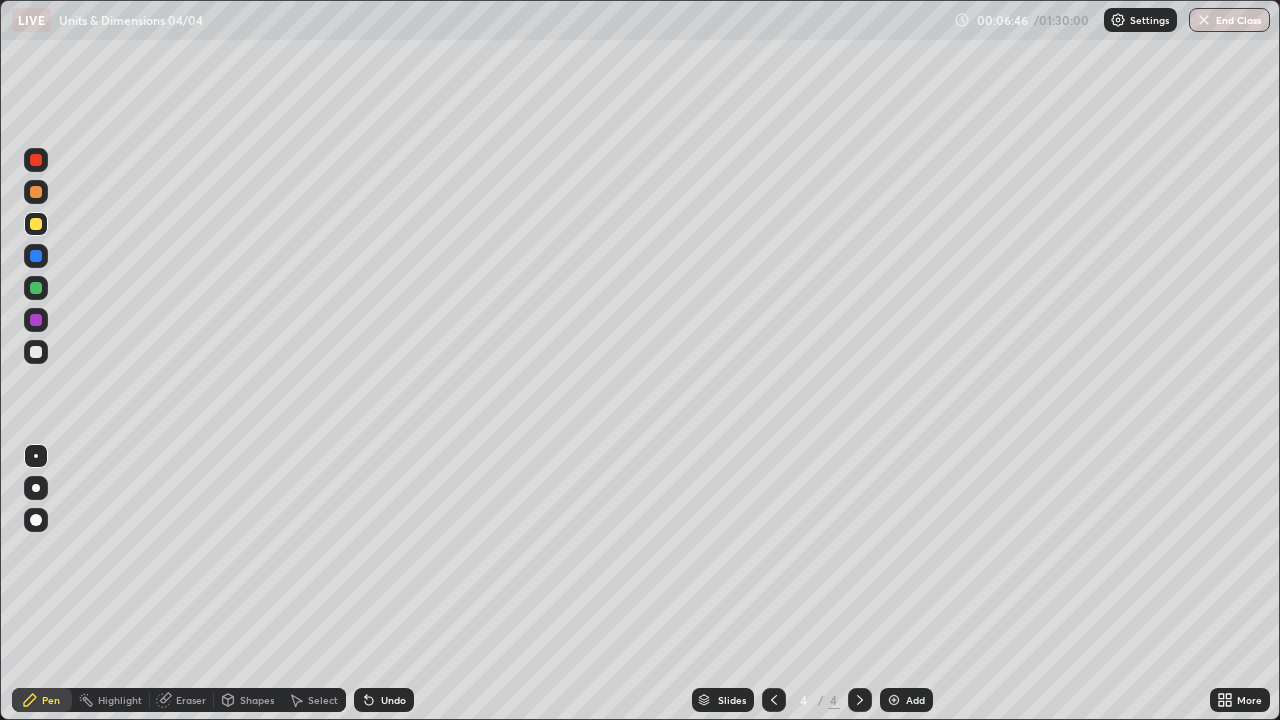 click on "Add" at bounding box center [906, 700] 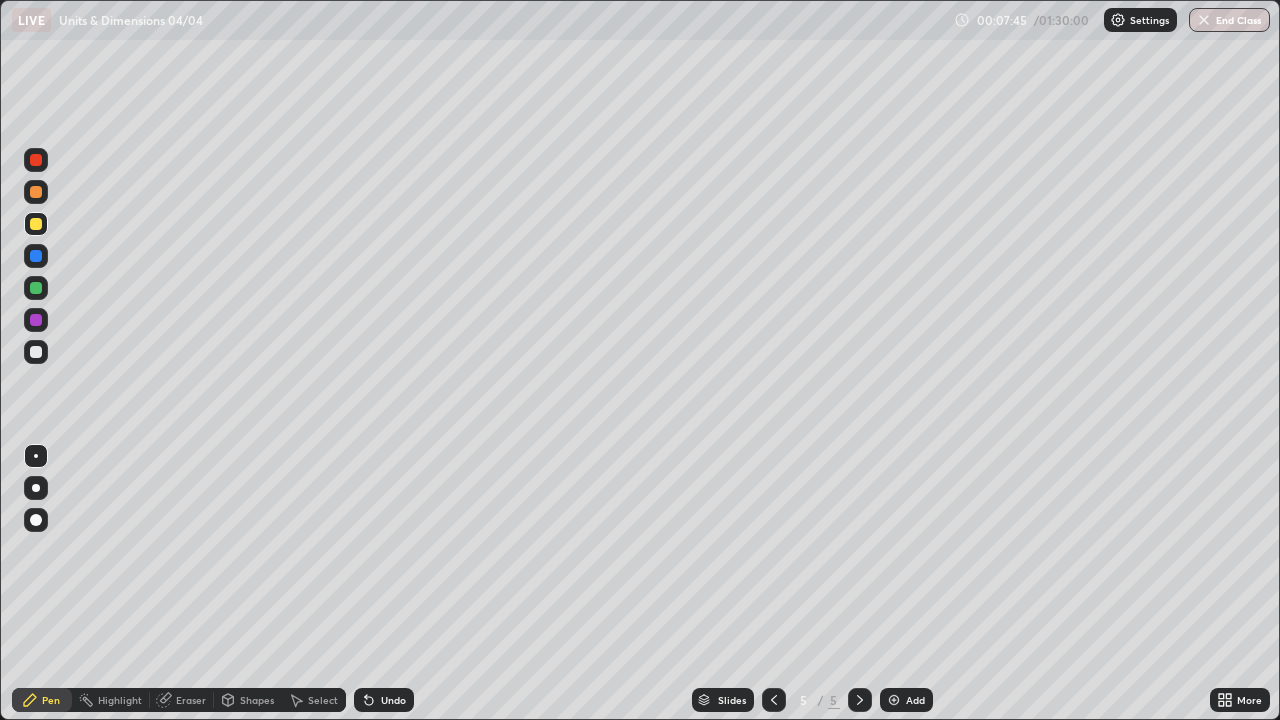 click on "Undo" at bounding box center (393, 700) 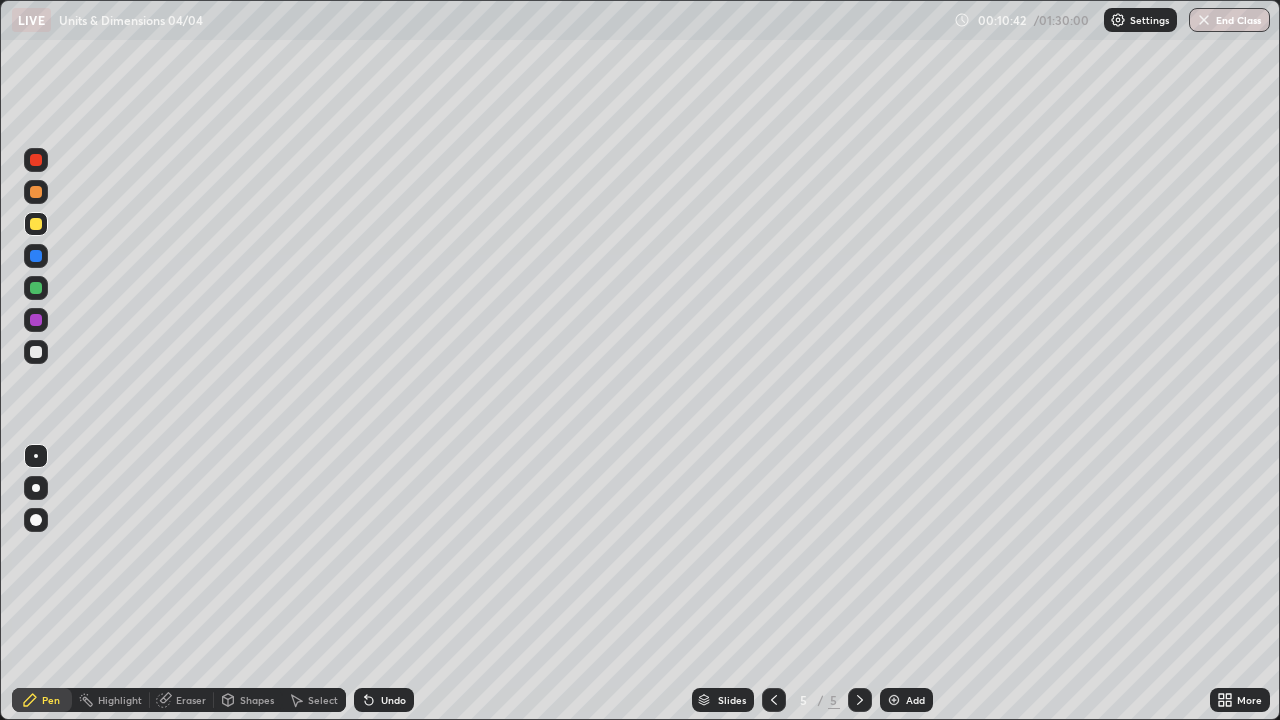 click on "Add" at bounding box center [906, 700] 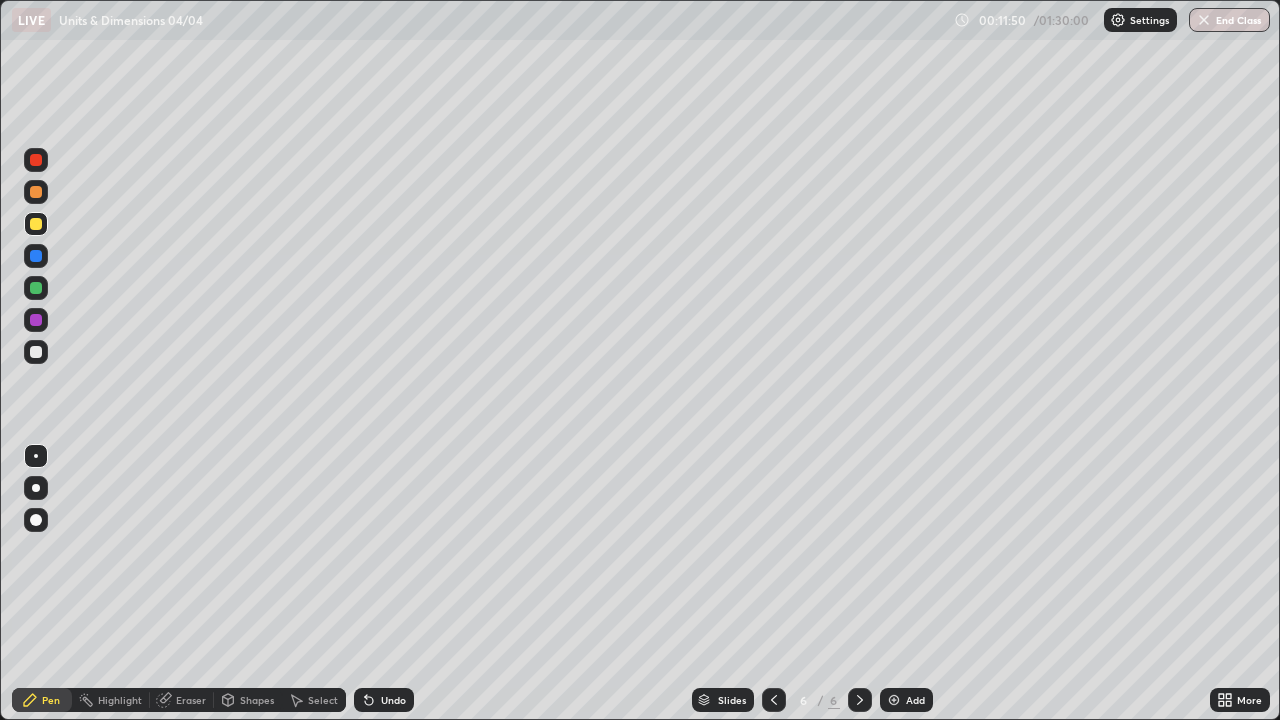 click on "Shapes" at bounding box center (257, 700) 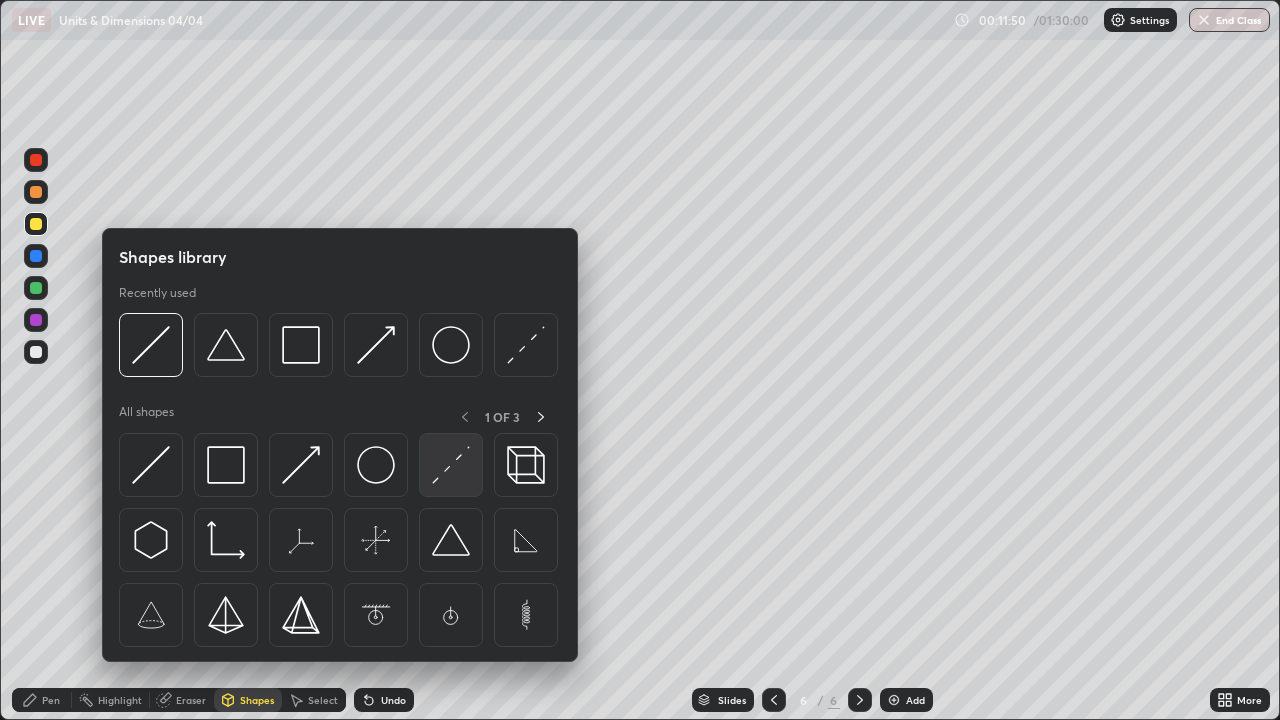 click at bounding box center [451, 465] 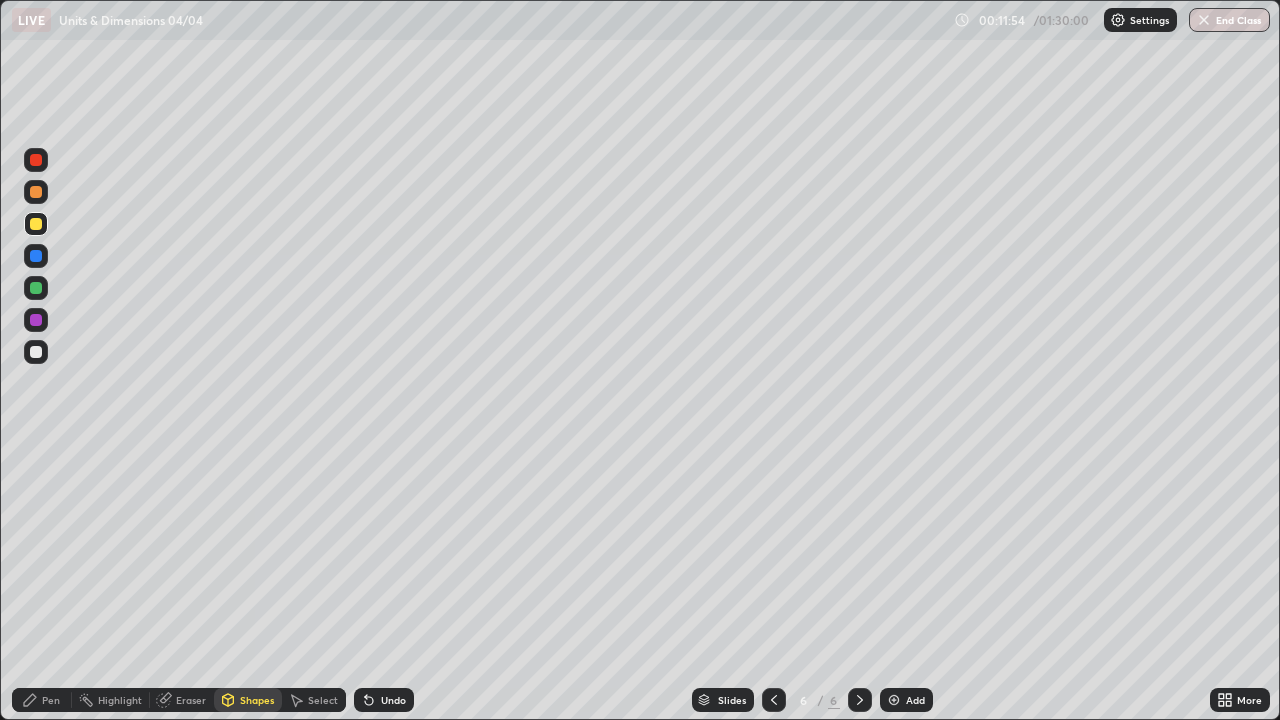 click on "Pen" at bounding box center (42, 700) 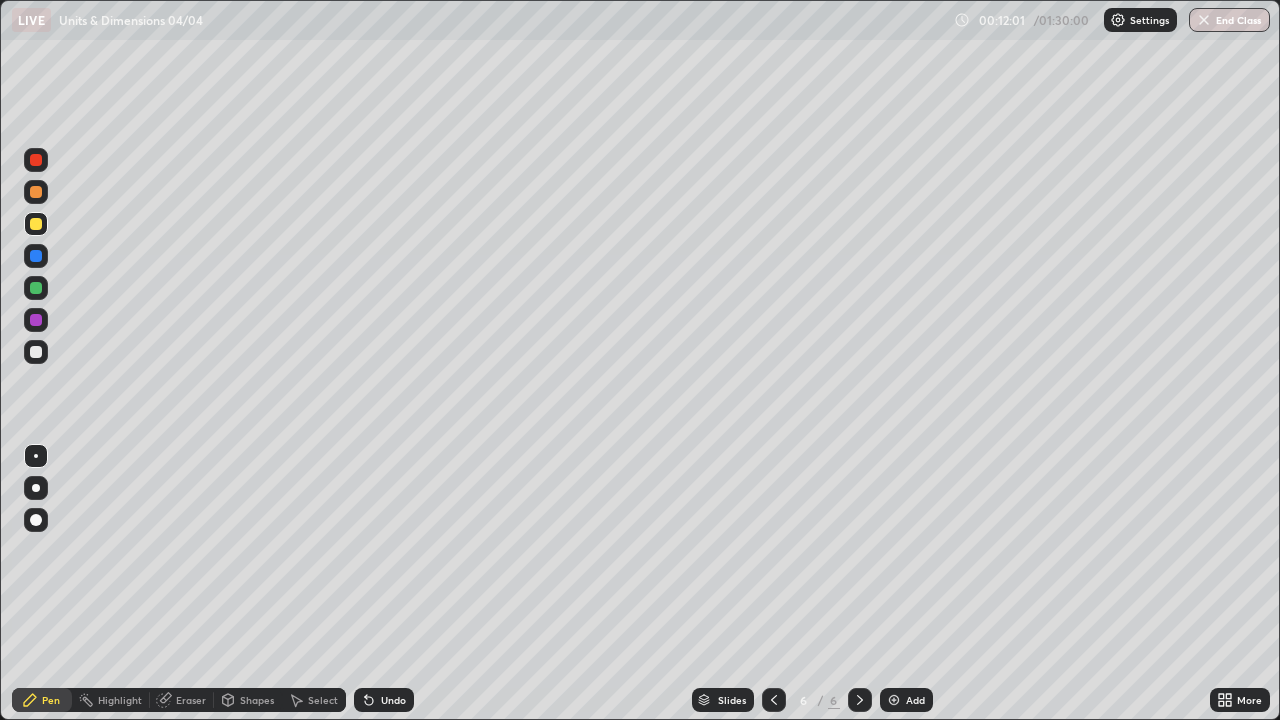 click at bounding box center [36, 288] 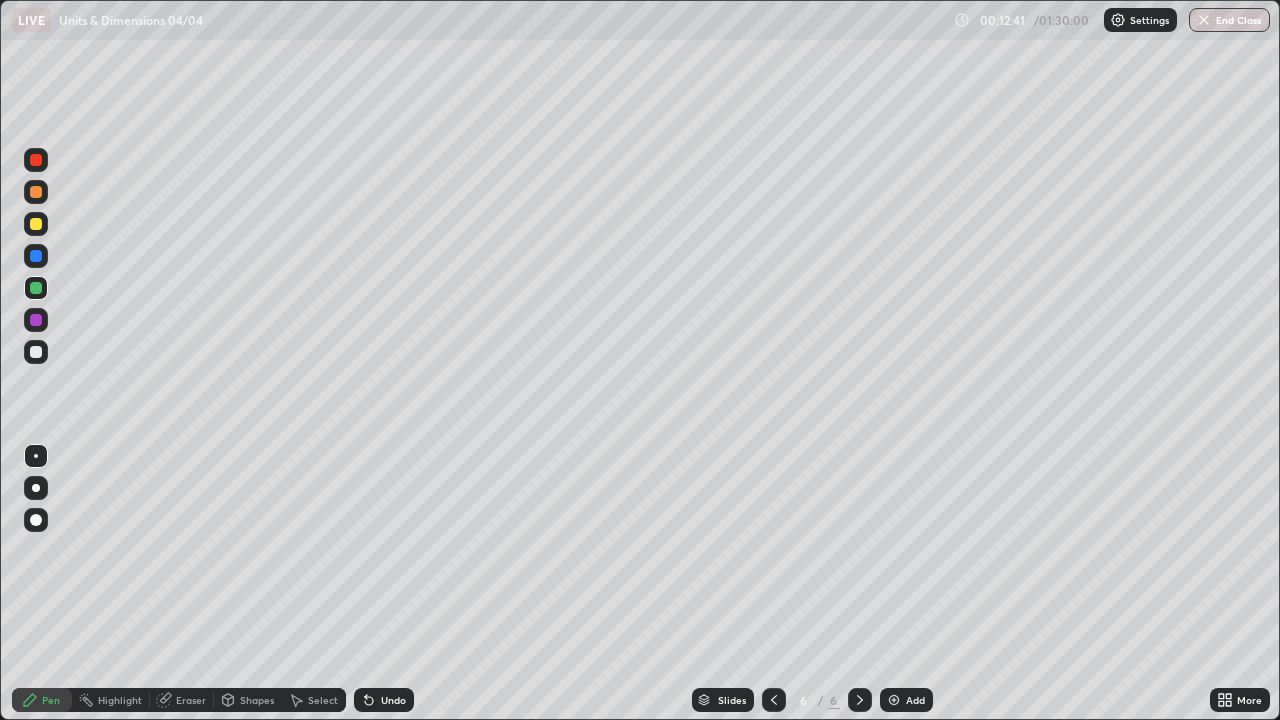 click on "Add" at bounding box center [915, 700] 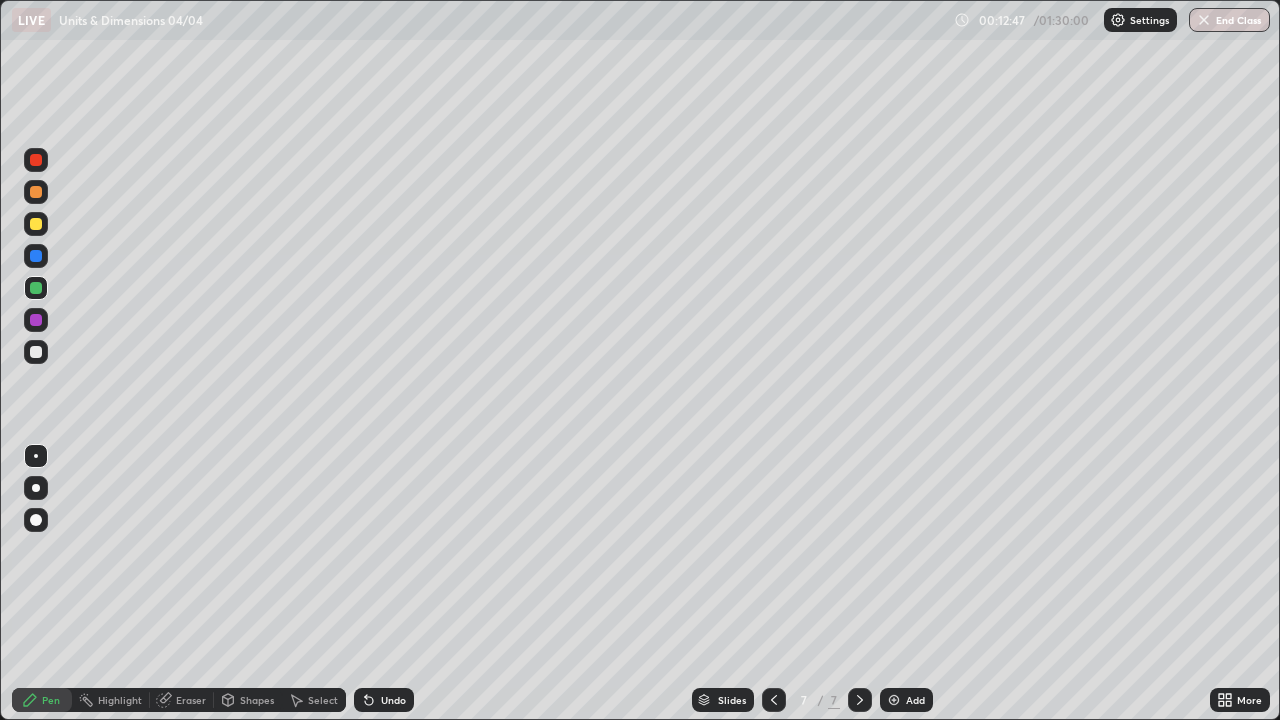 click 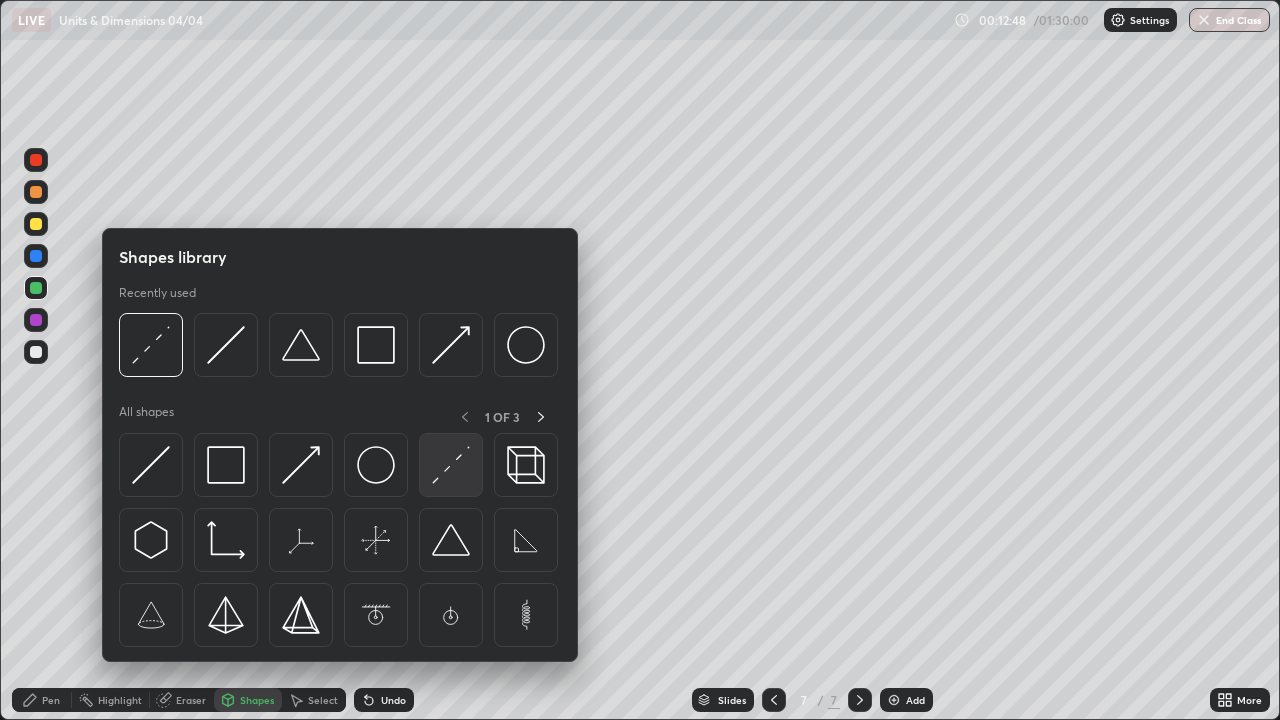 click at bounding box center (451, 465) 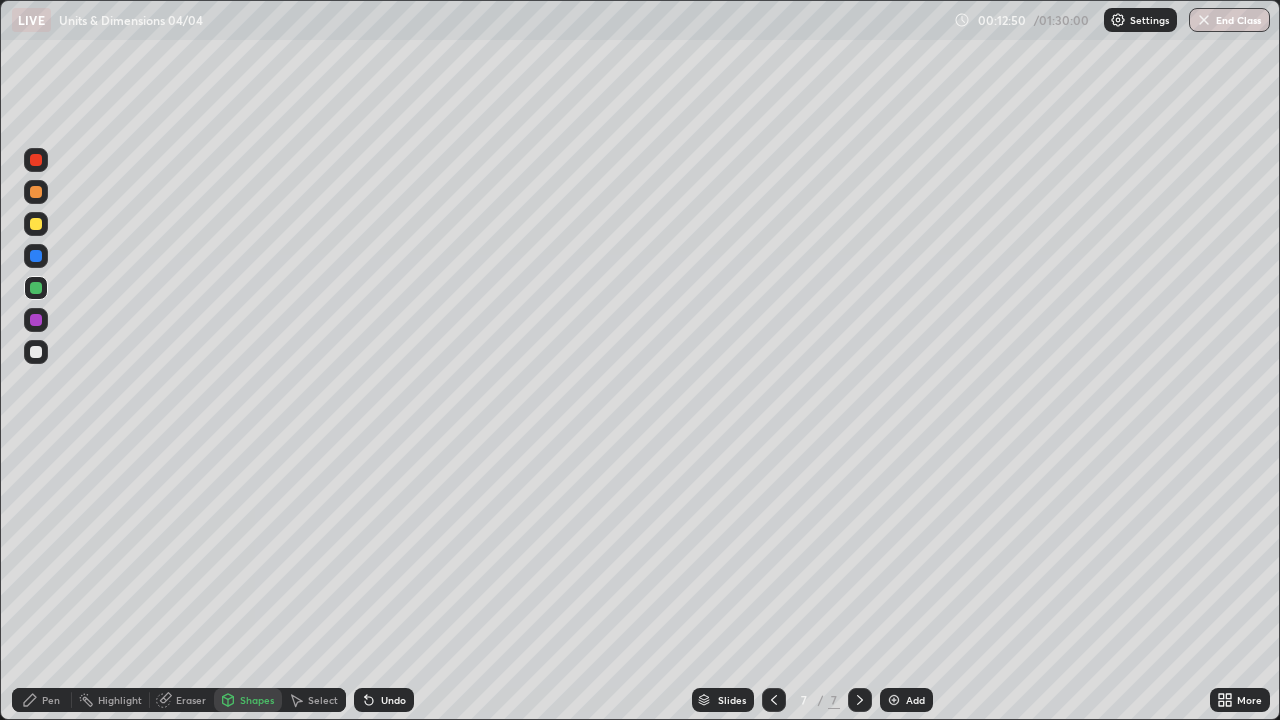 click on "Pen" at bounding box center [51, 700] 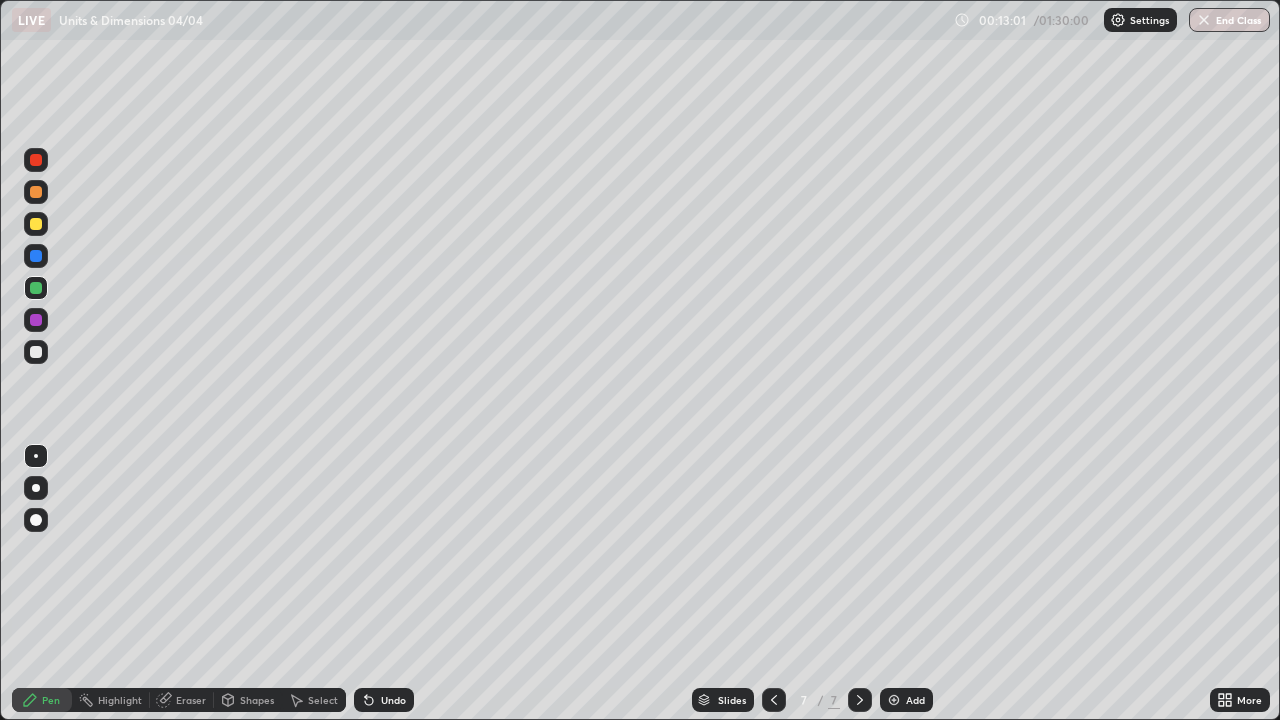 click at bounding box center (36, 352) 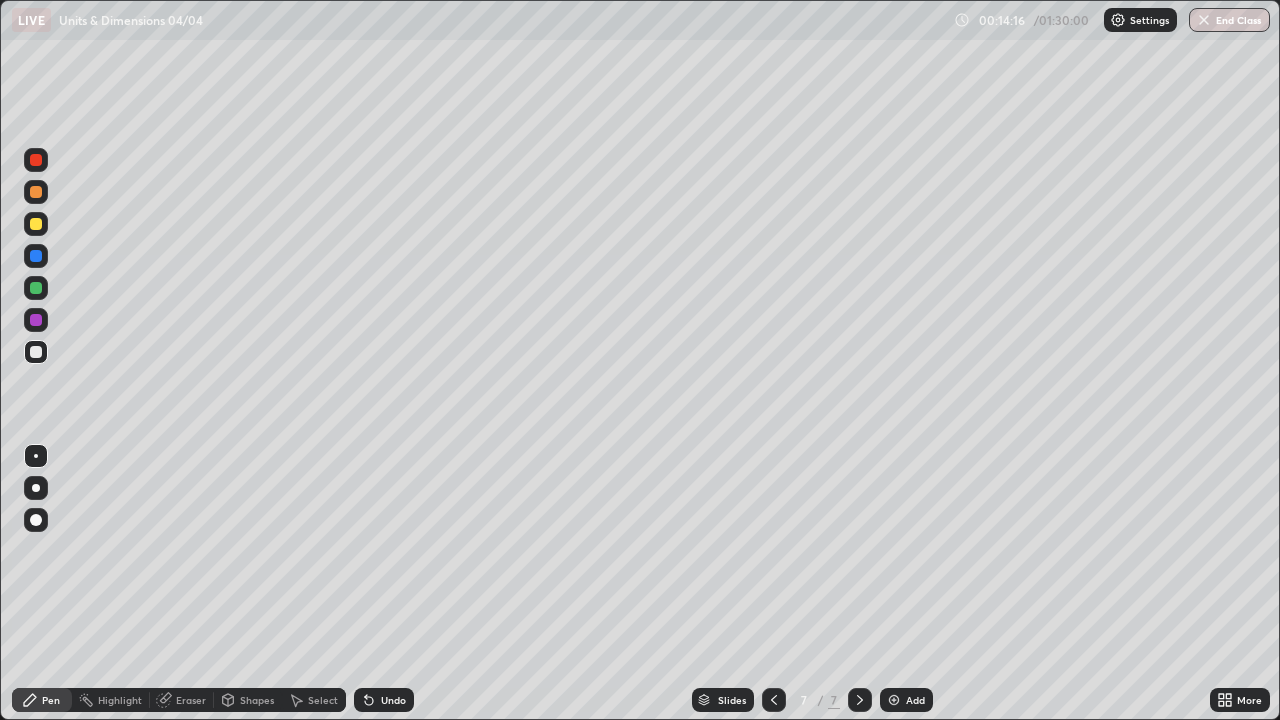 click at bounding box center (894, 700) 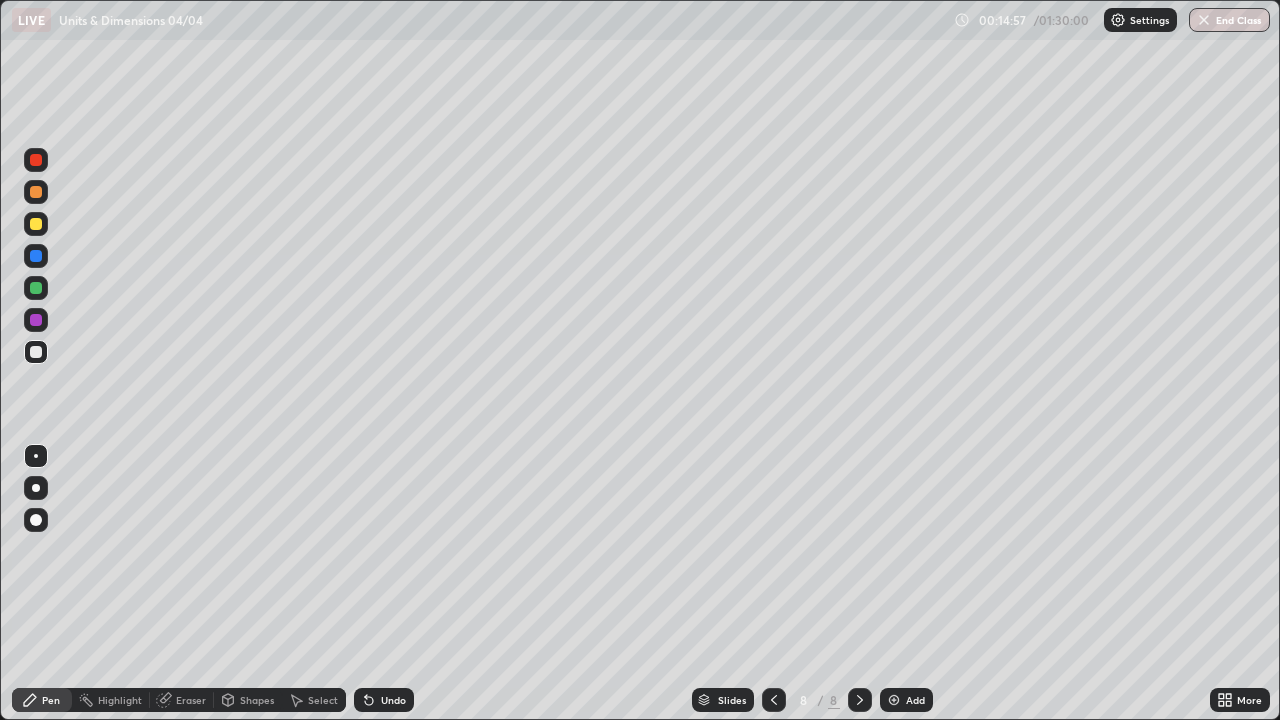 click on "Eraser" at bounding box center (182, 700) 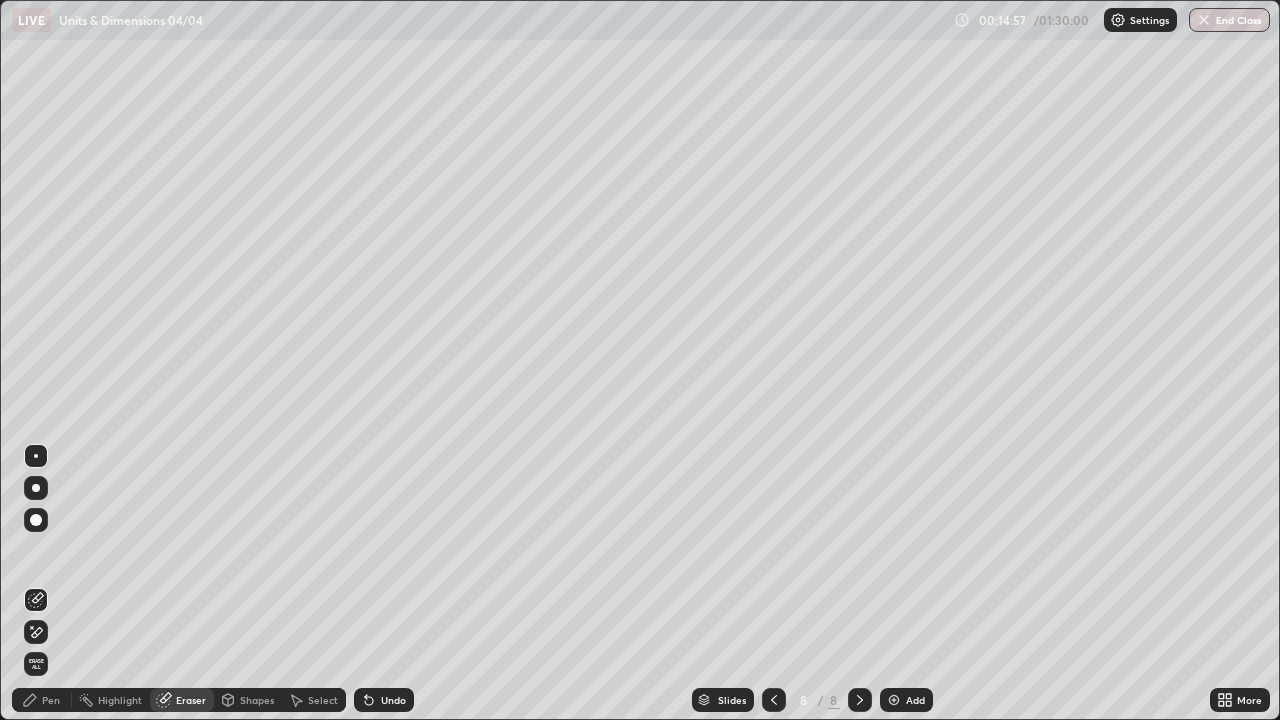 click at bounding box center [36, 520] 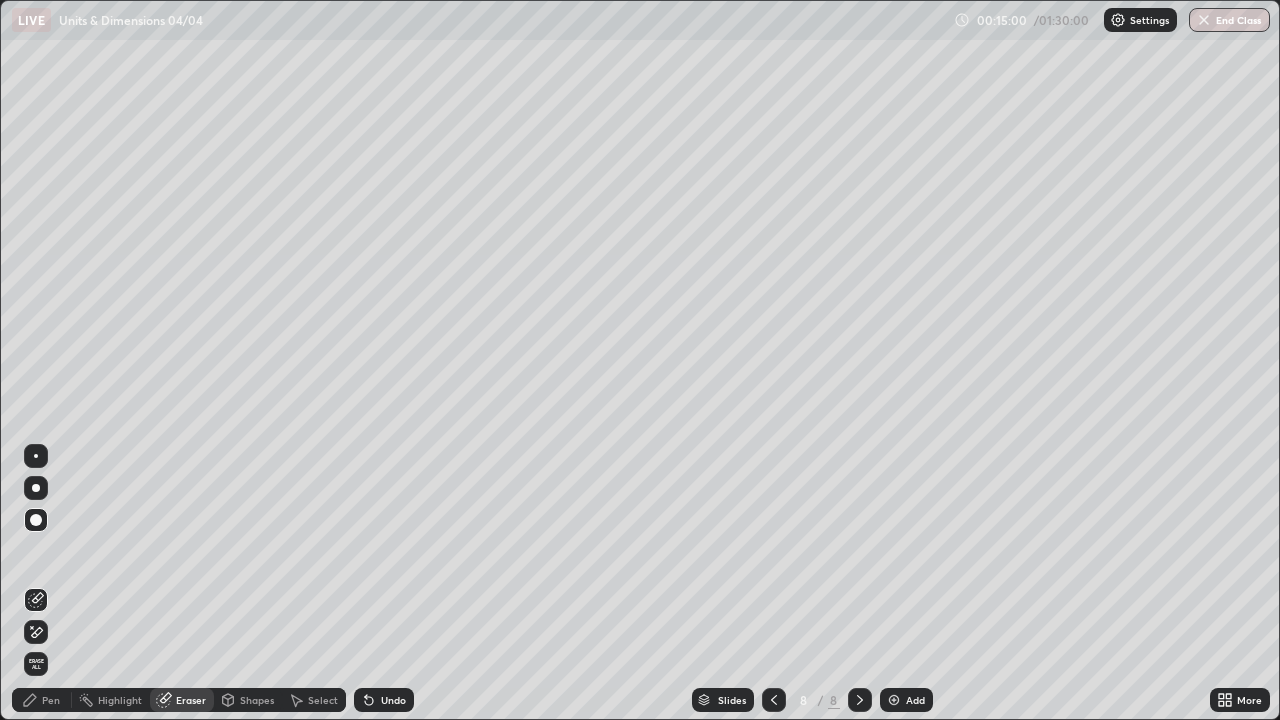 click on "Pen" at bounding box center [42, 700] 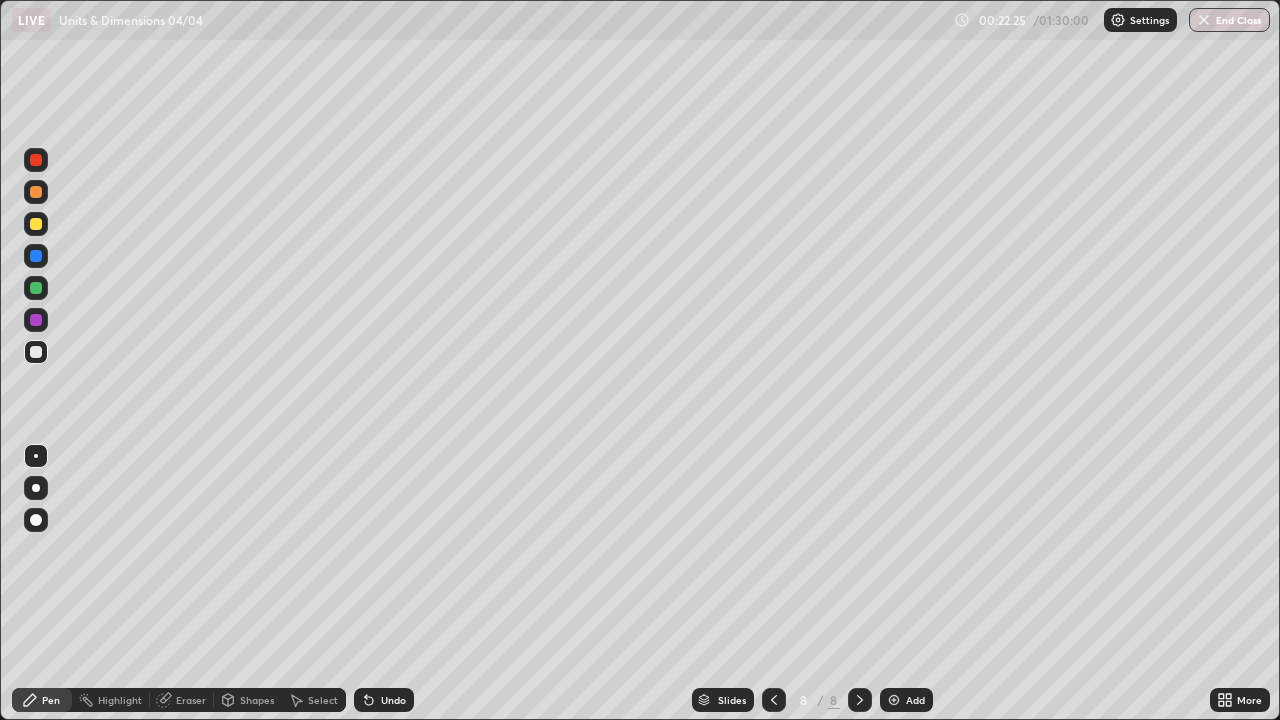 click on "Add" at bounding box center [915, 700] 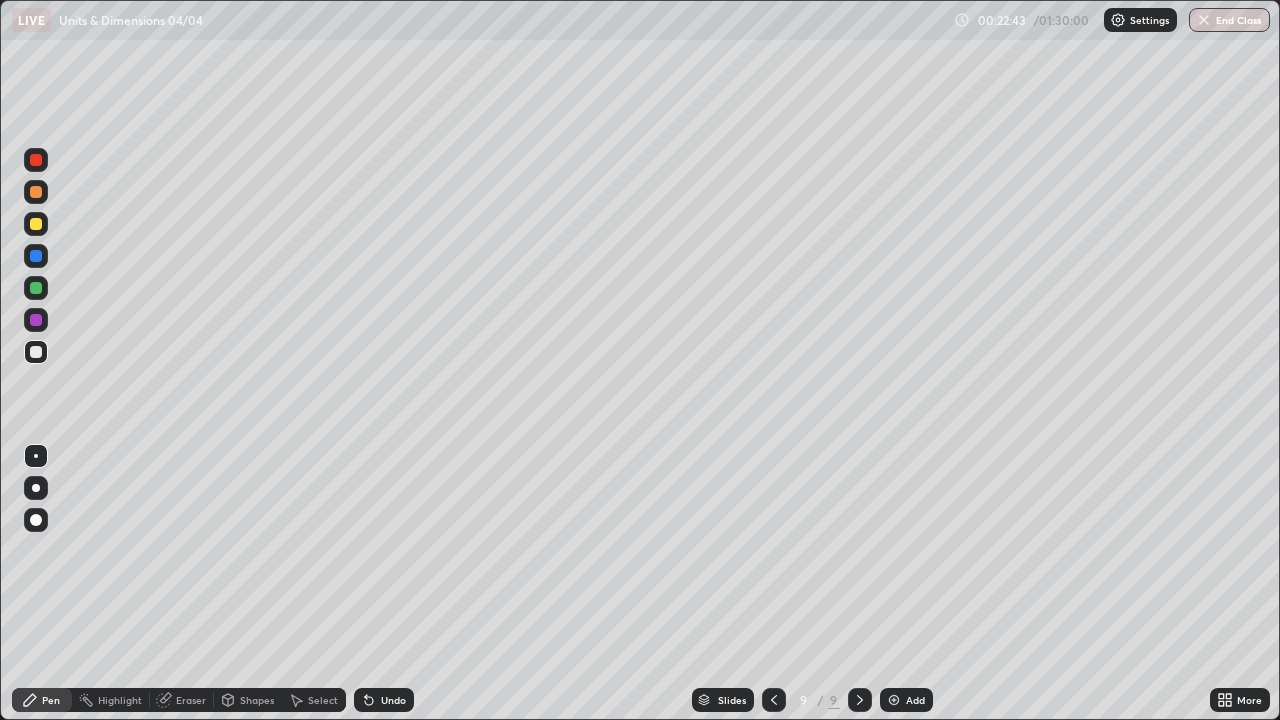 click at bounding box center [36, 224] 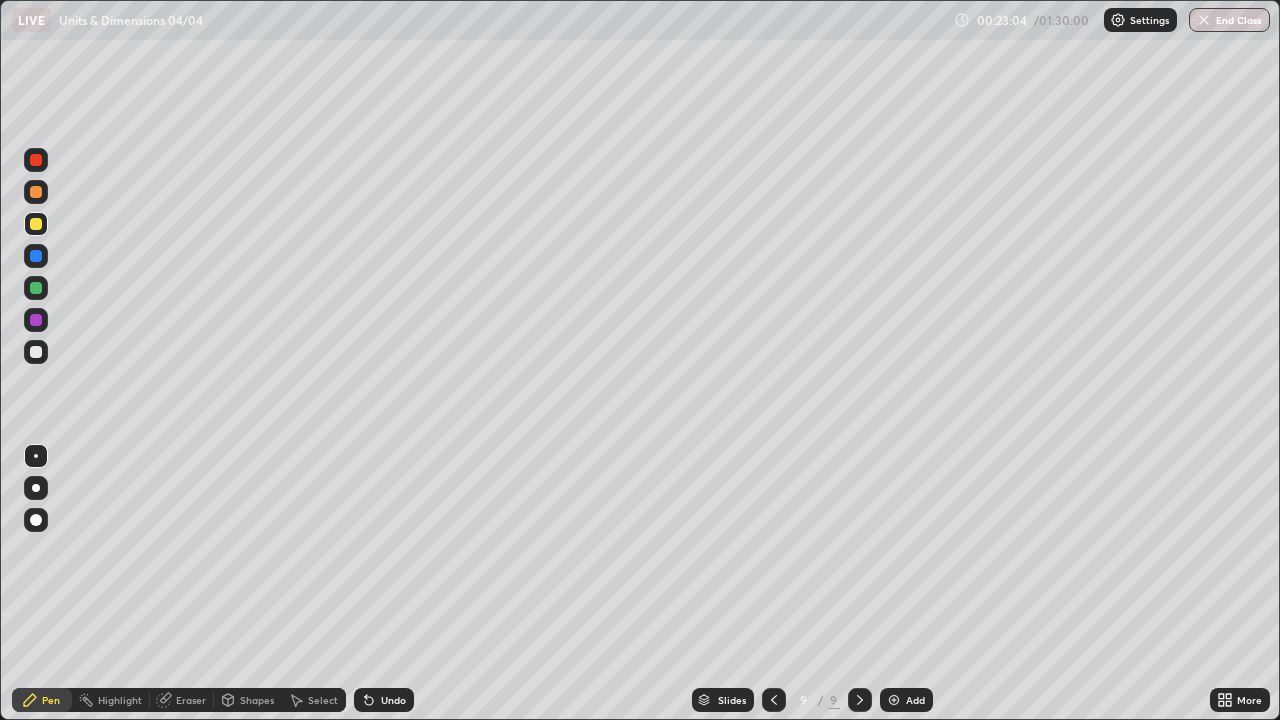 click on "Shapes" at bounding box center (248, 700) 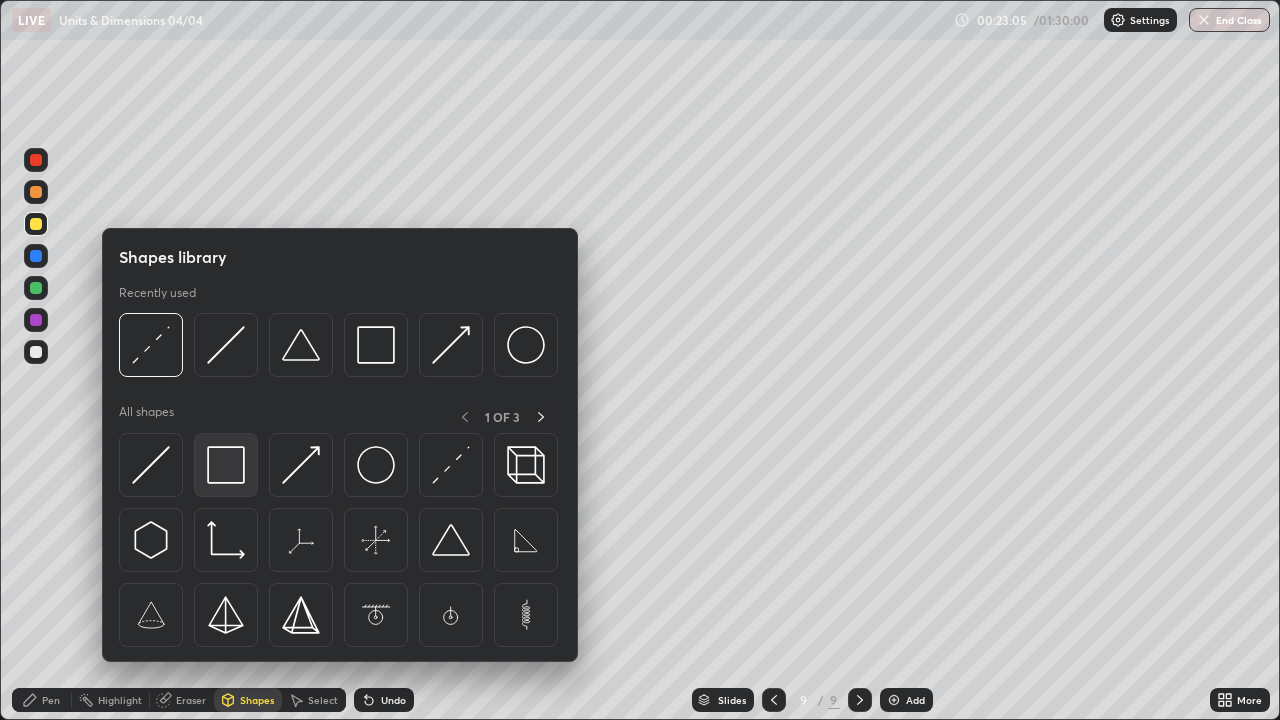 click at bounding box center [226, 465] 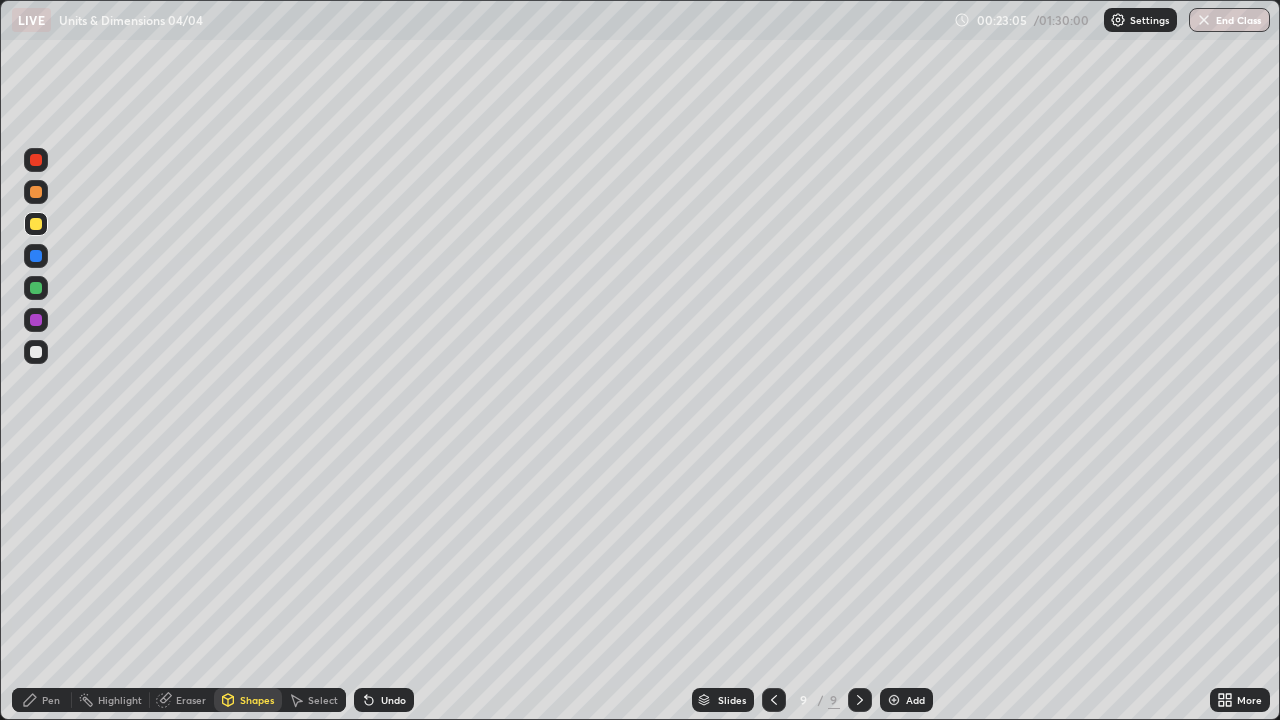 click at bounding box center (36, 352) 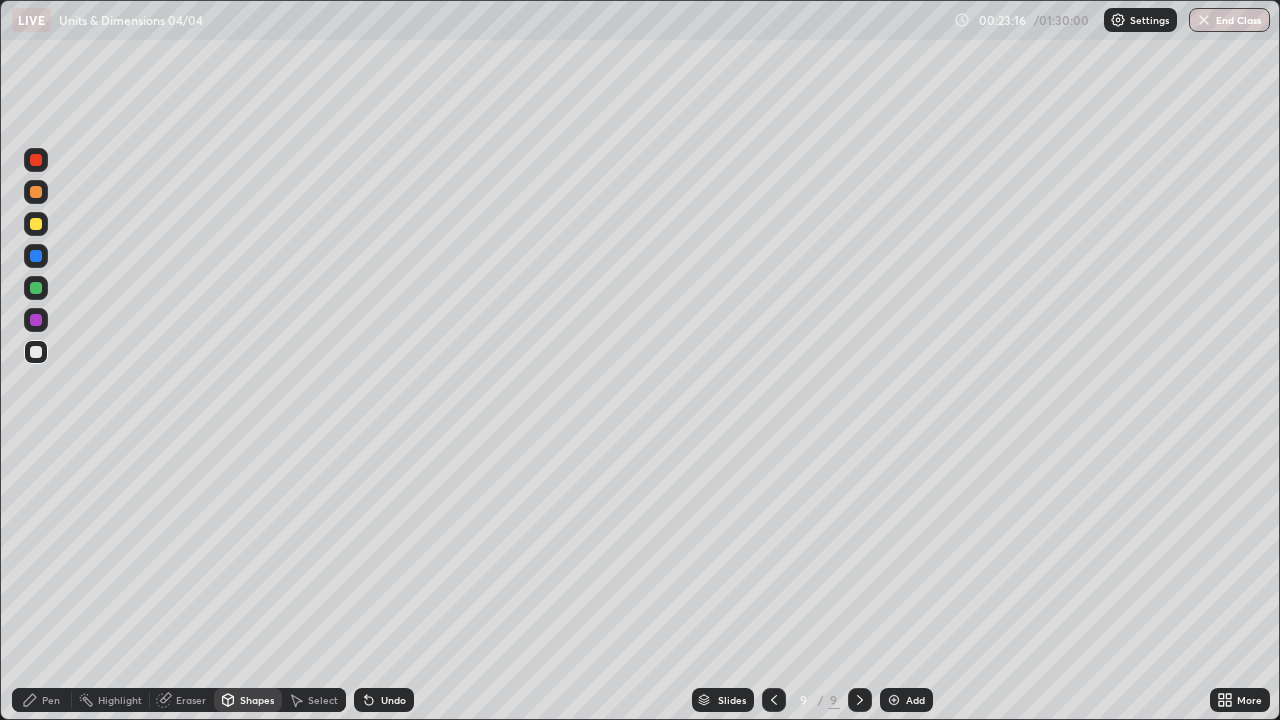 click on "Shapes" at bounding box center (248, 700) 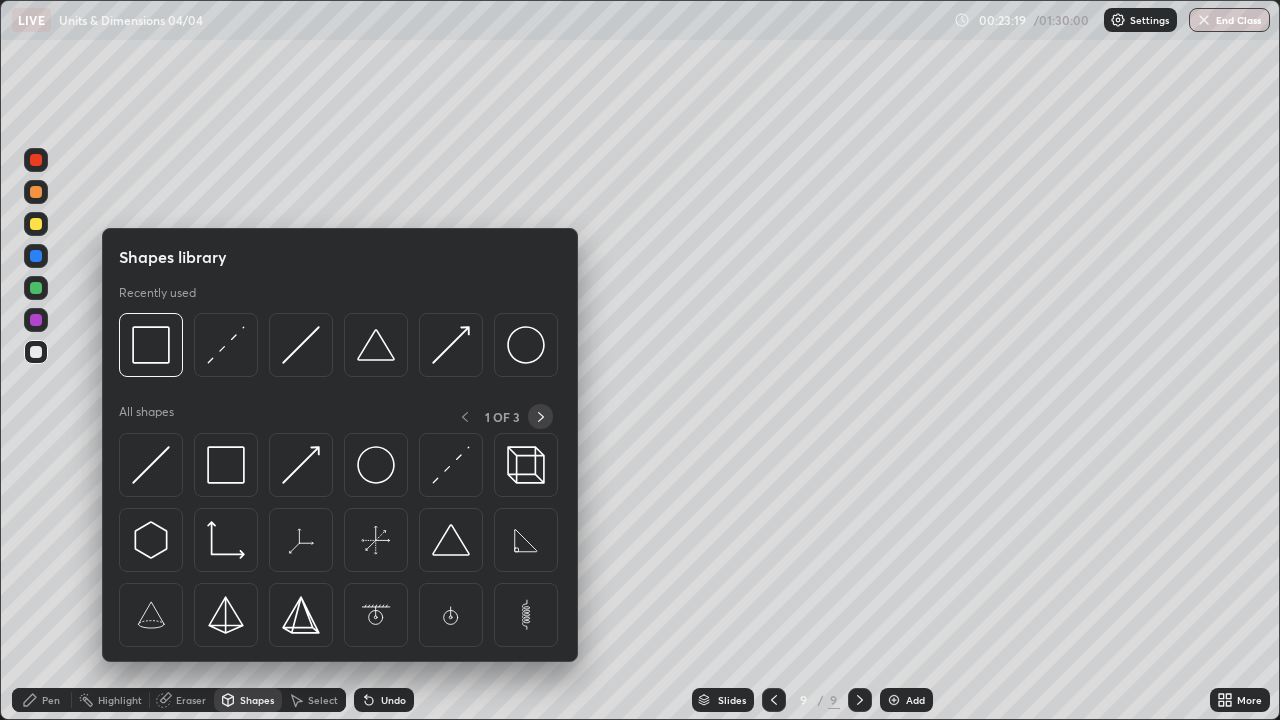 click 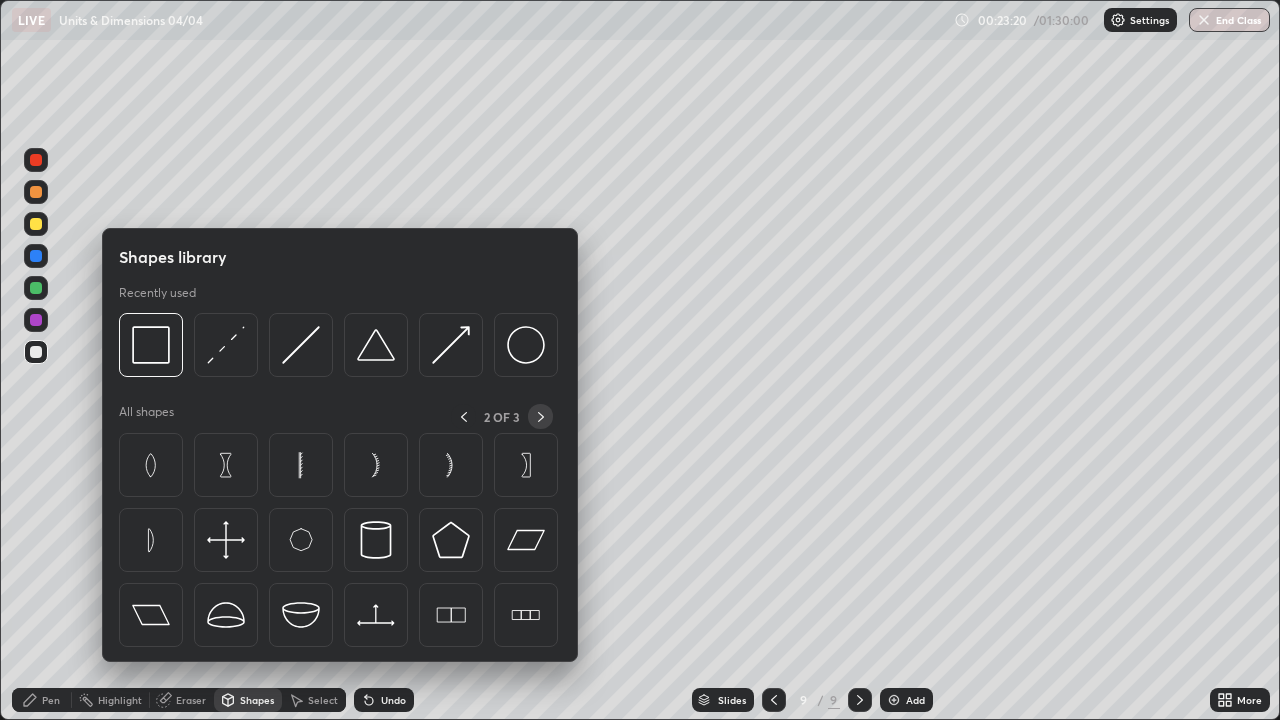 click 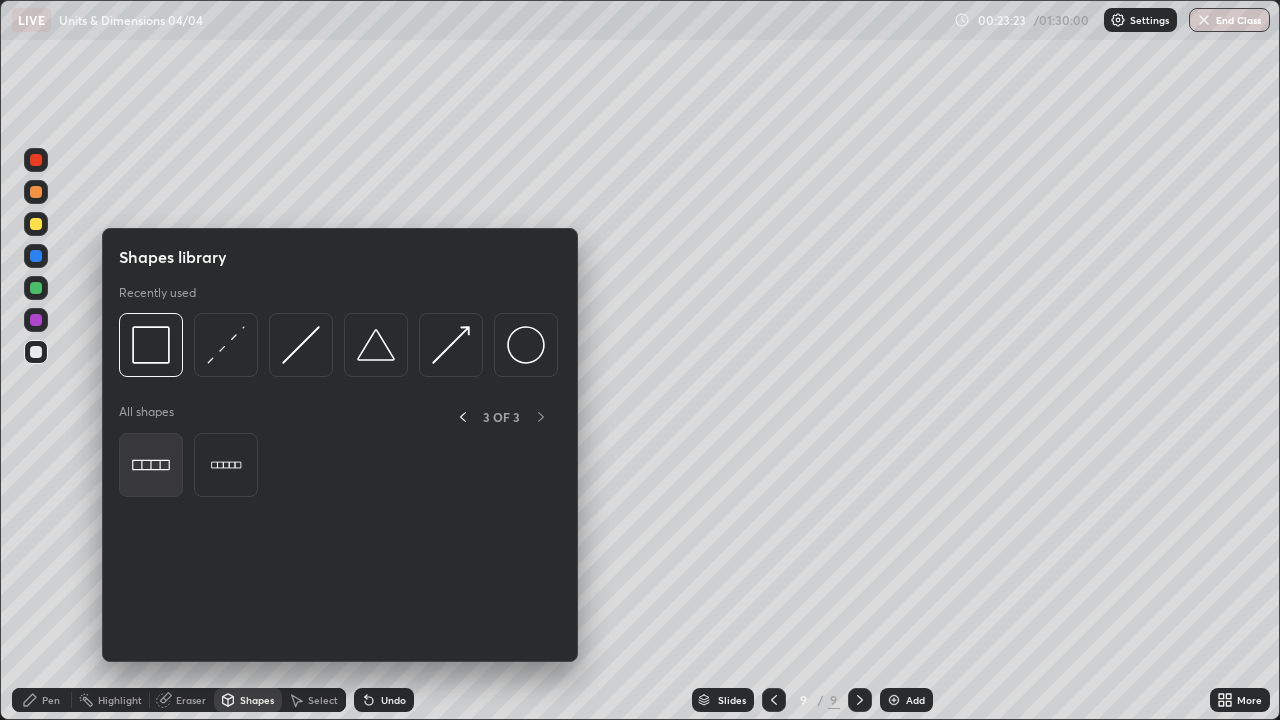 click at bounding box center [151, 465] 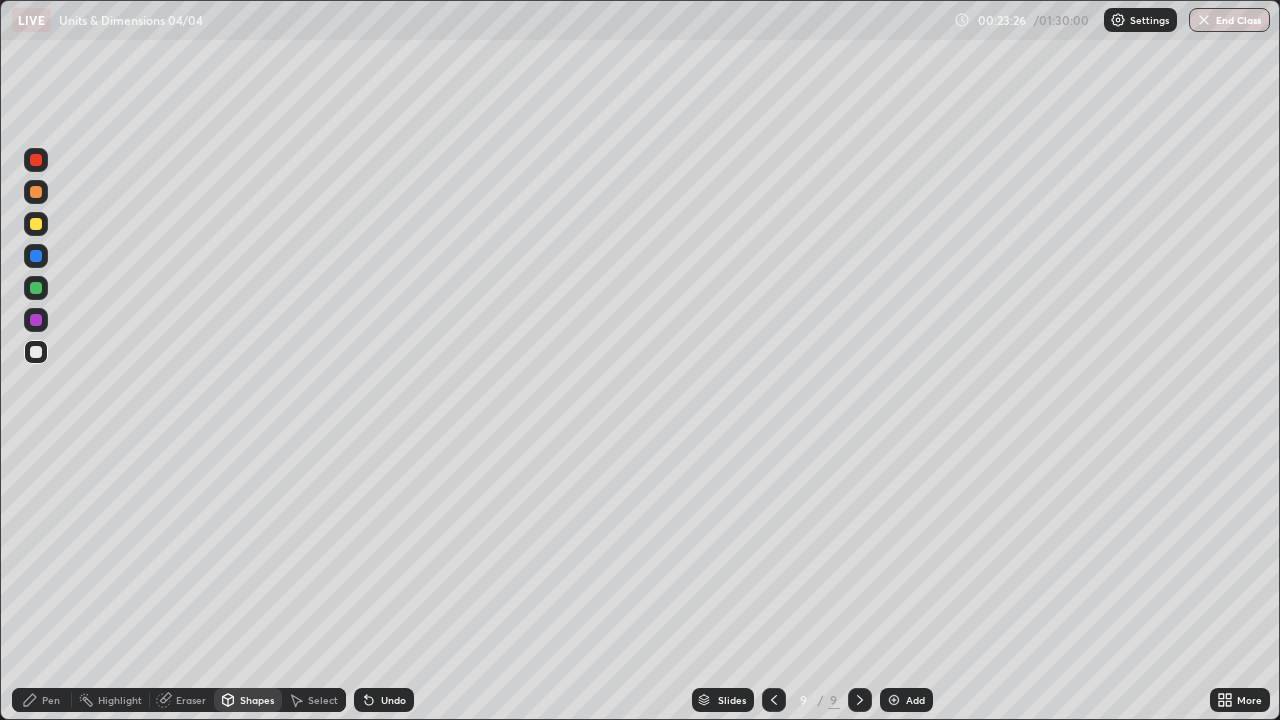 click on "Undo" at bounding box center [384, 700] 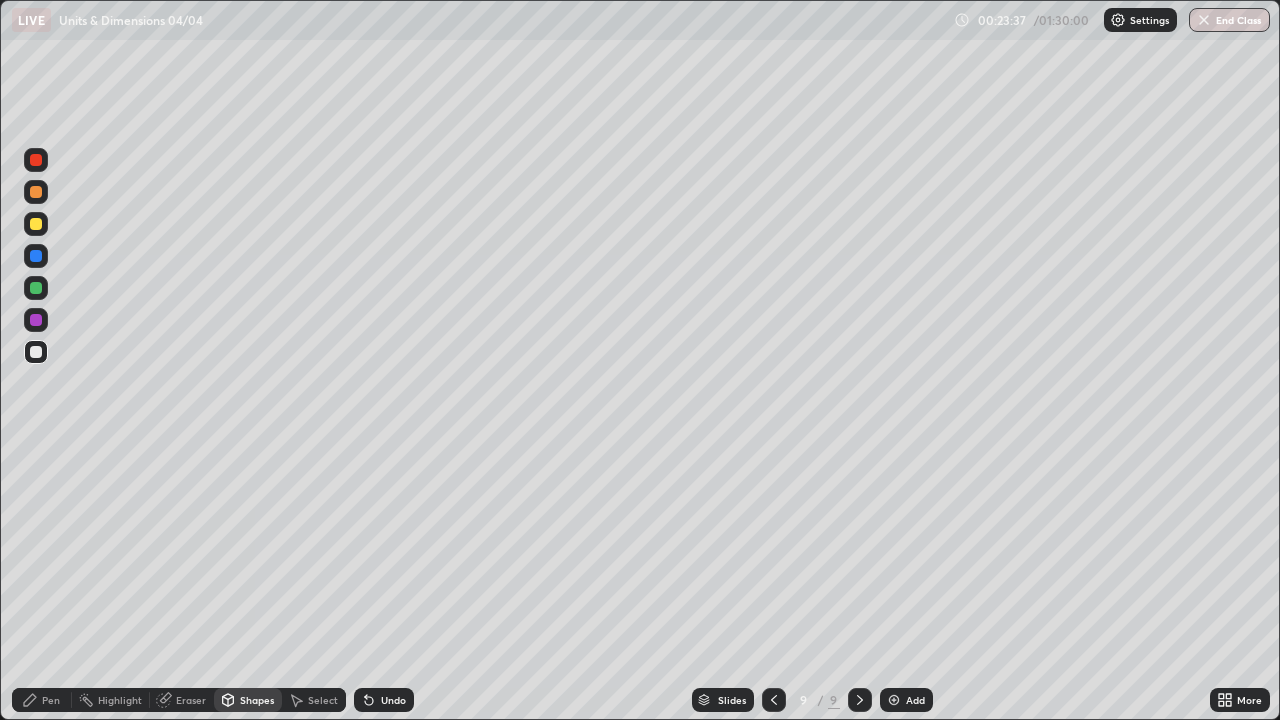 click on "Eraser" at bounding box center [182, 700] 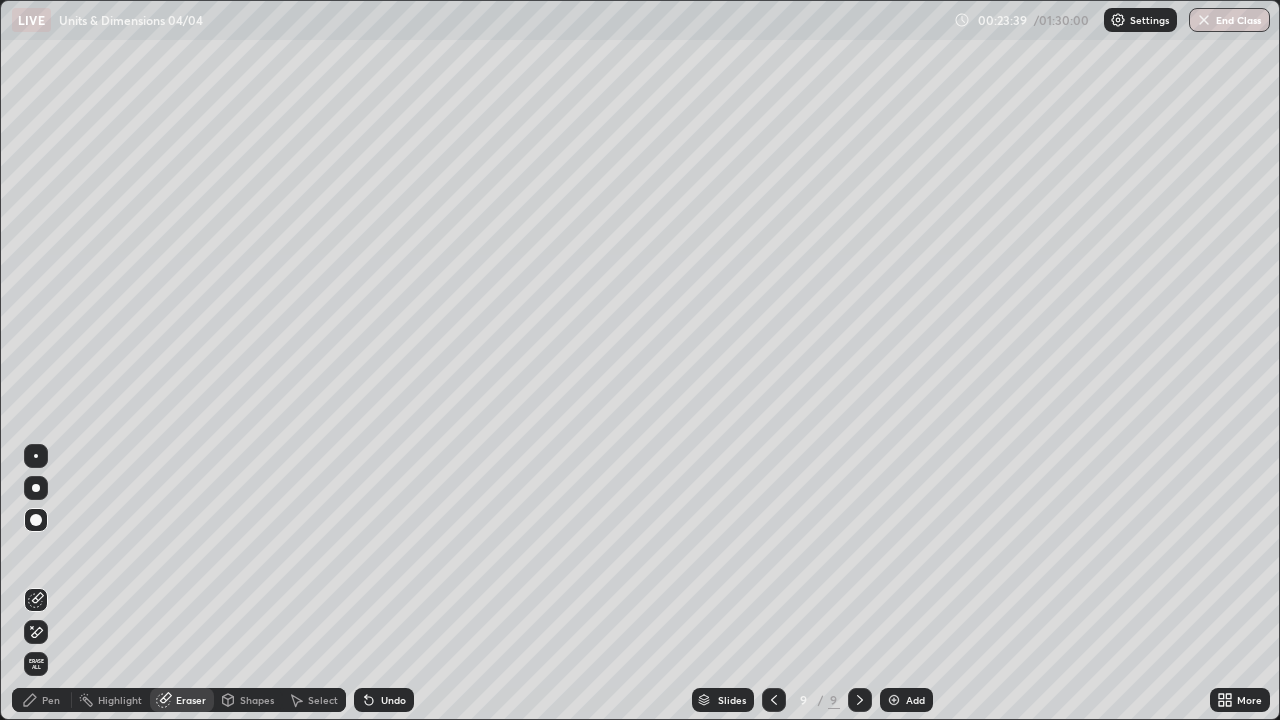 click on "Pen" at bounding box center (42, 700) 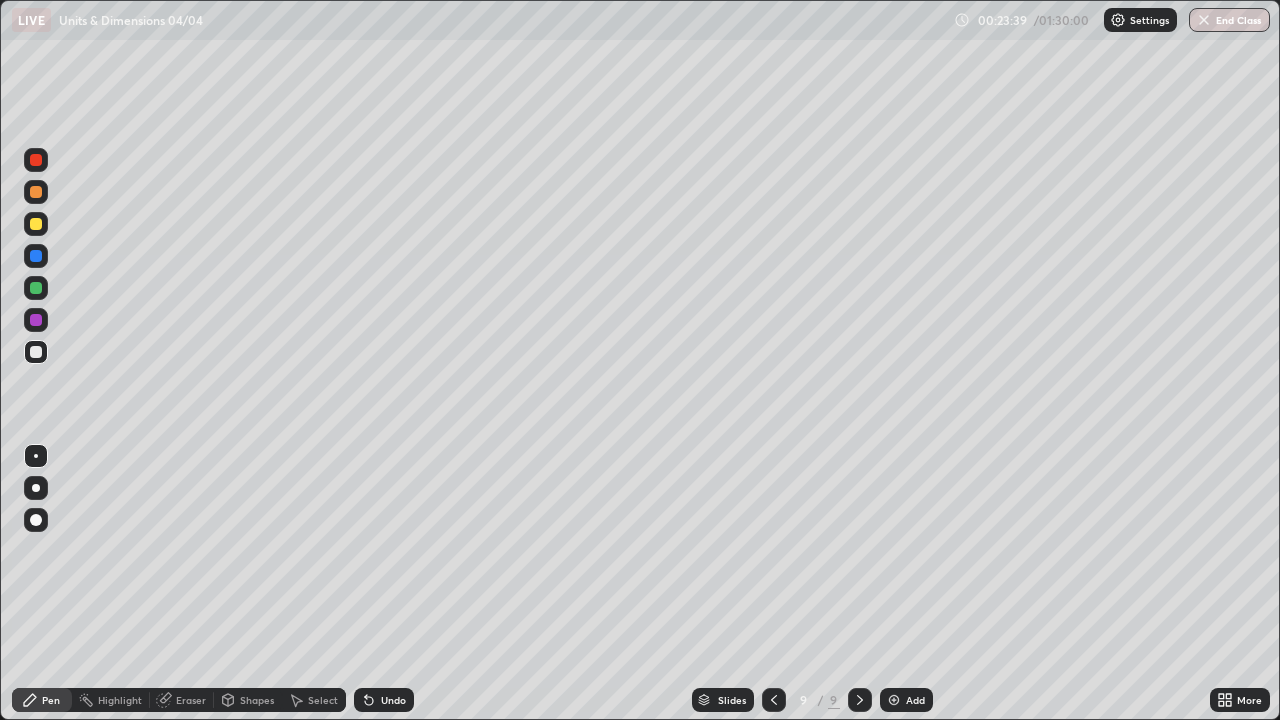click on "Eraser" at bounding box center [191, 700] 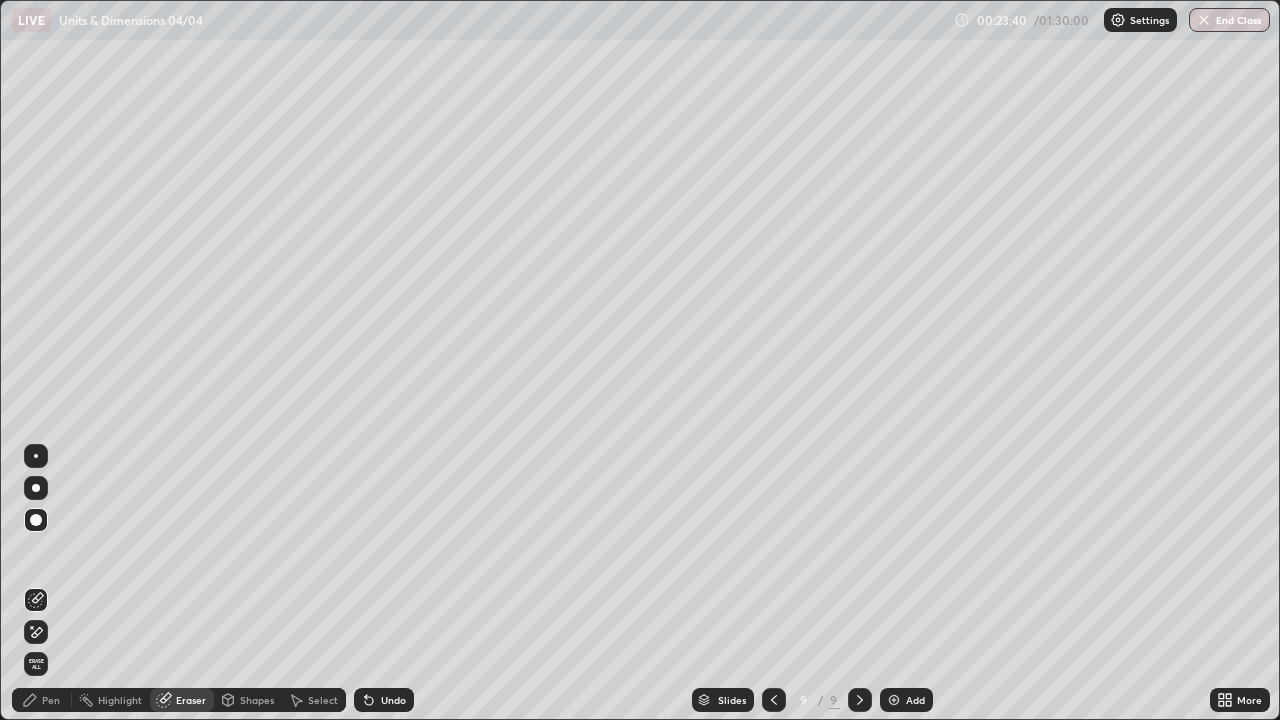 click at bounding box center (36, 456) 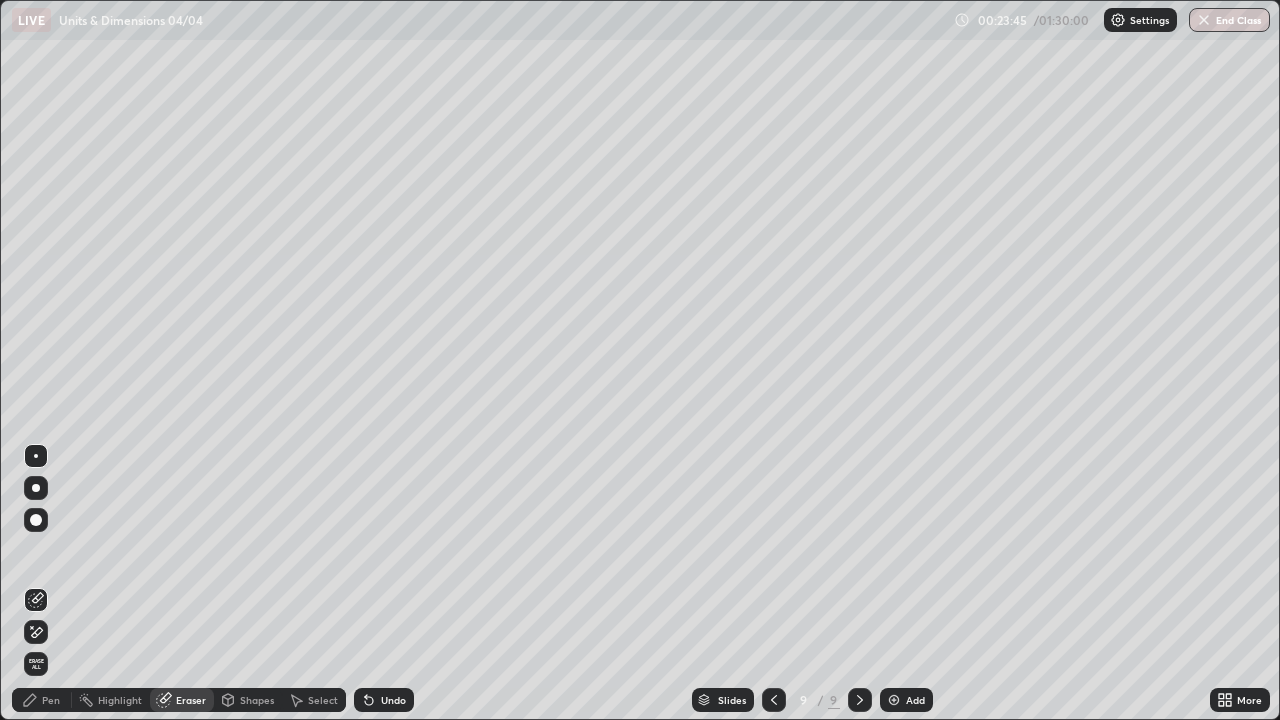 click on "Pen" at bounding box center [42, 700] 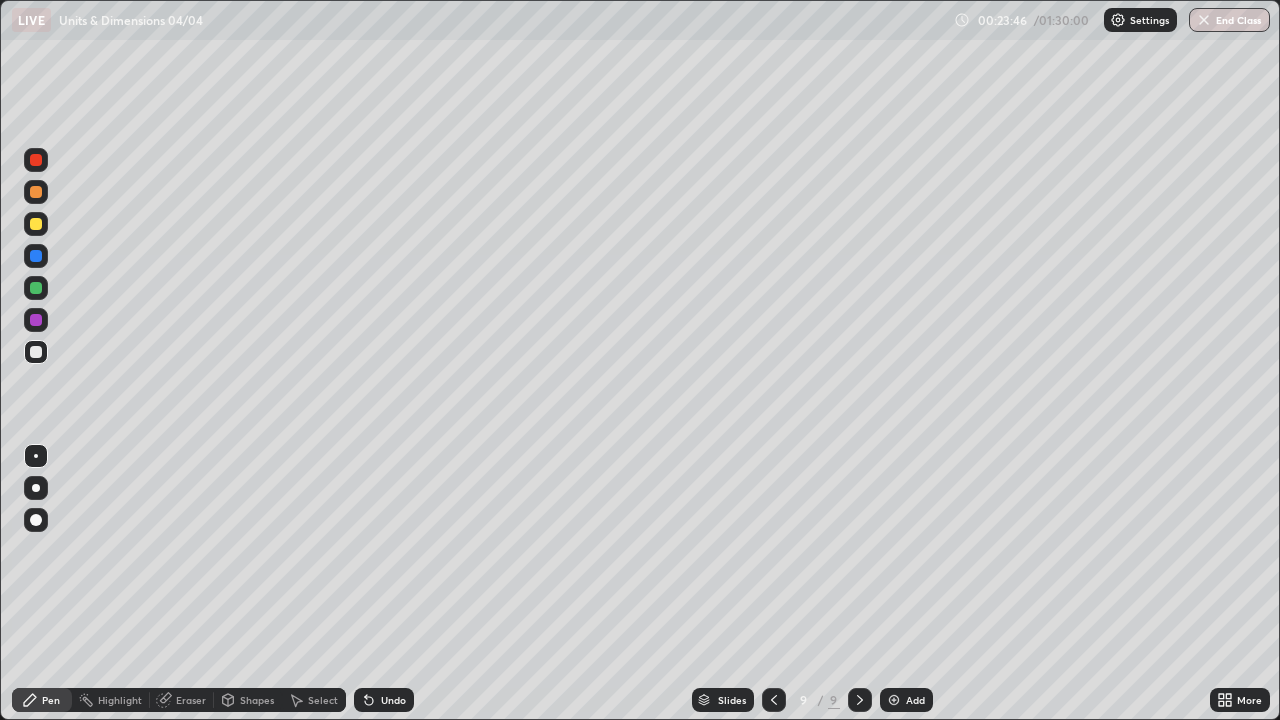 click at bounding box center (36, 288) 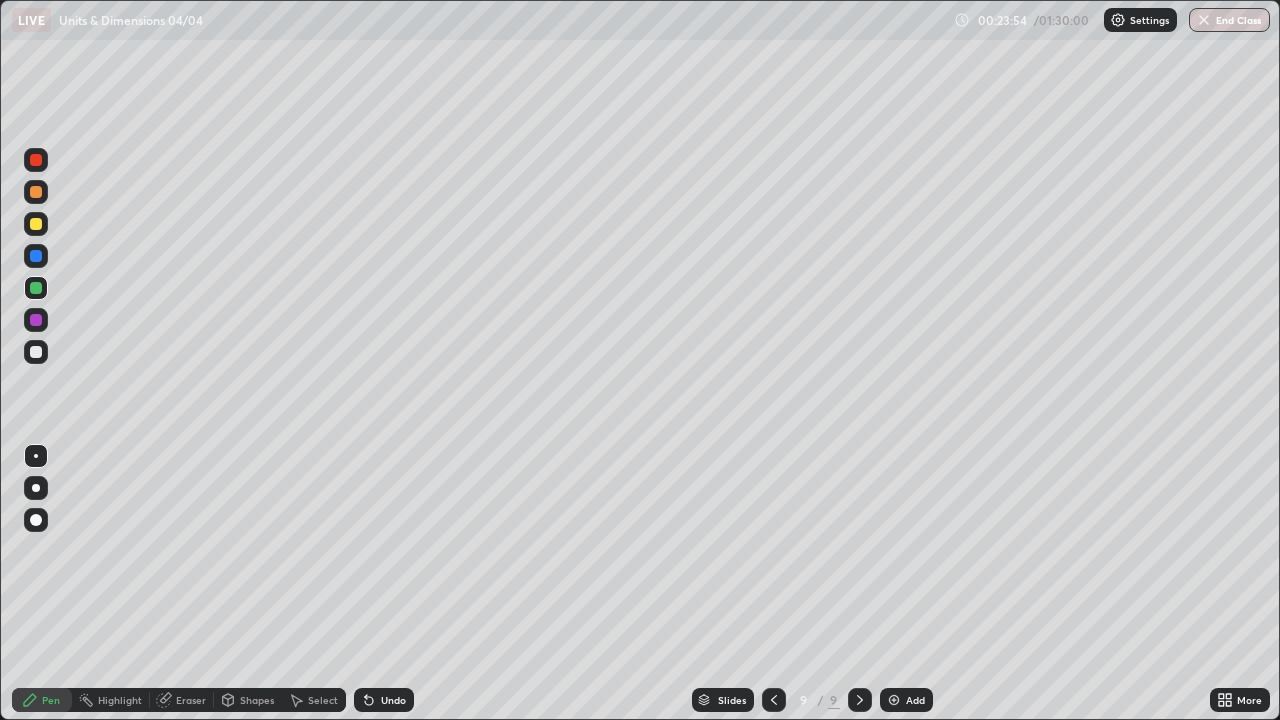 click on "Shapes" at bounding box center (257, 700) 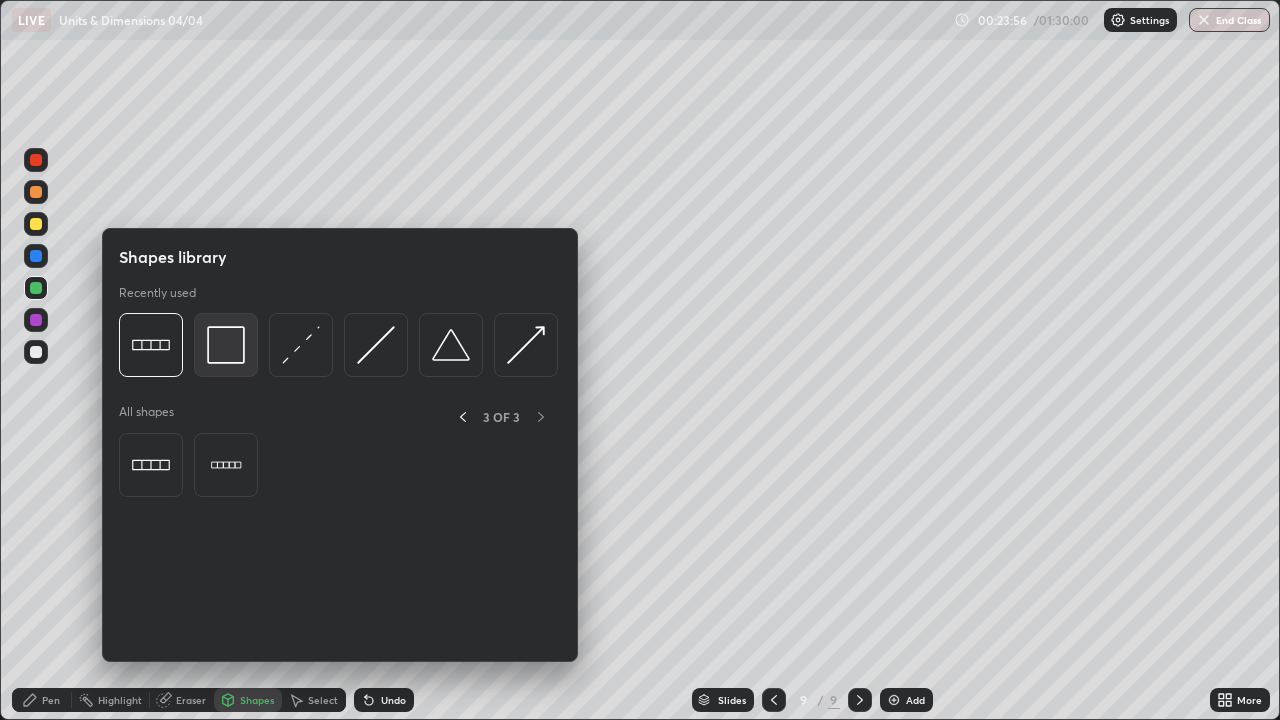 click at bounding box center [226, 345] 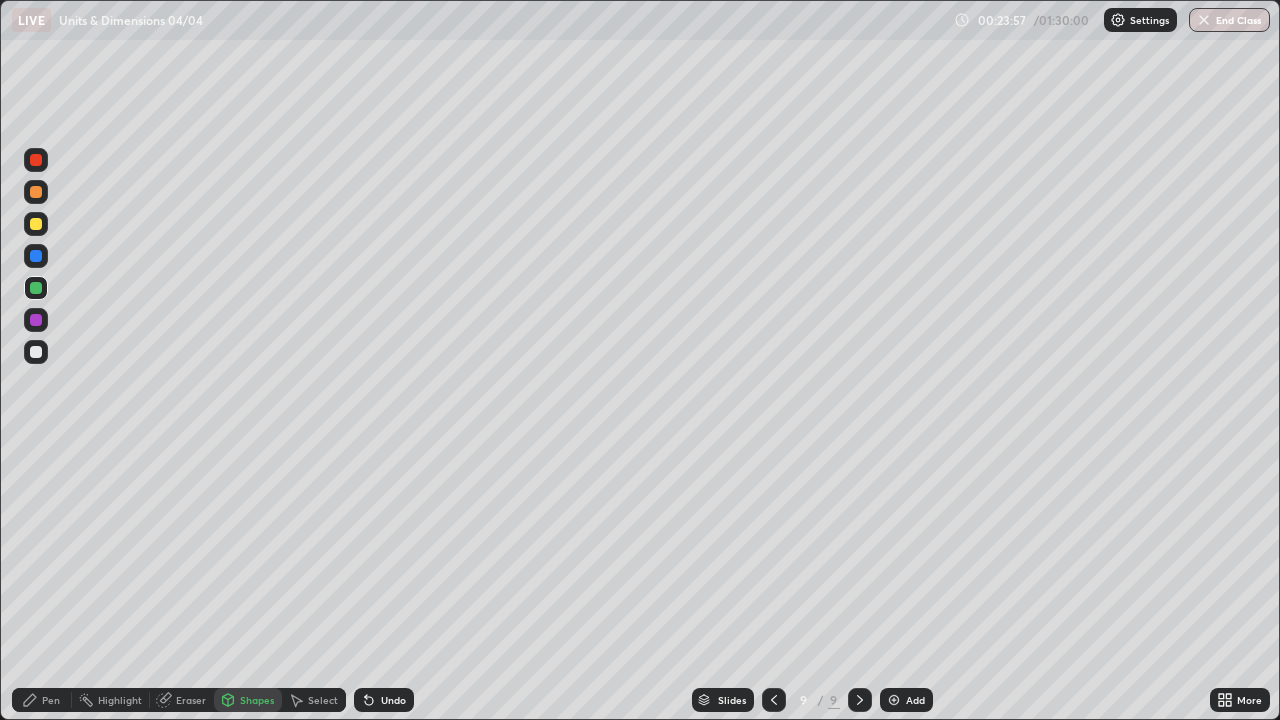 click at bounding box center [36, 352] 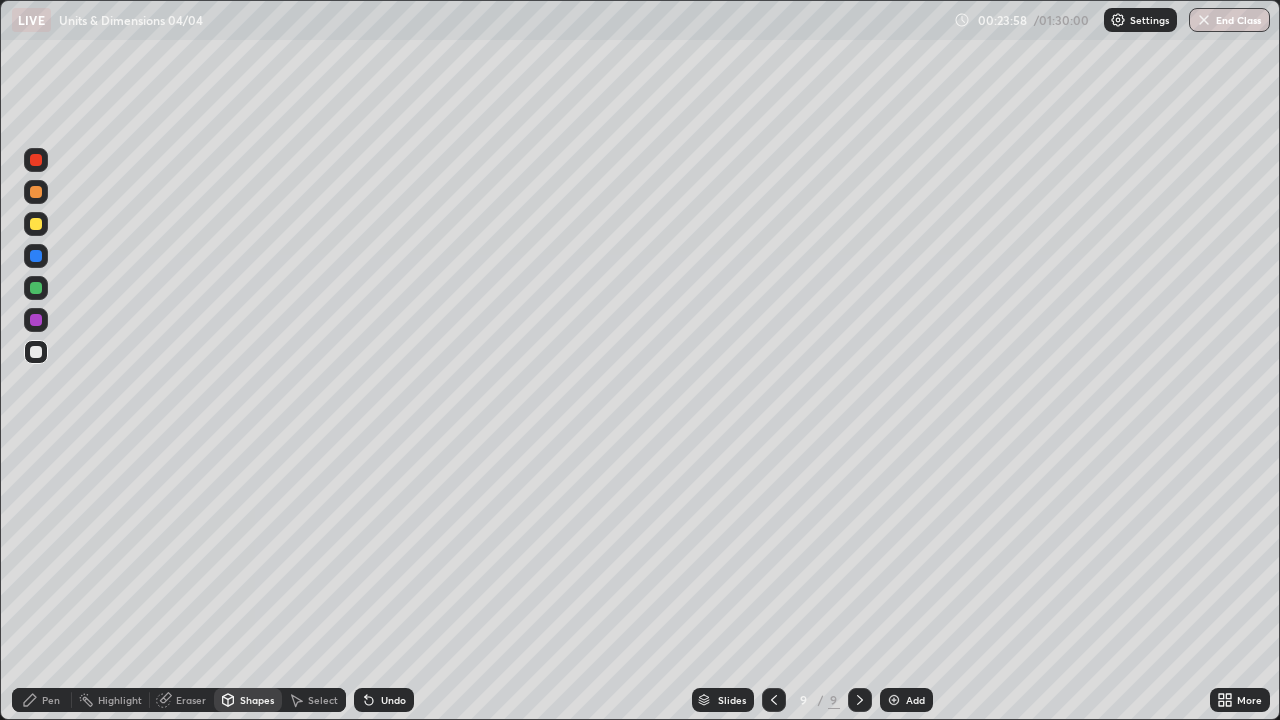 click on "Undo" at bounding box center [384, 700] 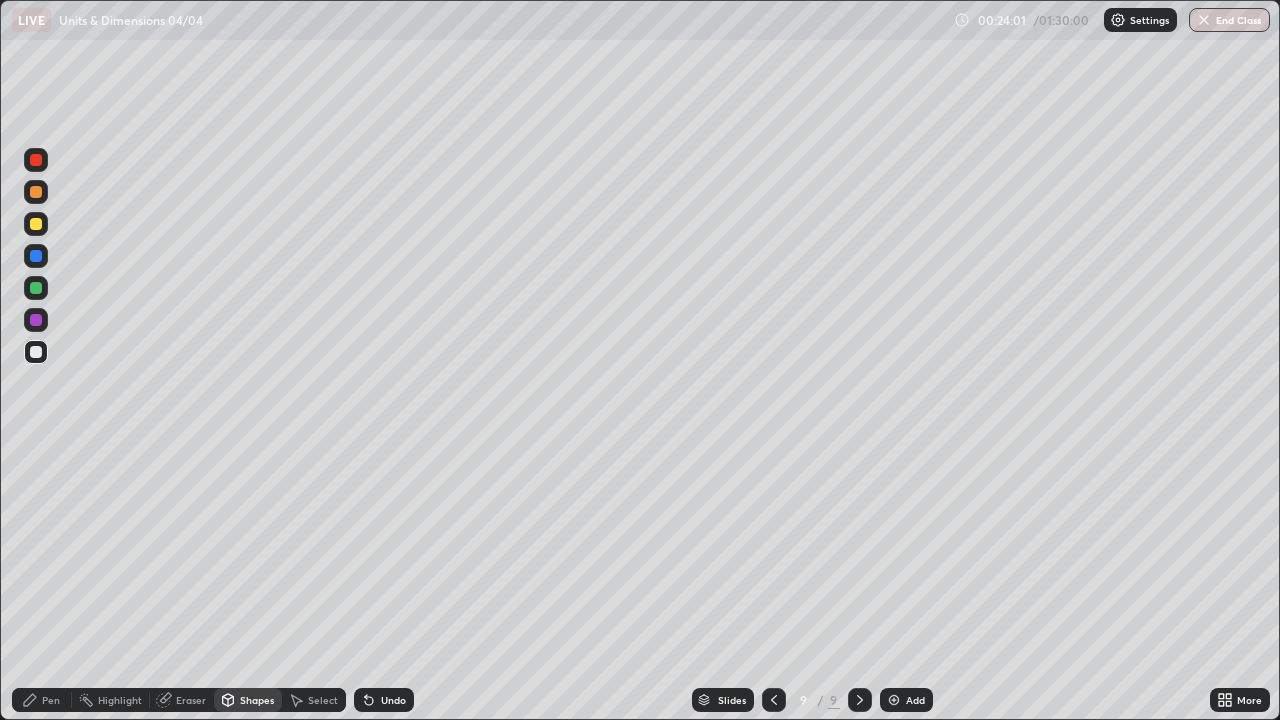 click on "Pen" at bounding box center [42, 700] 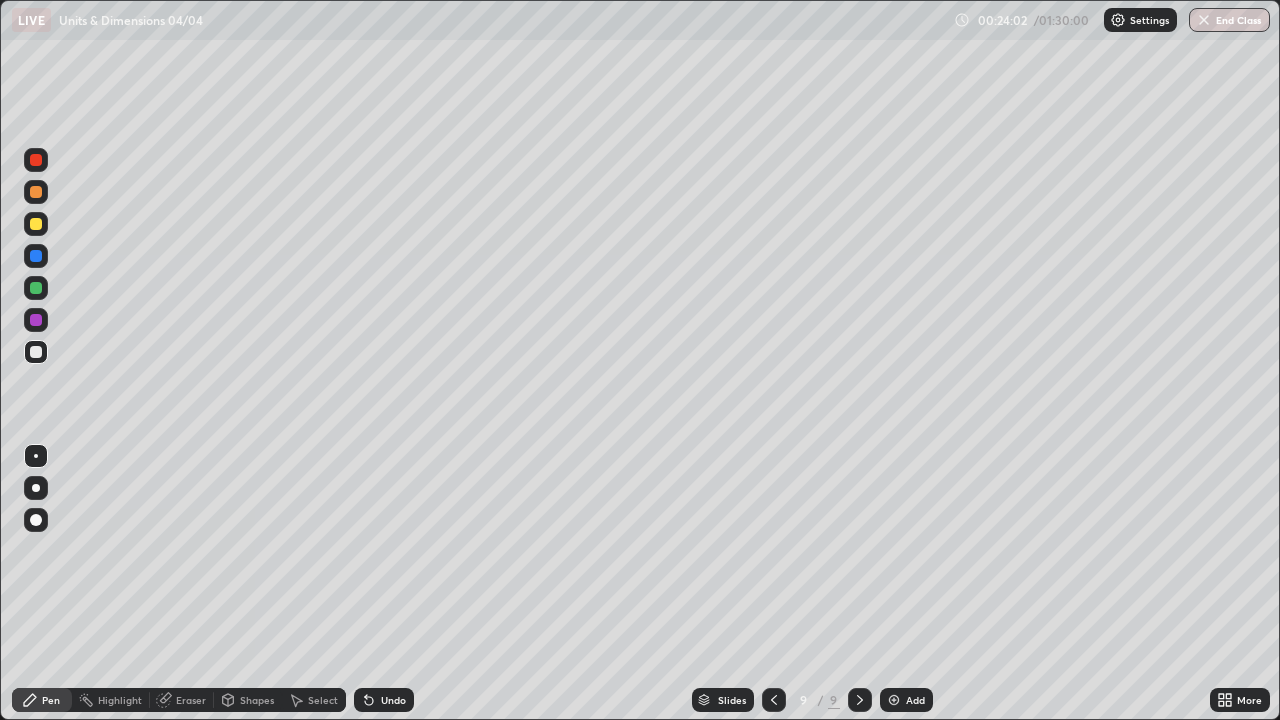 click at bounding box center [36, 288] 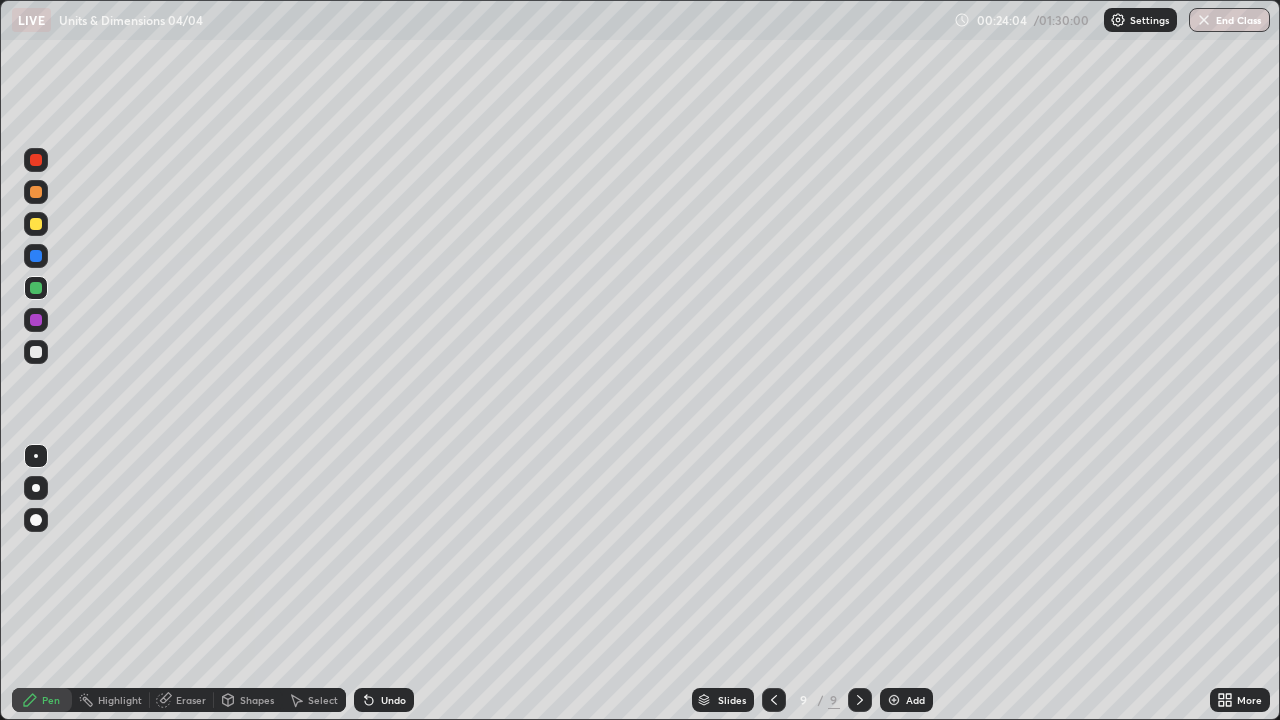 click on "Select" at bounding box center [314, 700] 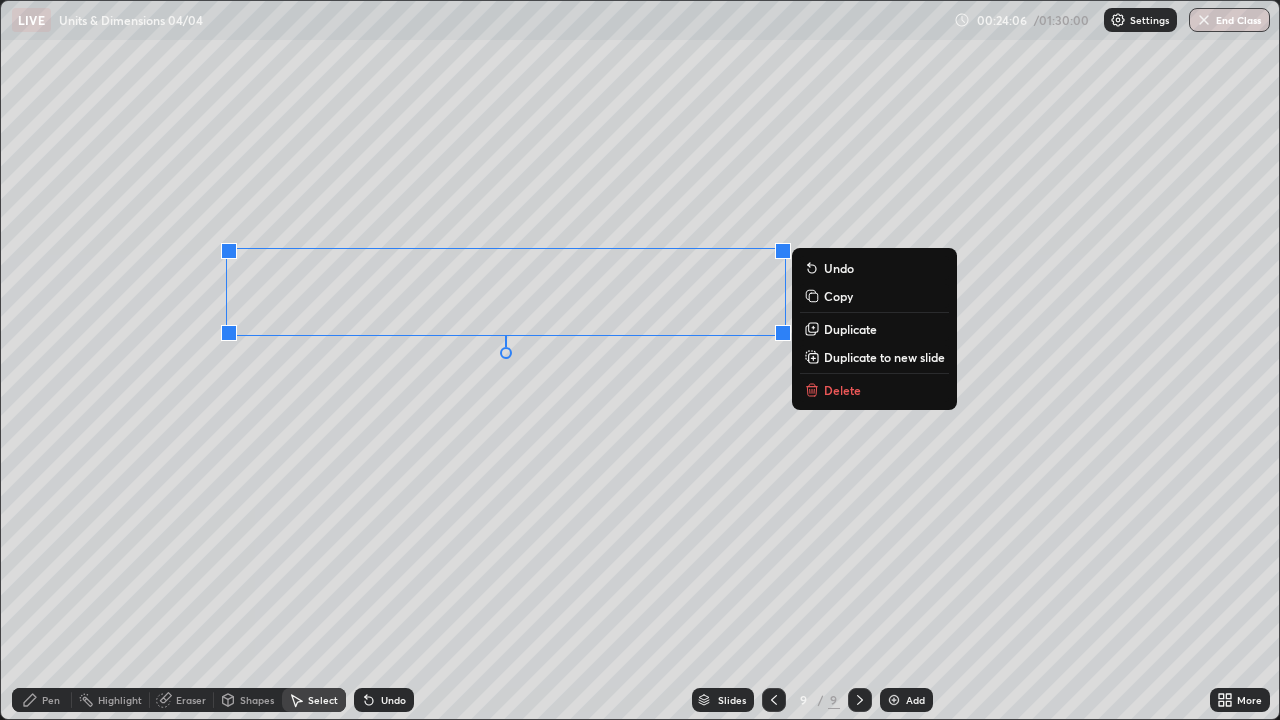 click on "Duplicate" at bounding box center (874, 329) 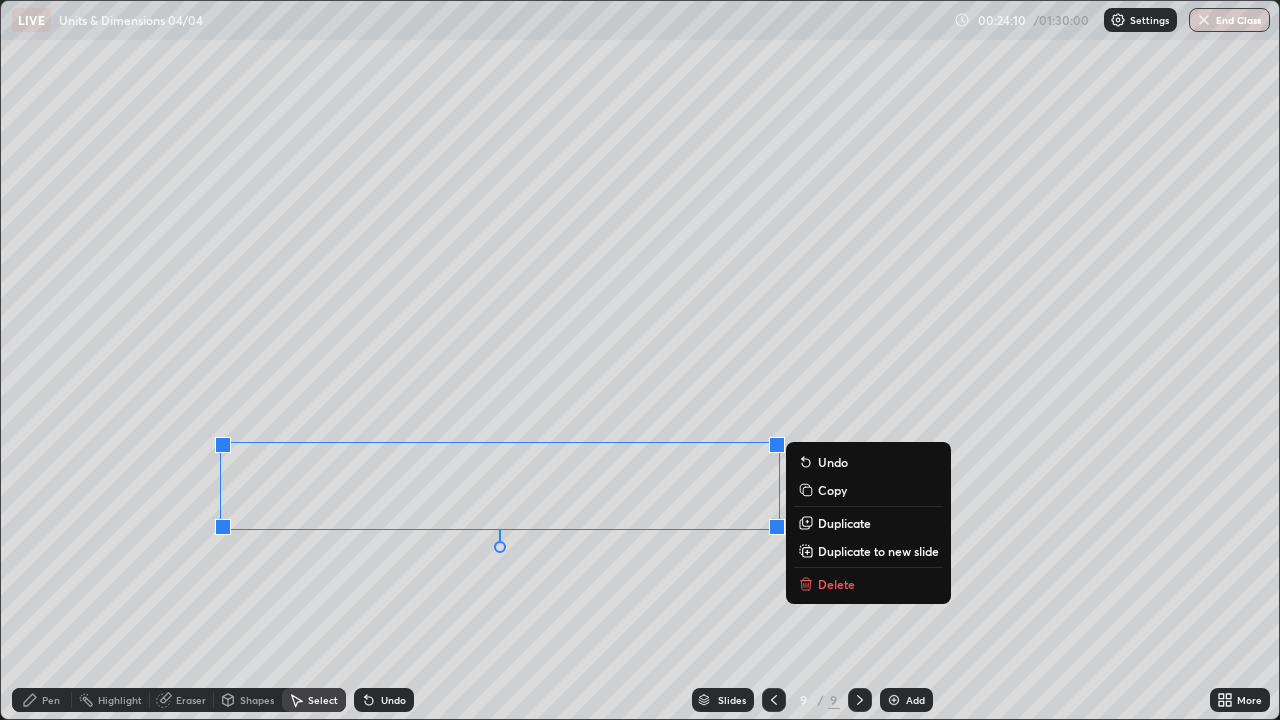 click on "Pen" at bounding box center [42, 700] 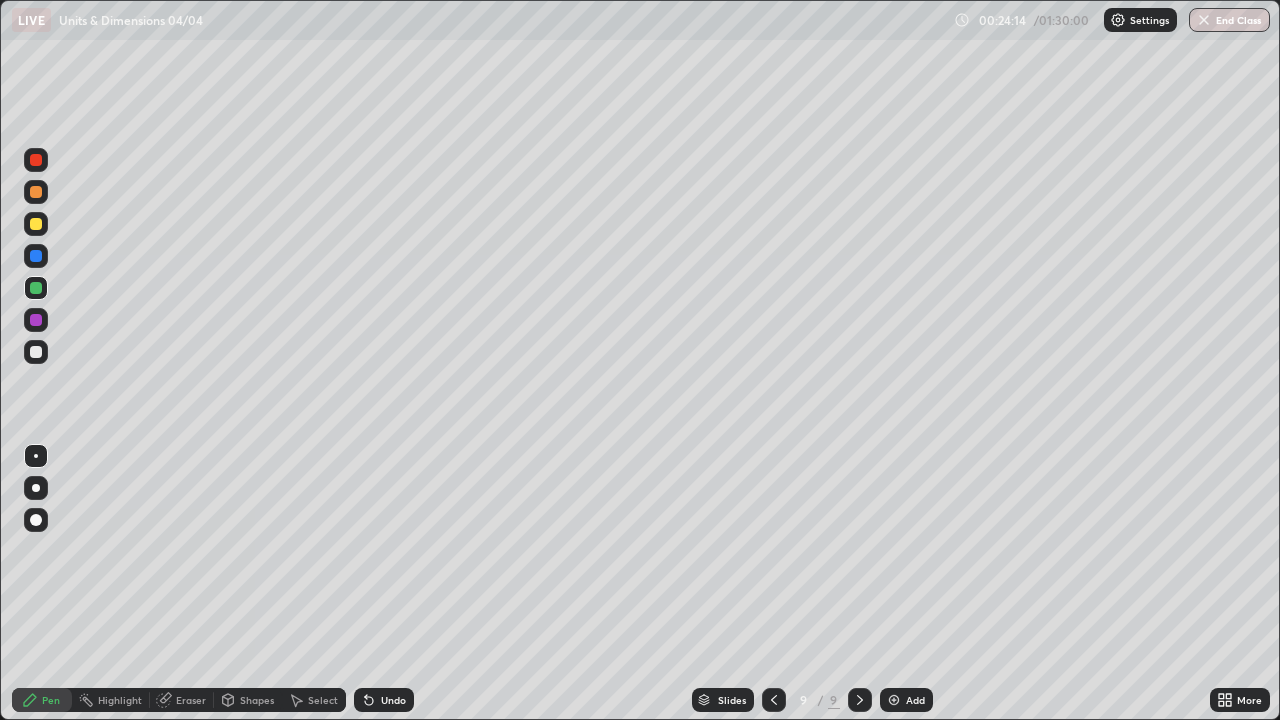 click at bounding box center [36, 224] 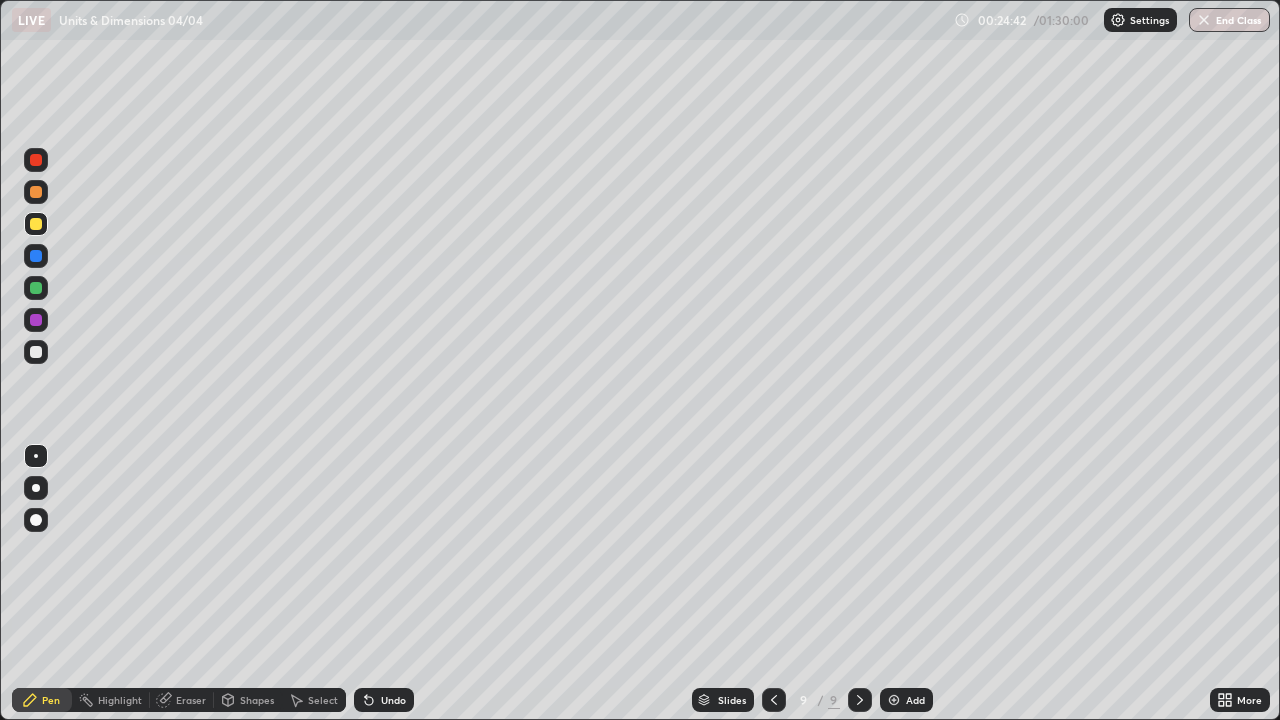 click on "Undo" at bounding box center [384, 700] 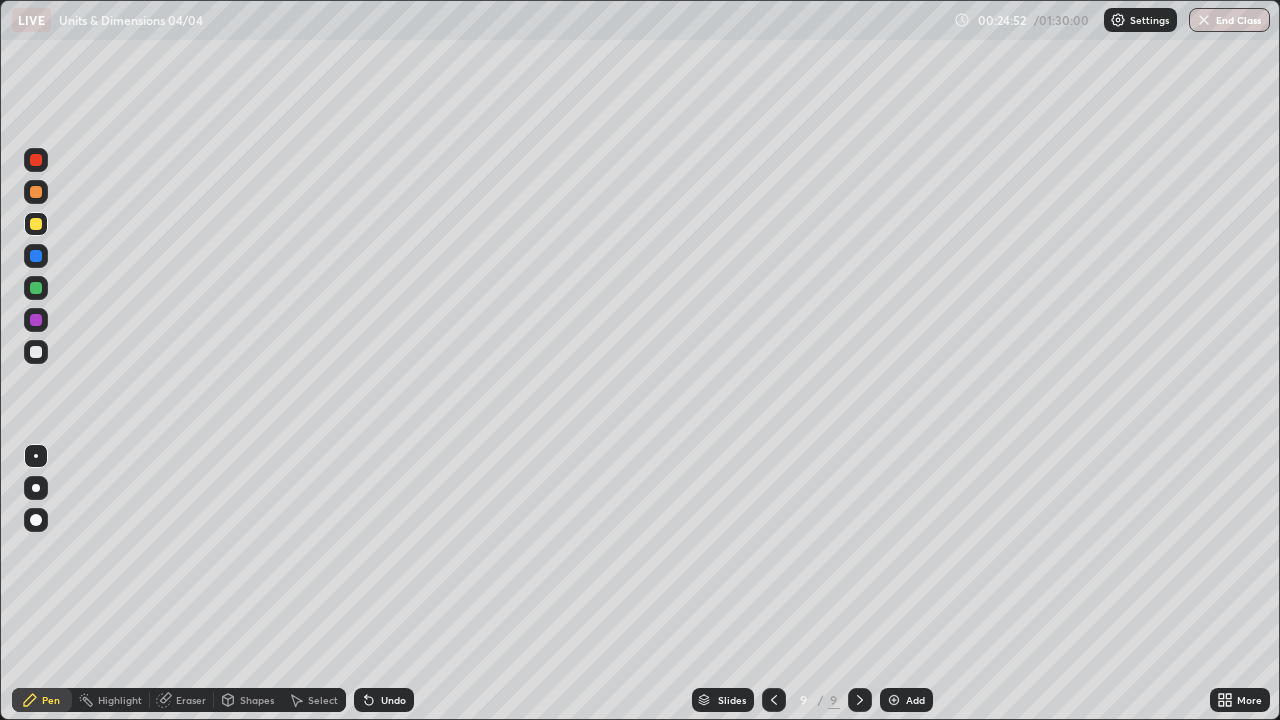 click on "Pen" at bounding box center [42, 700] 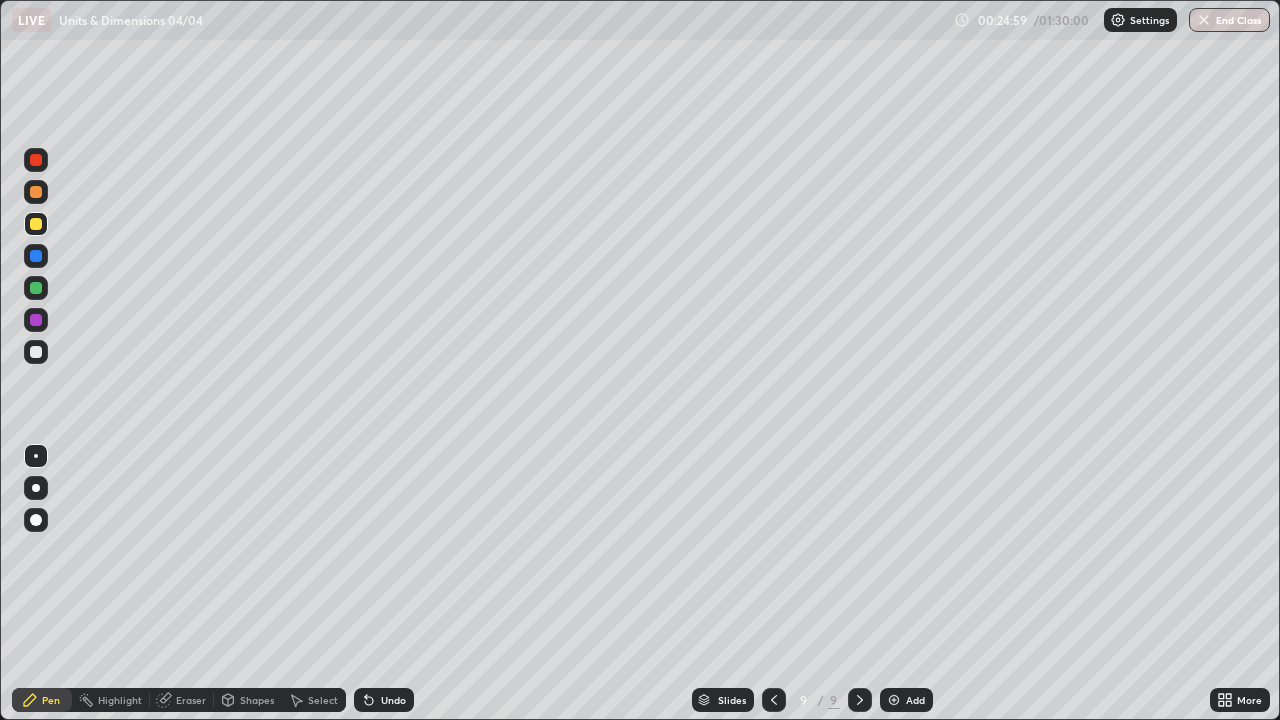 click on "Pen" at bounding box center (51, 700) 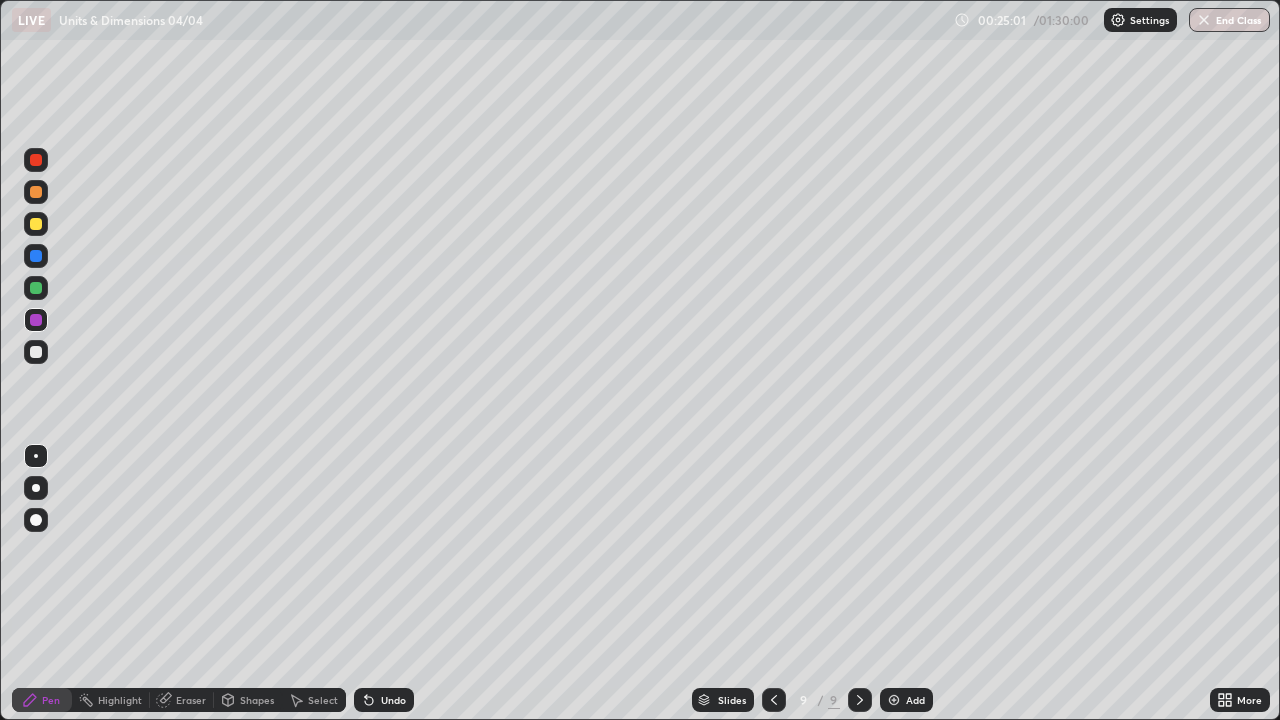 click on "Pen" at bounding box center [42, 700] 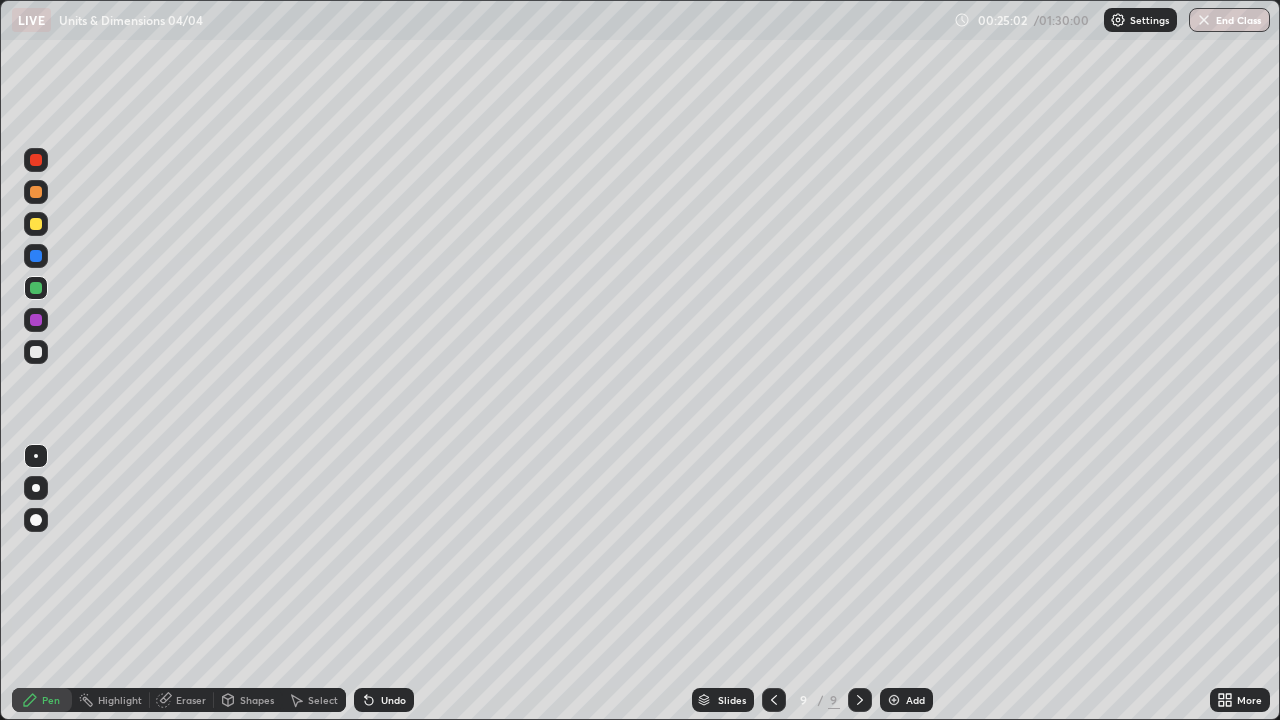 click at bounding box center (36, 352) 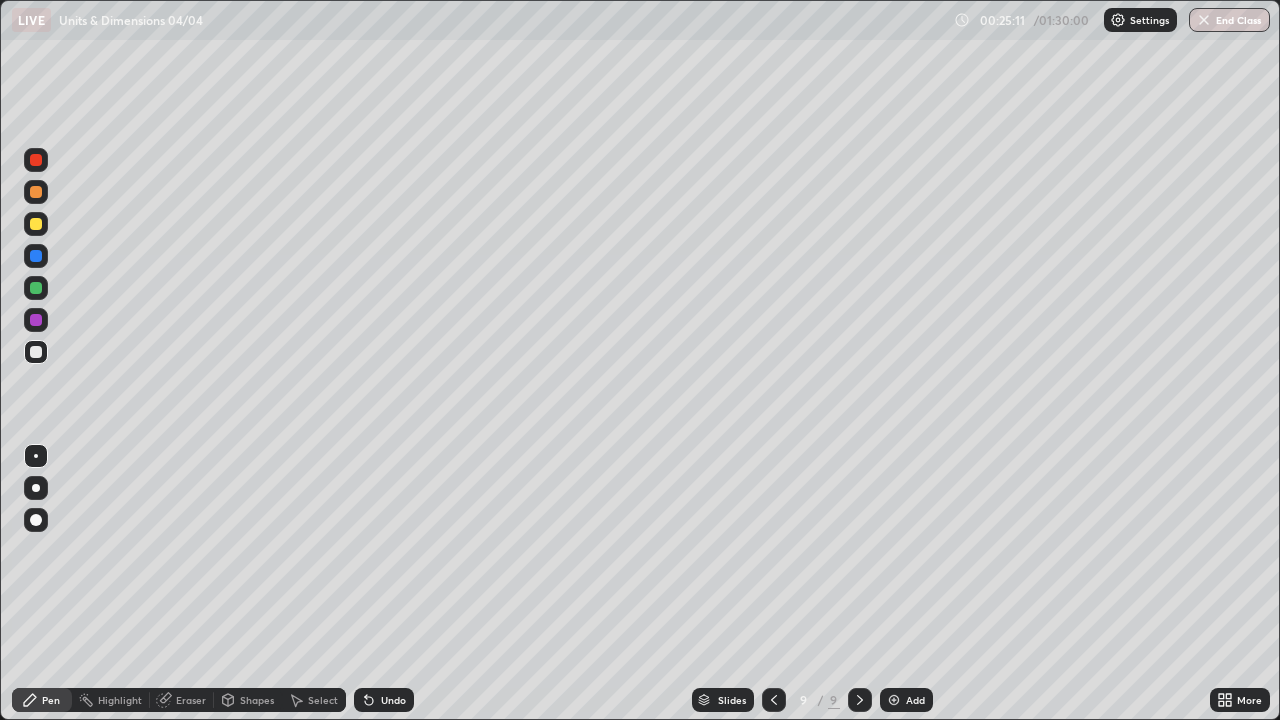click on "Eraser" at bounding box center [191, 700] 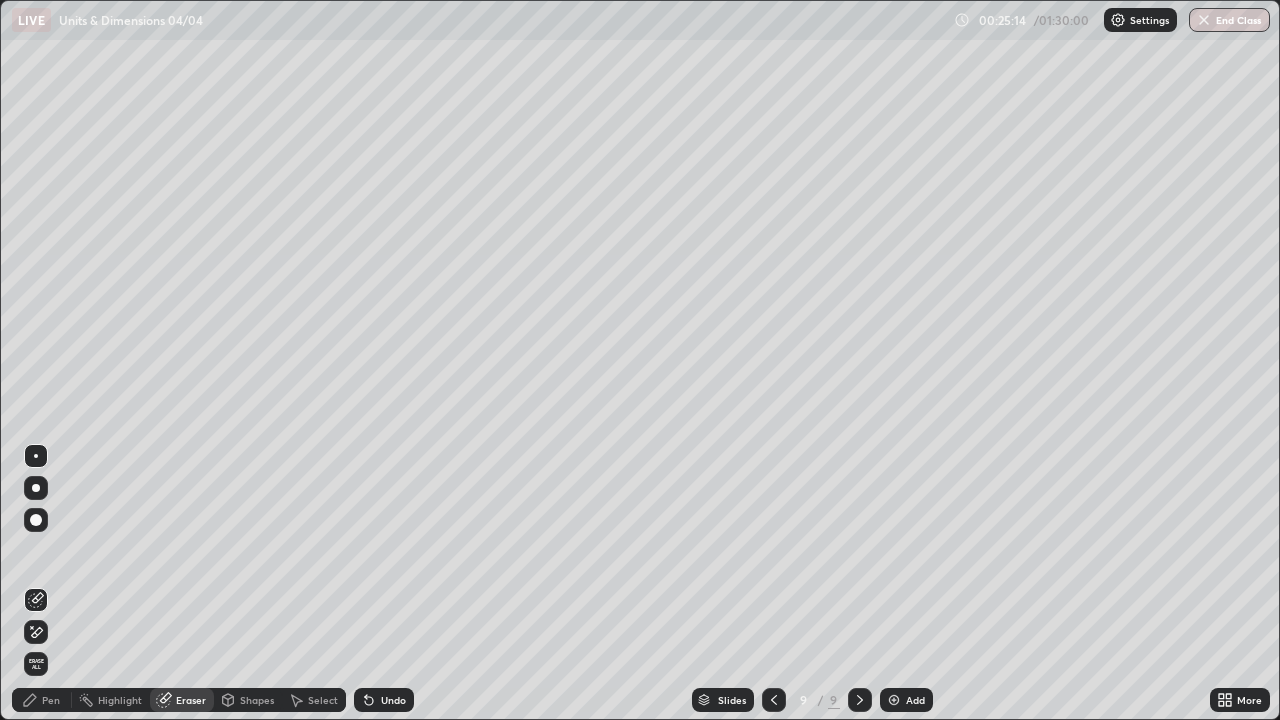 click at bounding box center (36, 456) 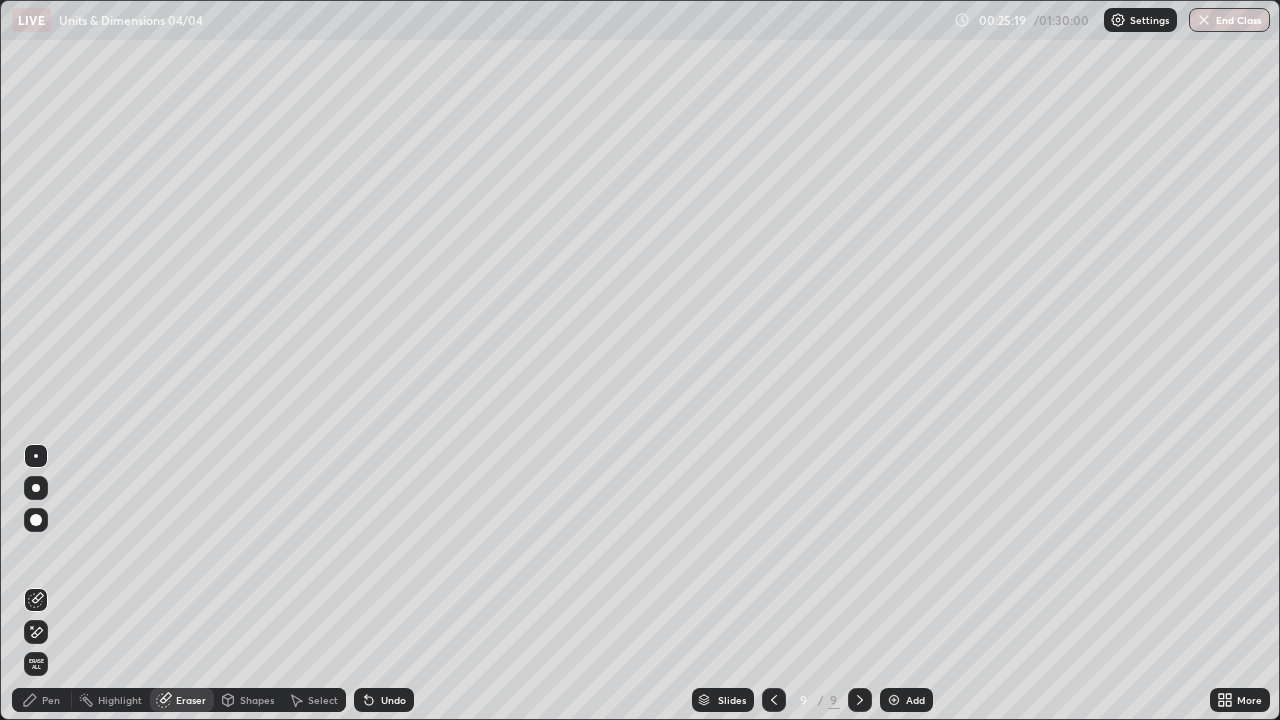click on "Eraser" at bounding box center (191, 700) 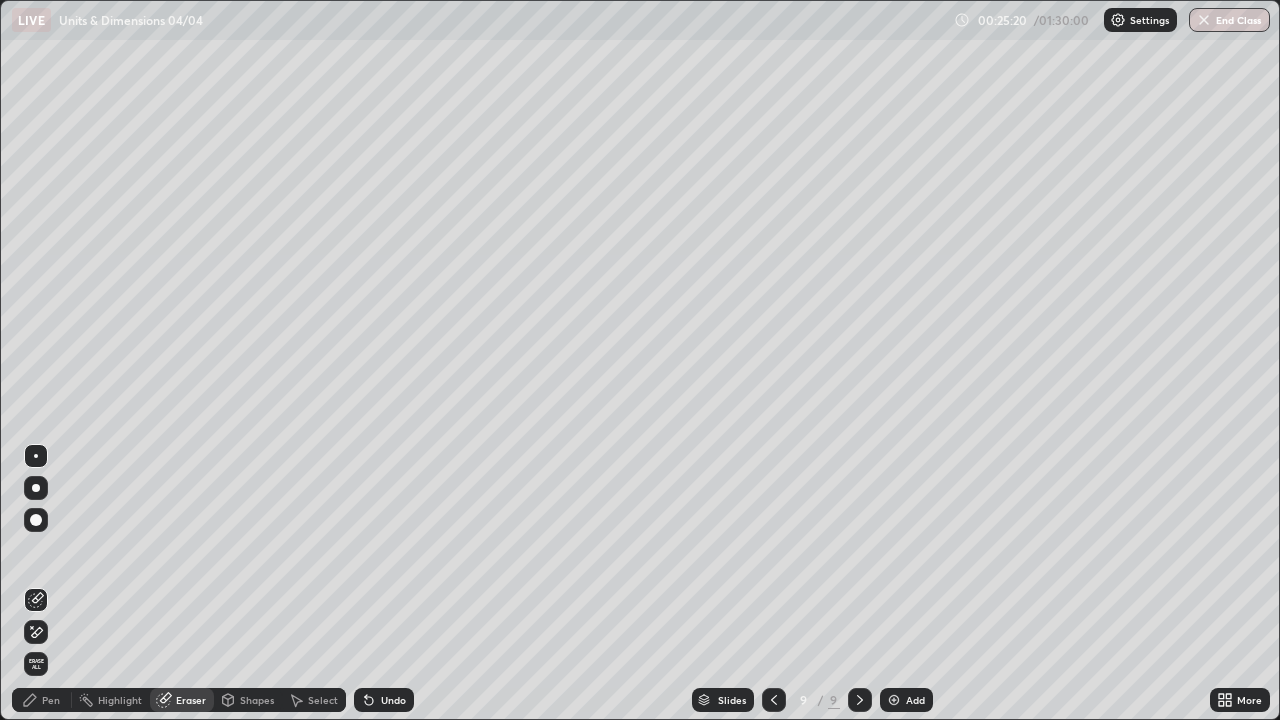 click on "Shapes" at bounding box center [257, 700] 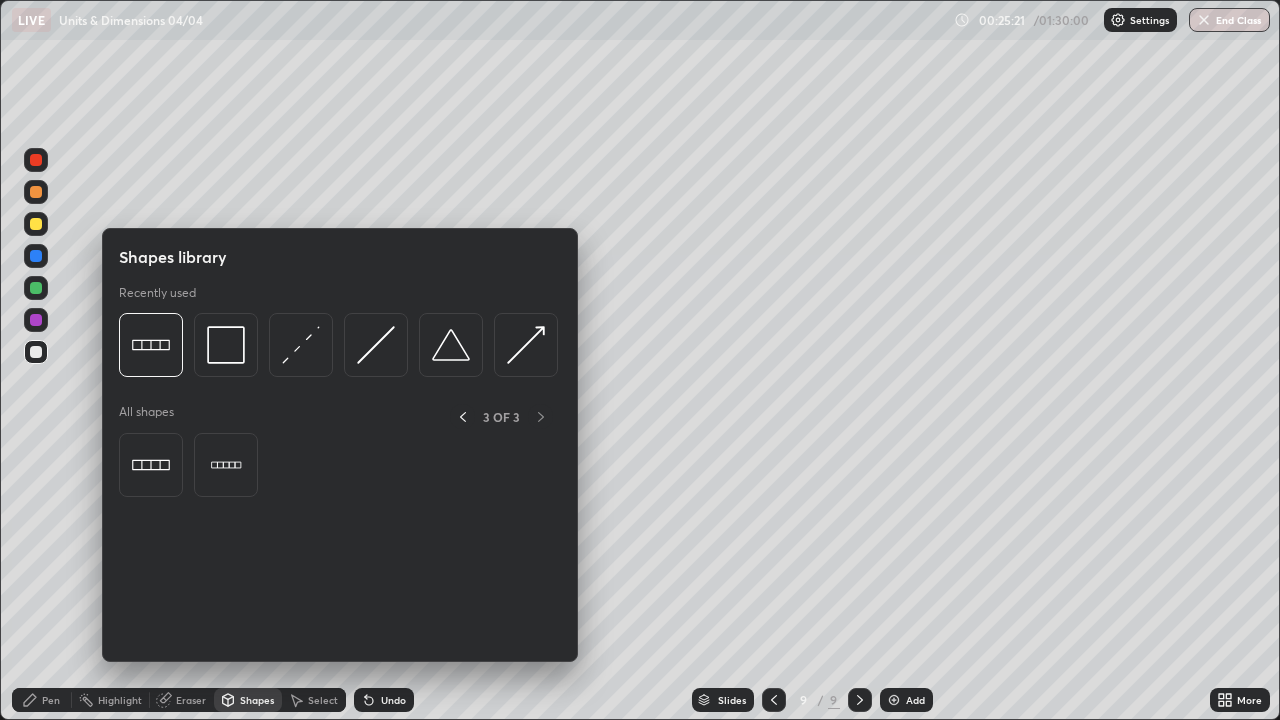 click at bounding box center [36, 224] 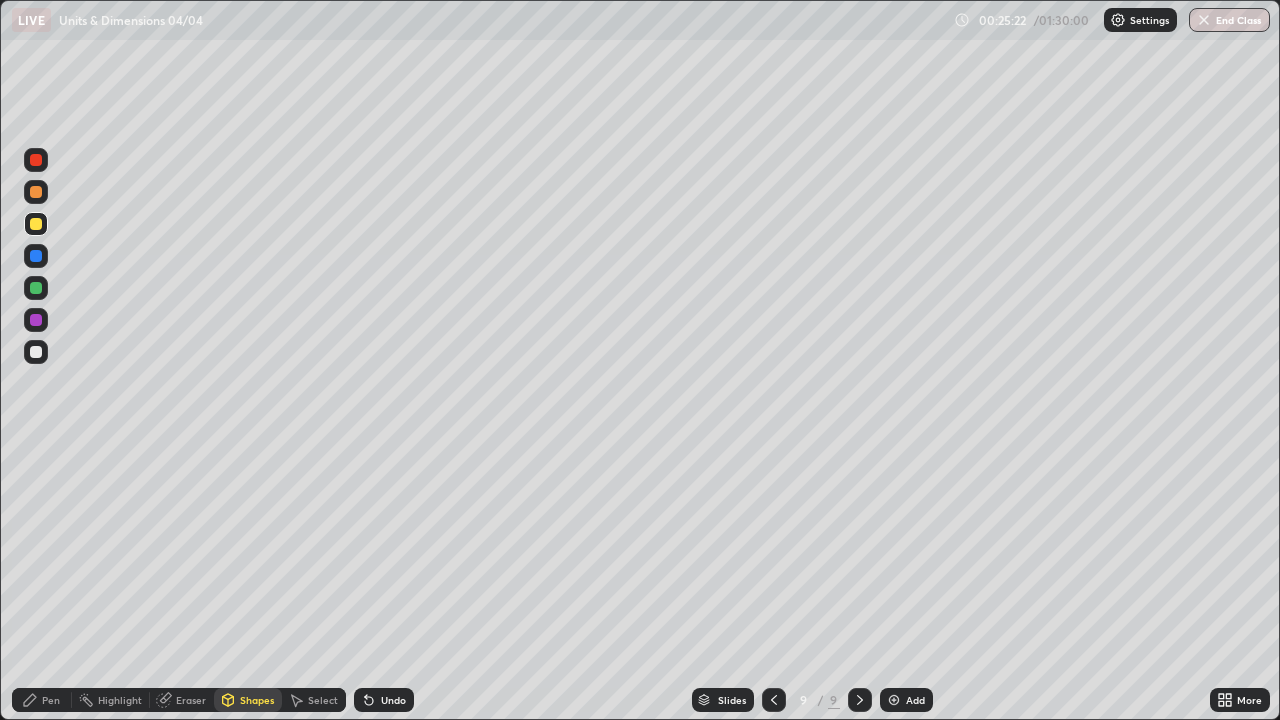 click on "Shapes" at bounding box center [257, 700] 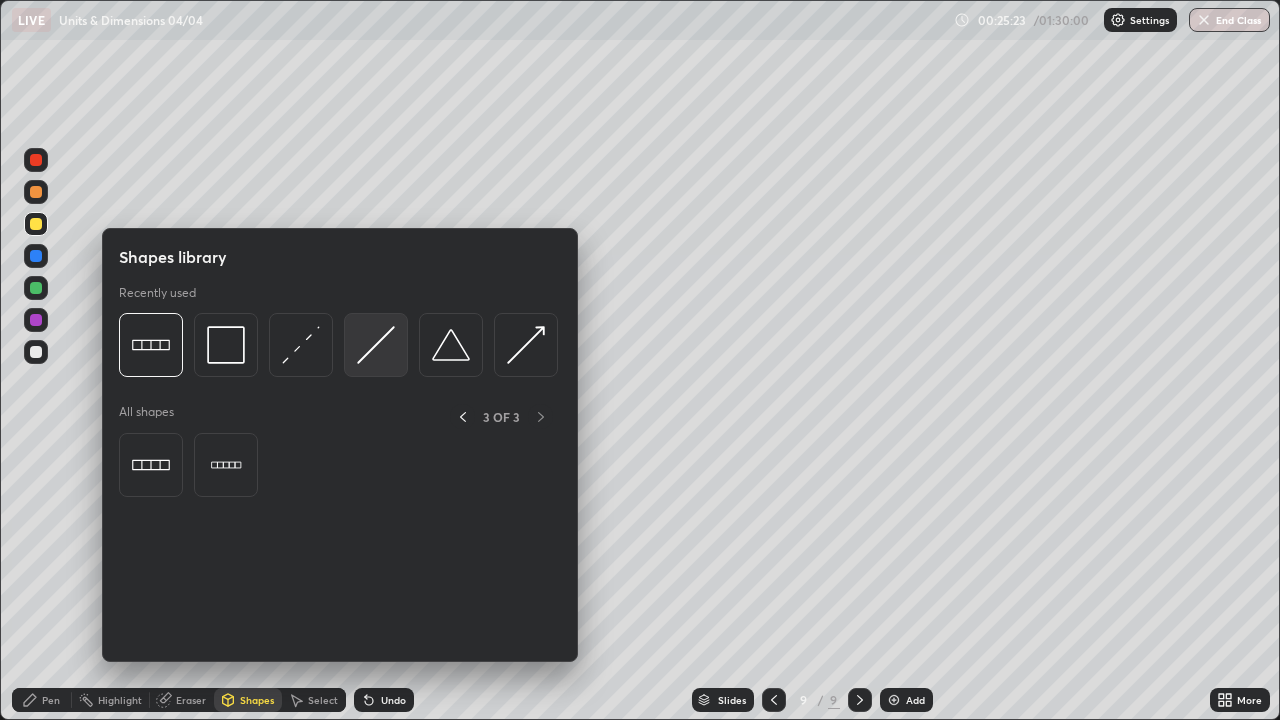 click at bounding box center (376, 345) 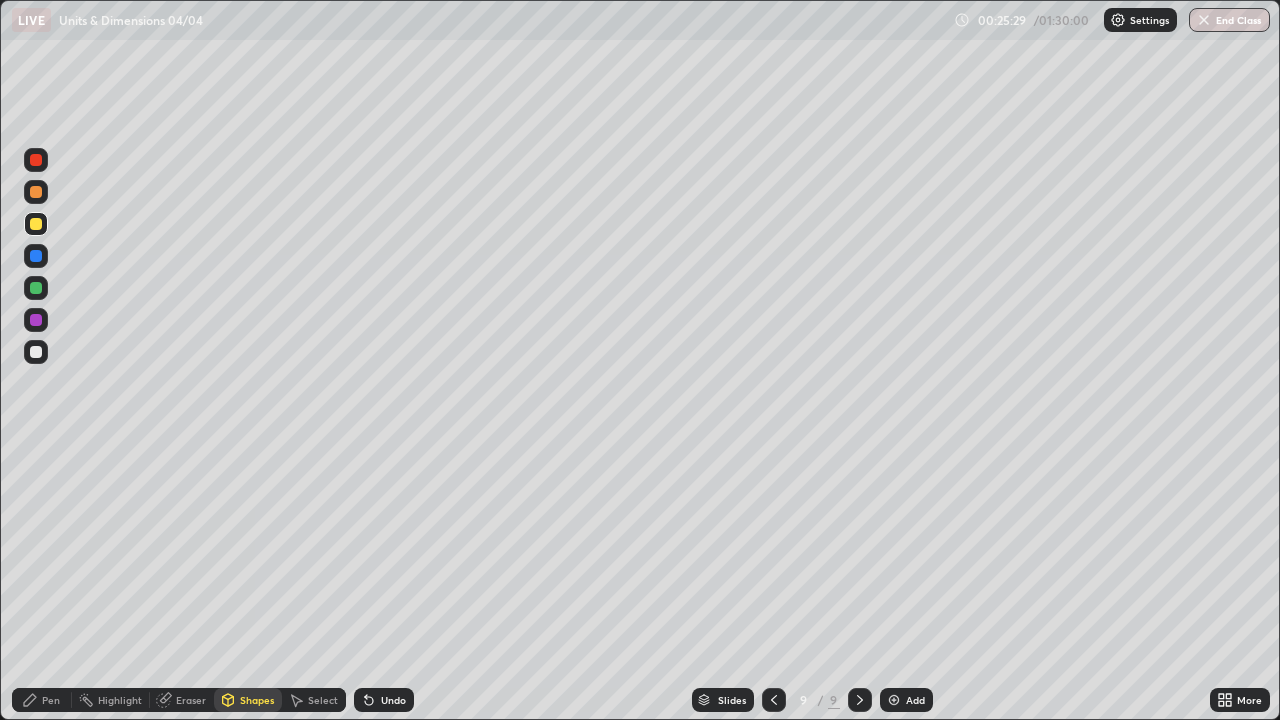 click on "Undo" at bounding box center (393, 700) 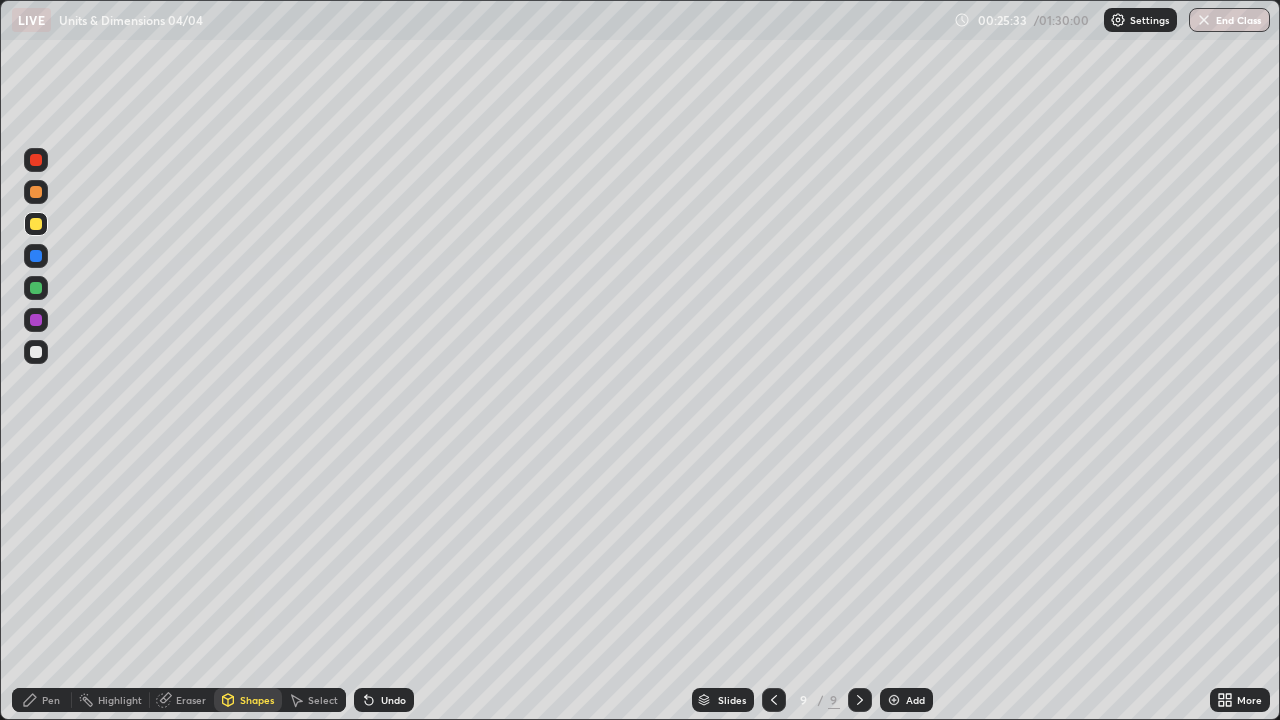 click on "Pen" at bounding box center (51, 700) 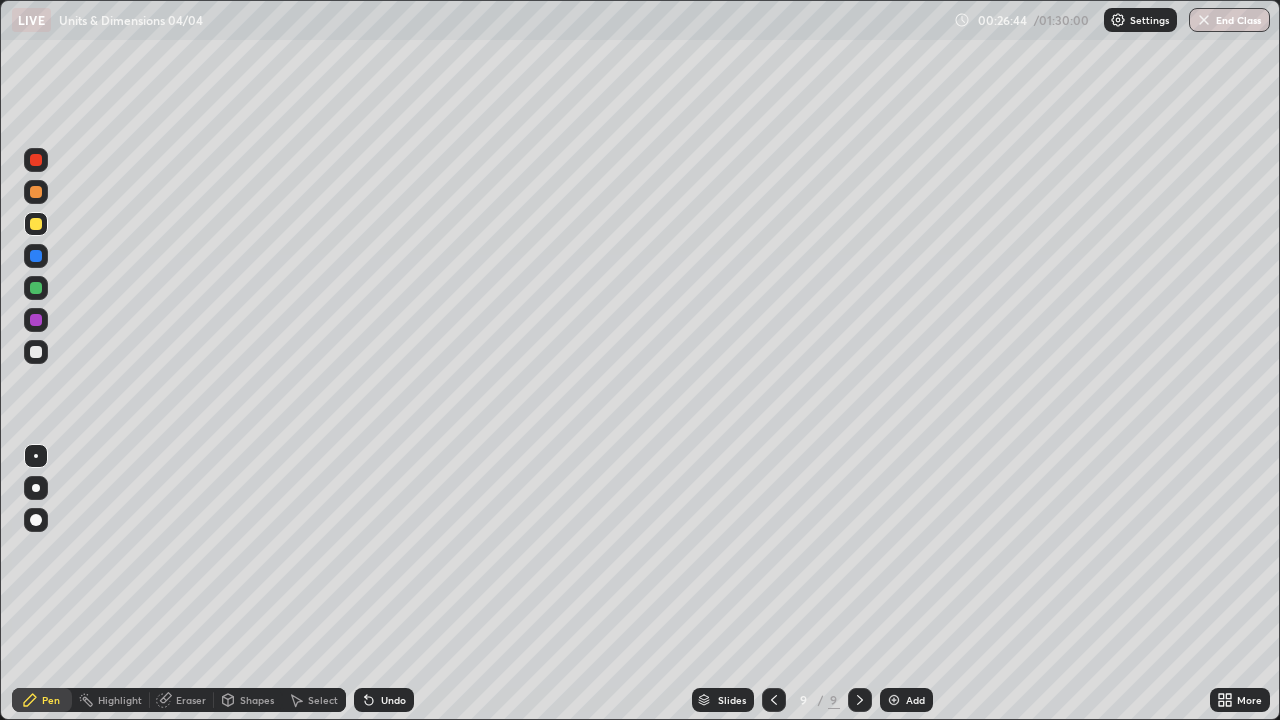 click on "Select" at bounding box center [323, 700] 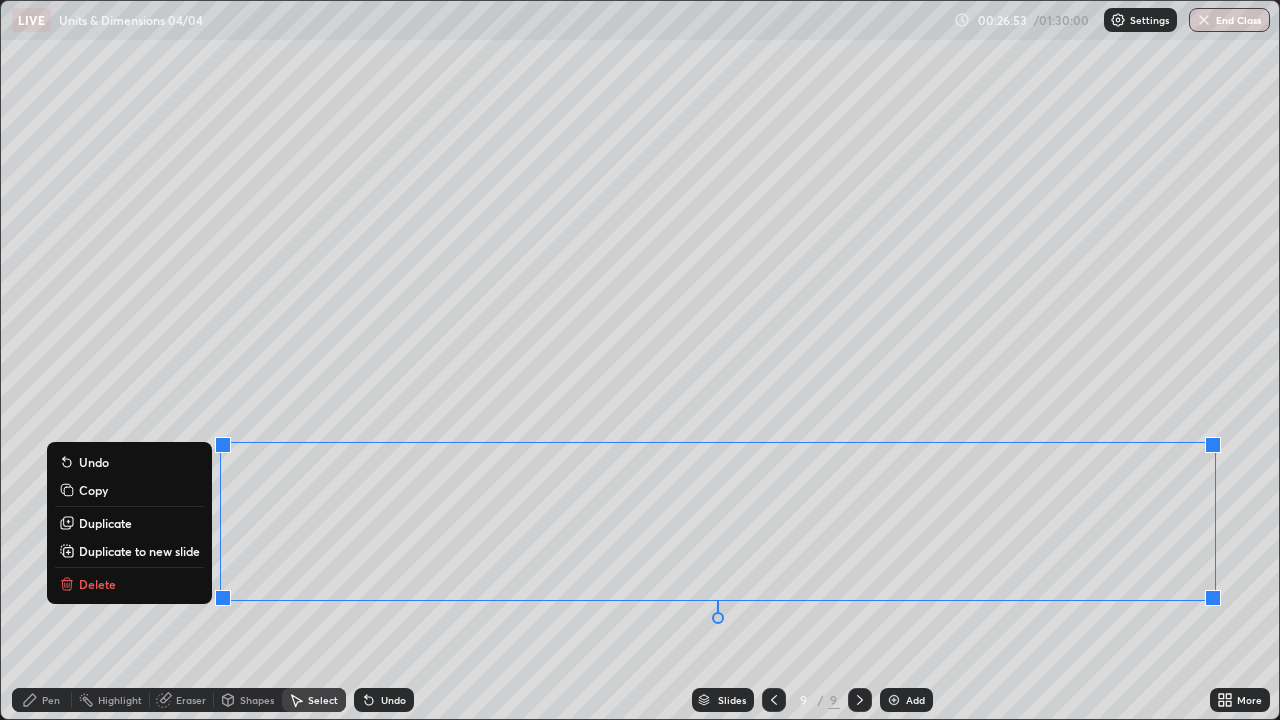 click on "0 ° Undo Copy Duplicate Duplicate to new slide Delete" at bounding box center (640, 360) 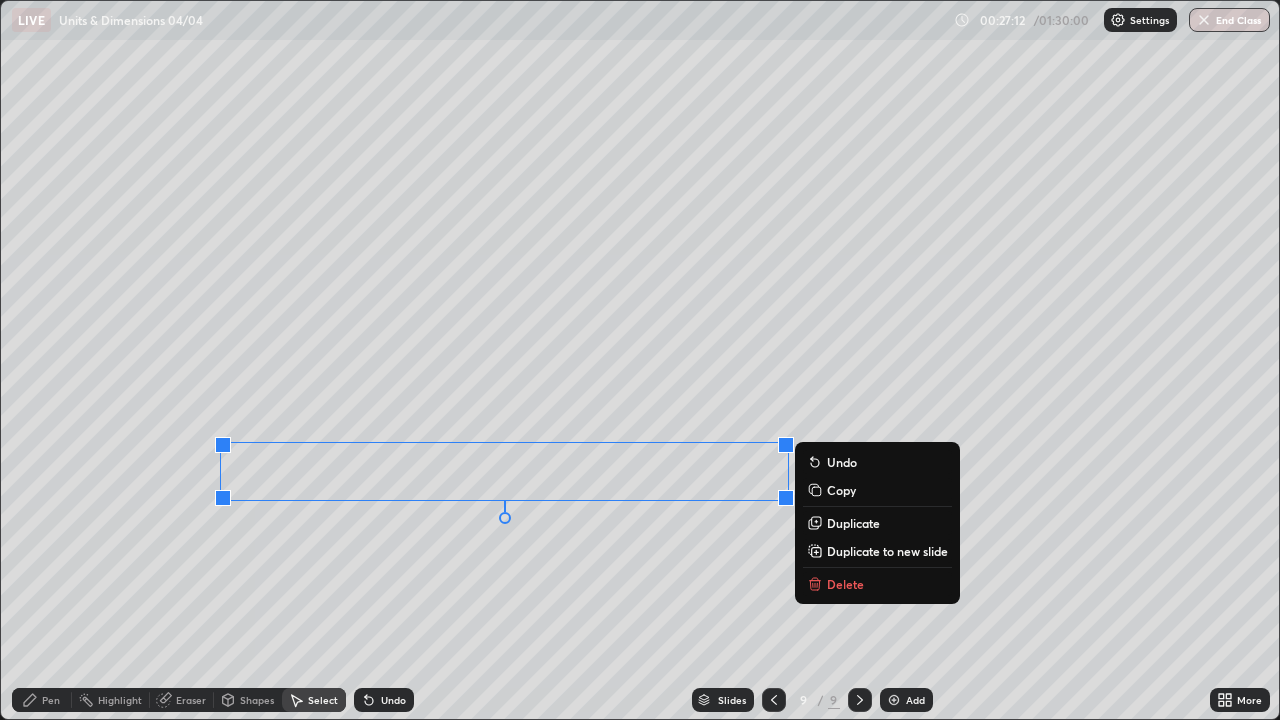 click on "0 ° Undo Copy Duplicate Duplicate to new slide Delete" at bounding box center [640, 360] 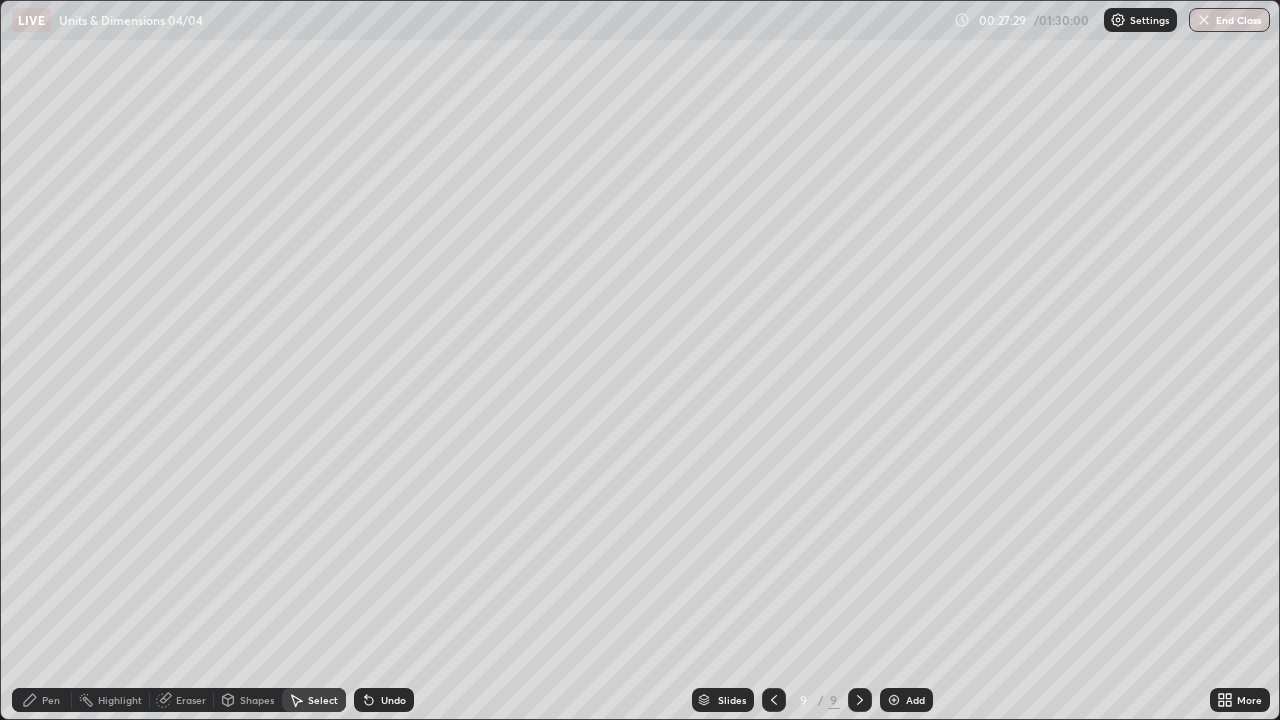 click on "Select" at bounding box center (314, 700) 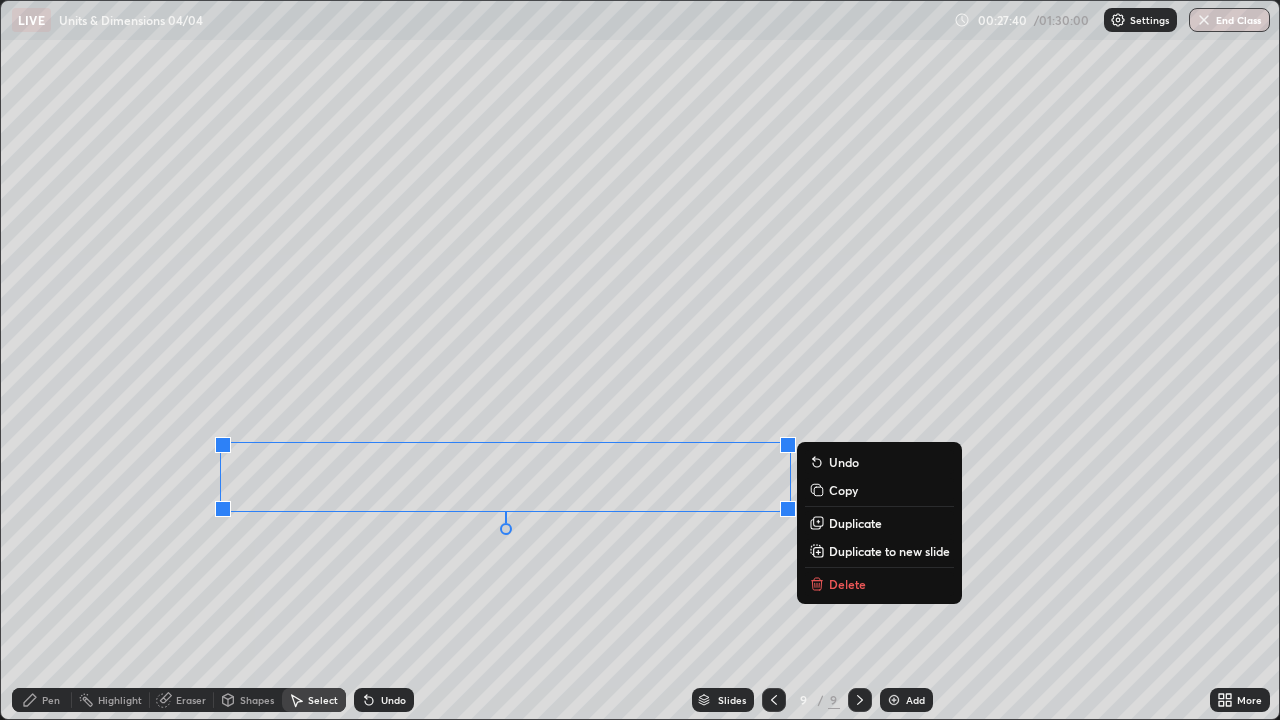 click on "Pen" at bounding box center (42, 700) 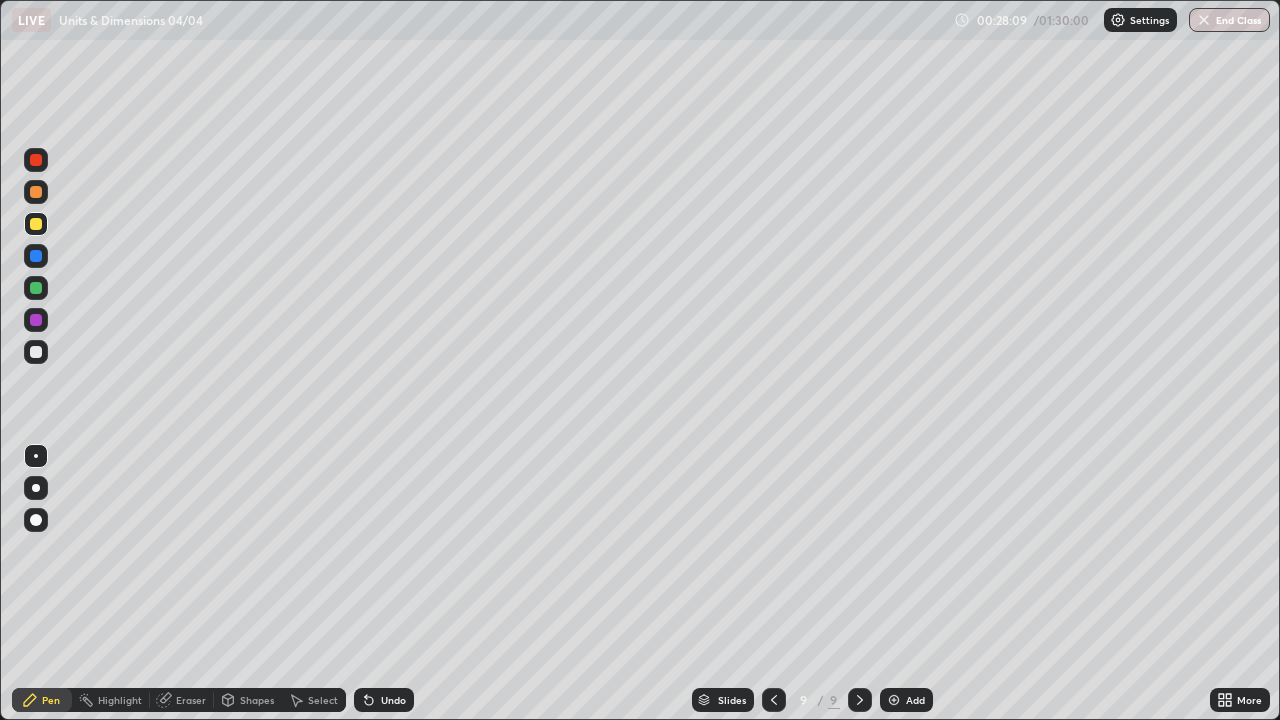 click at bounding box center [36, 224] 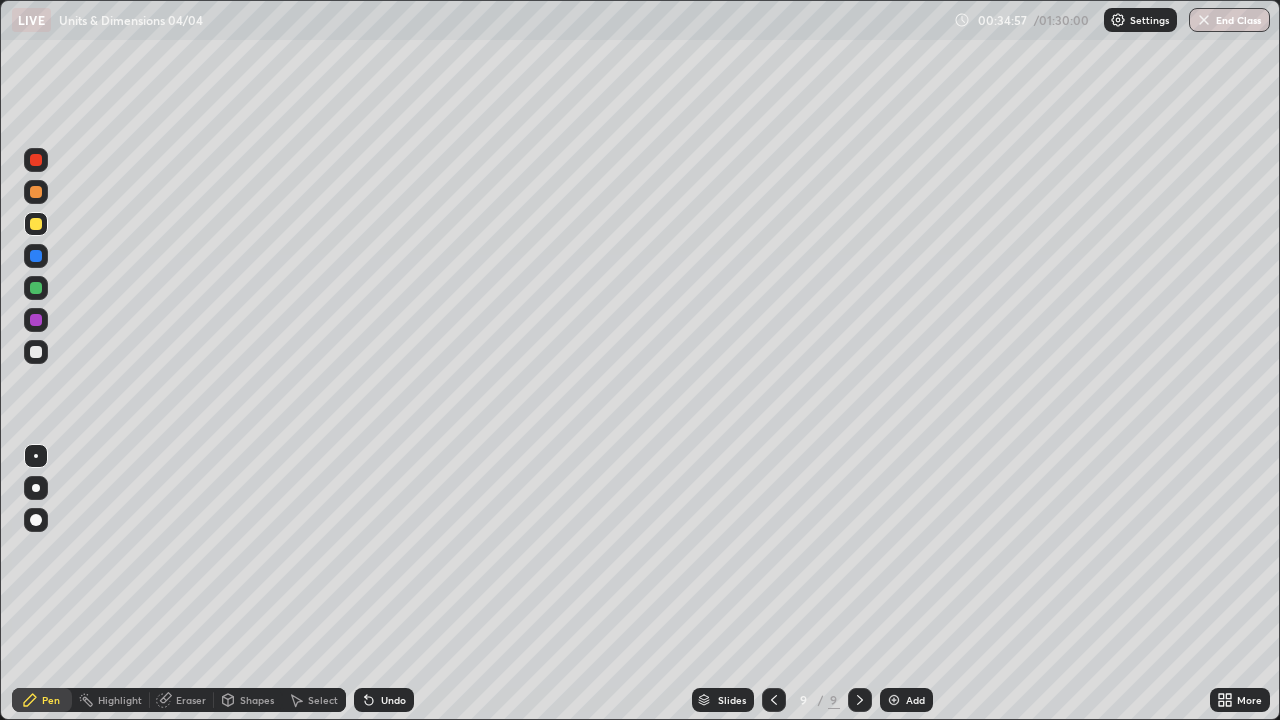 click on "Undo" at bounding box center (393, 700) 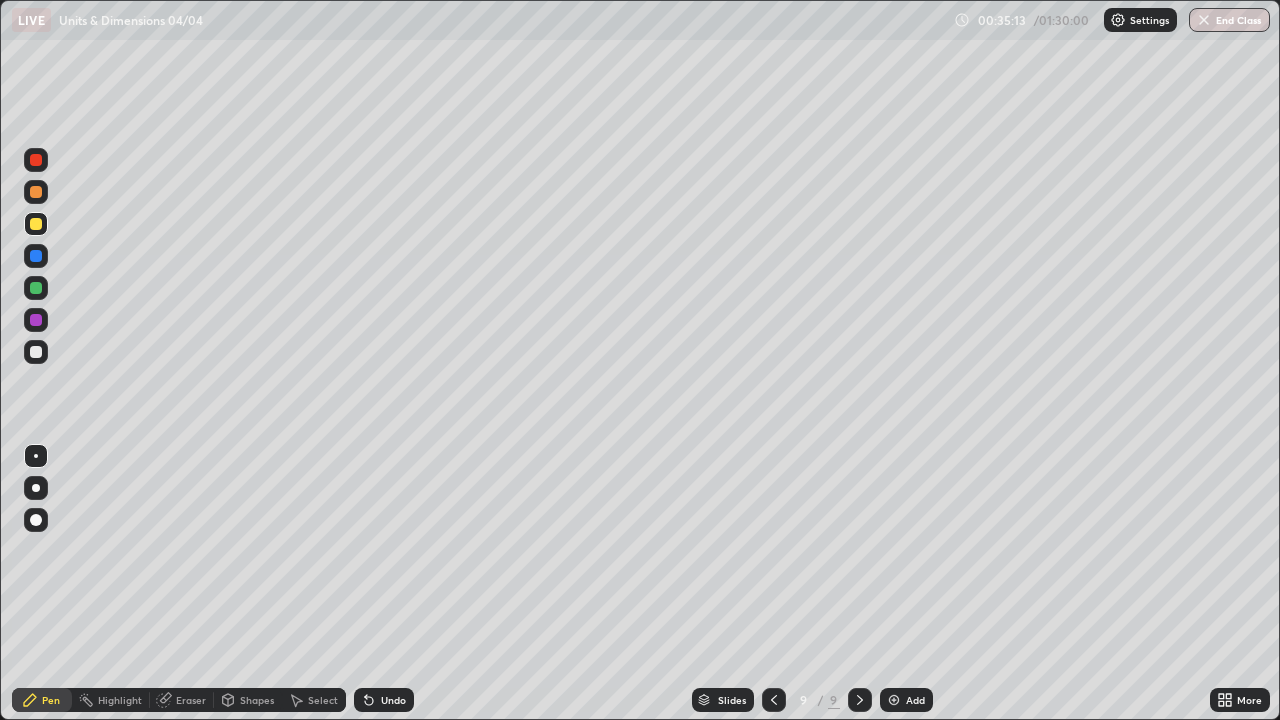 click at bounding box center [36, 288] 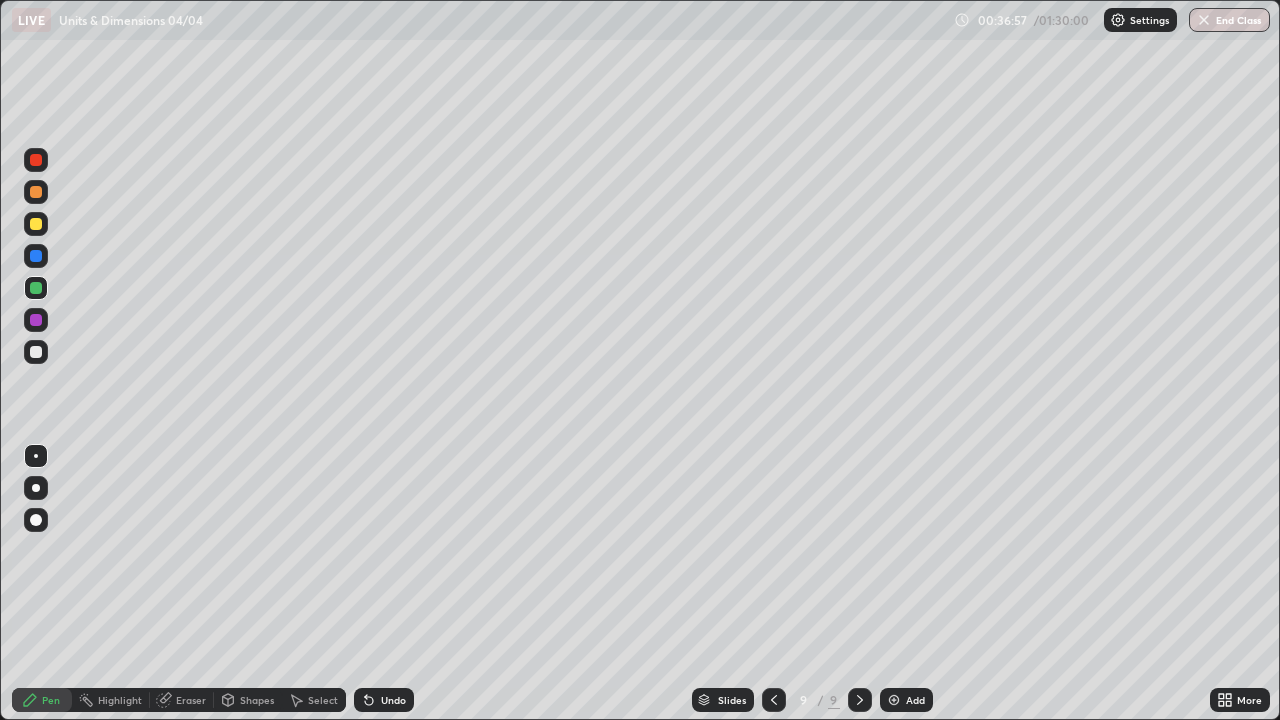 click on "Add" at bounding box center (906, 700) 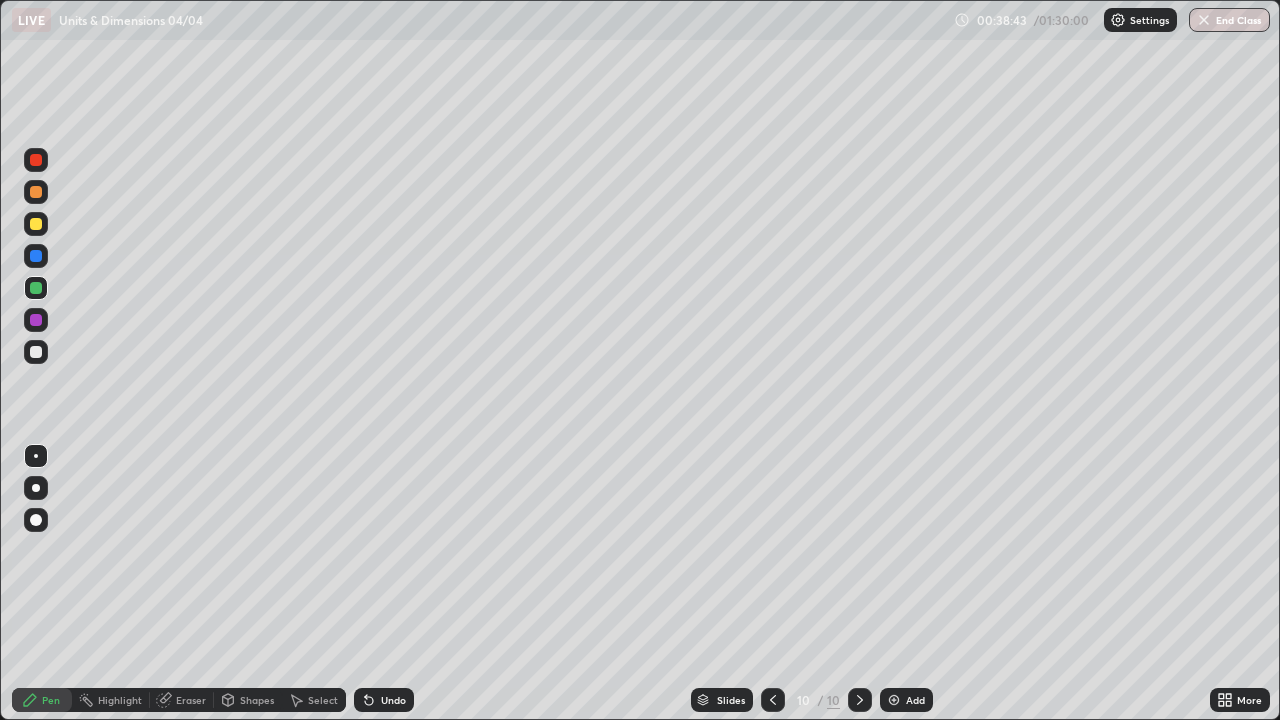 click at bounding box center (36, 224) 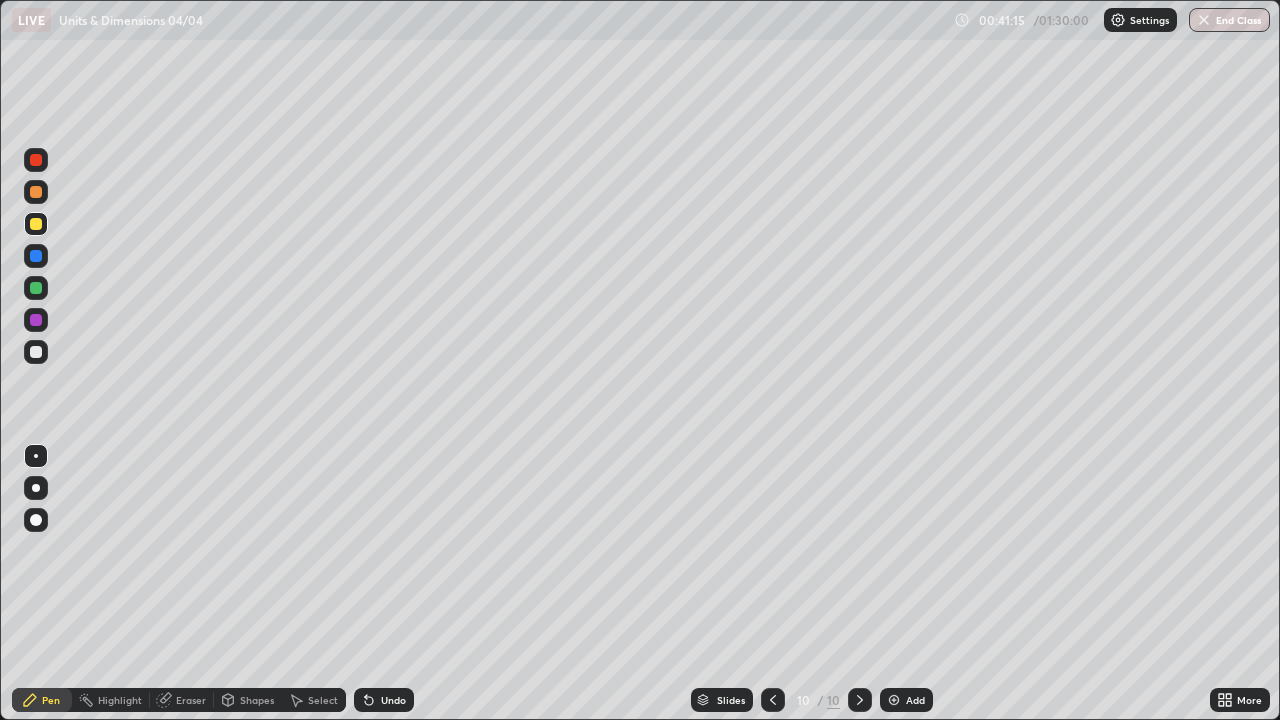 click on "Pen" at bounding box center [42, 700] 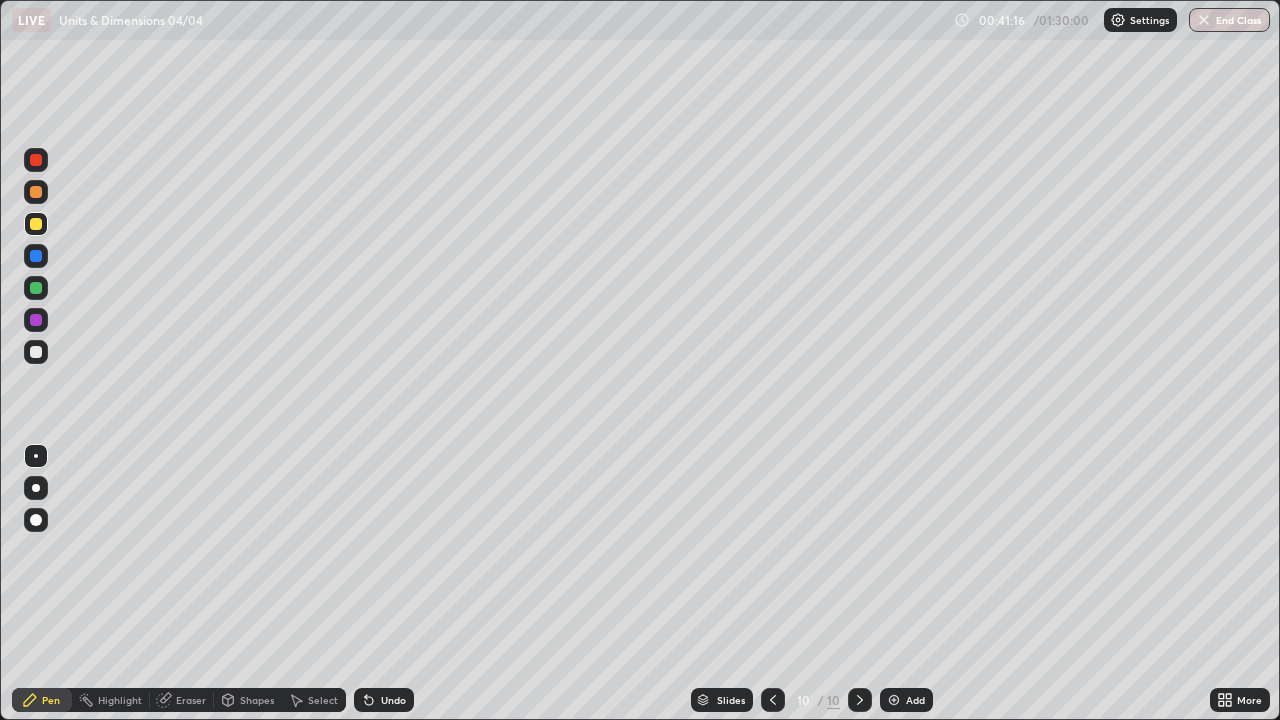 click at bounding box center (36, 288) 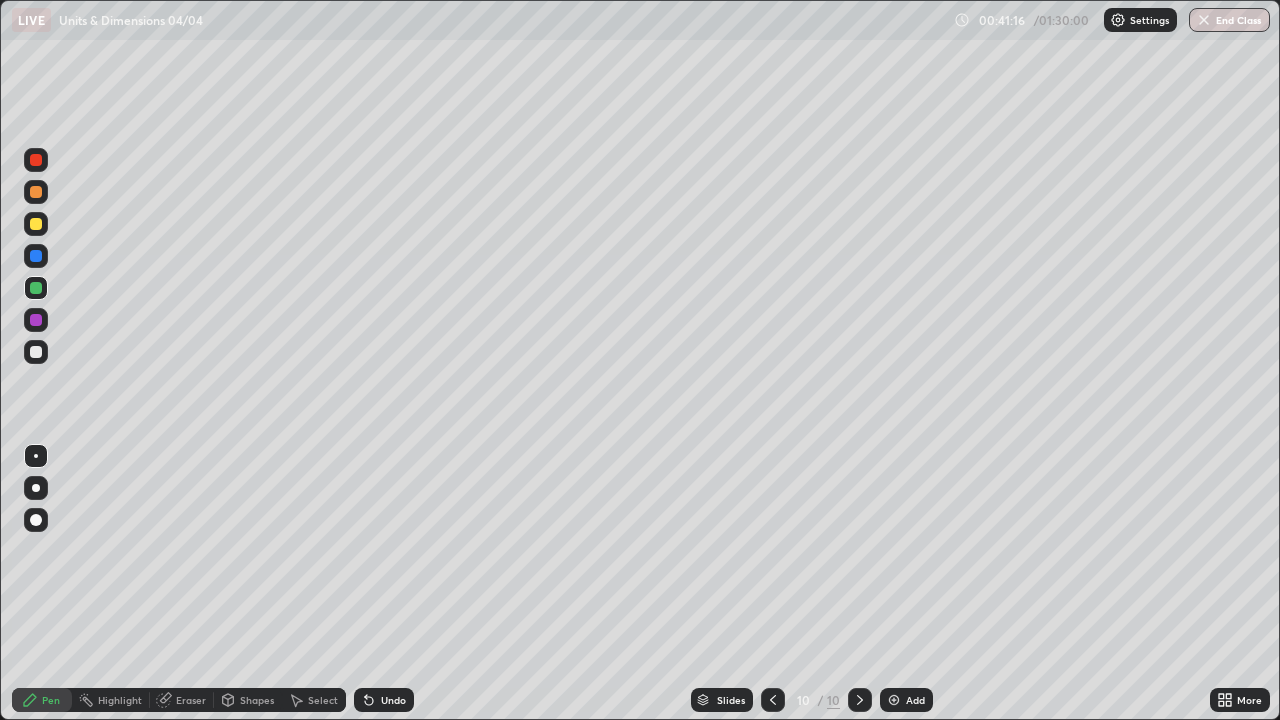 click at bounding box center (36, 256) 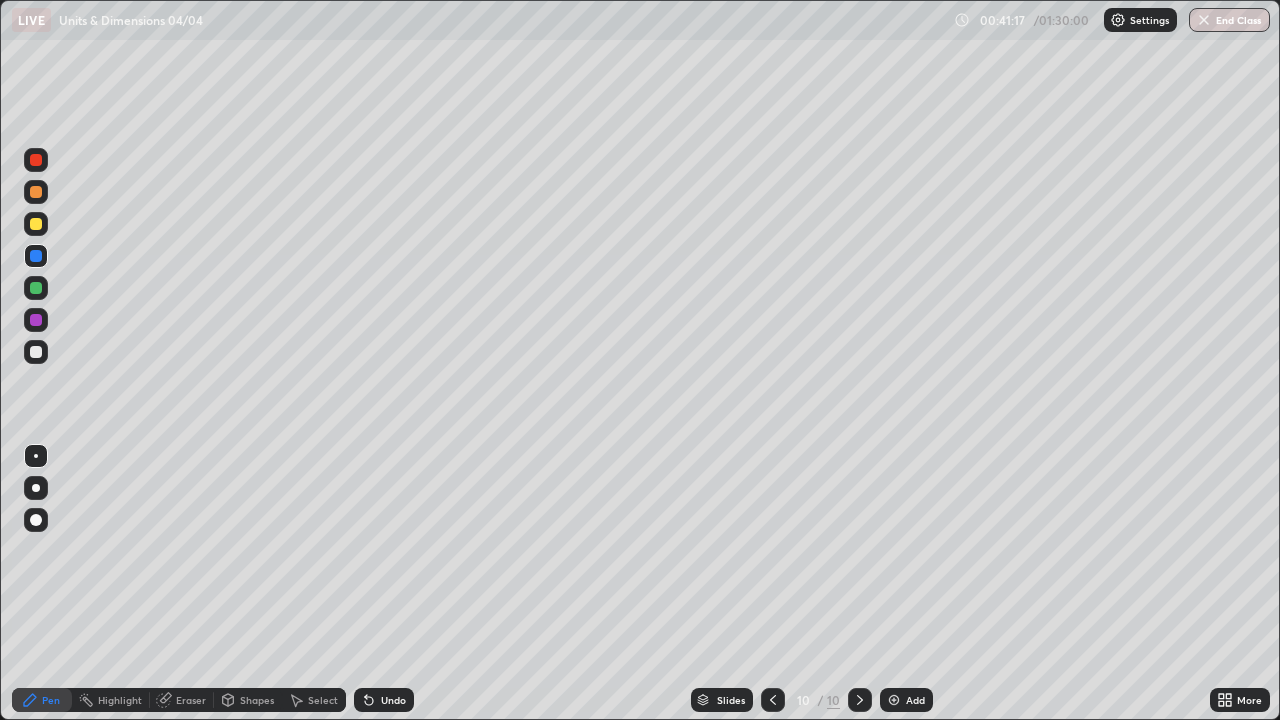 click at bounding box center [36, 160] 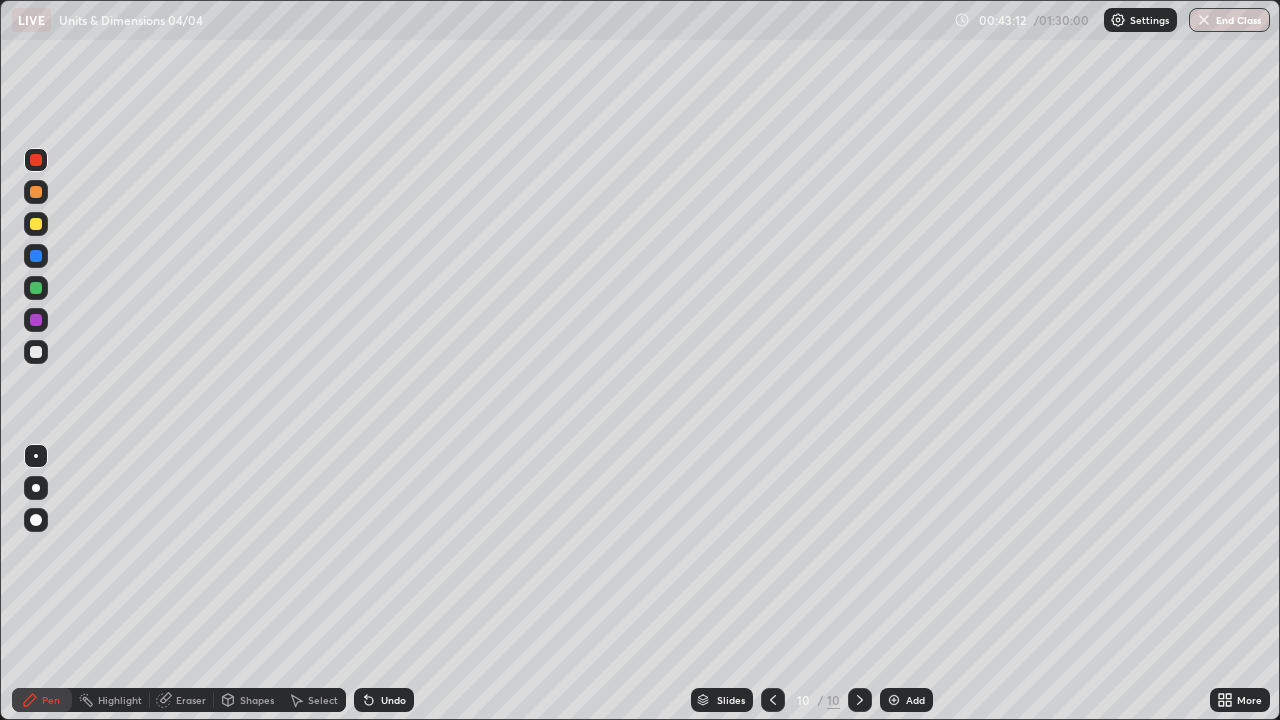 click at bounding box center (894, 700) 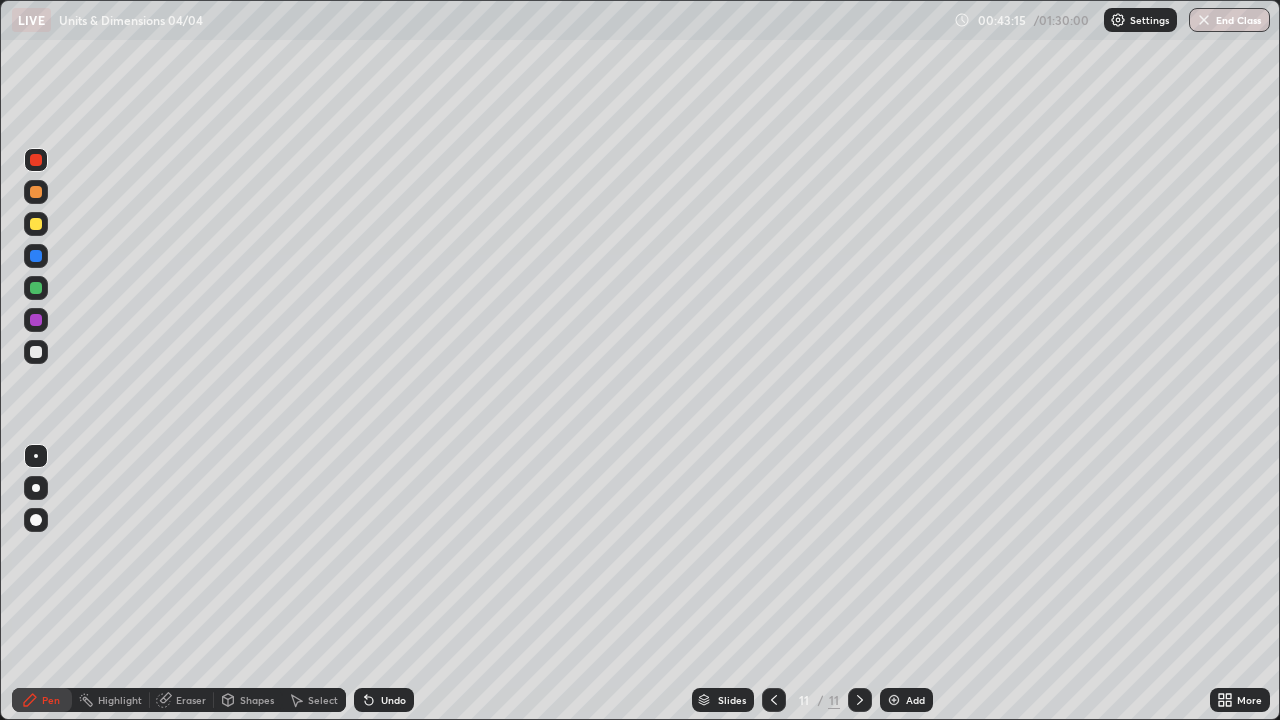 click at bounding box center (36, 224) 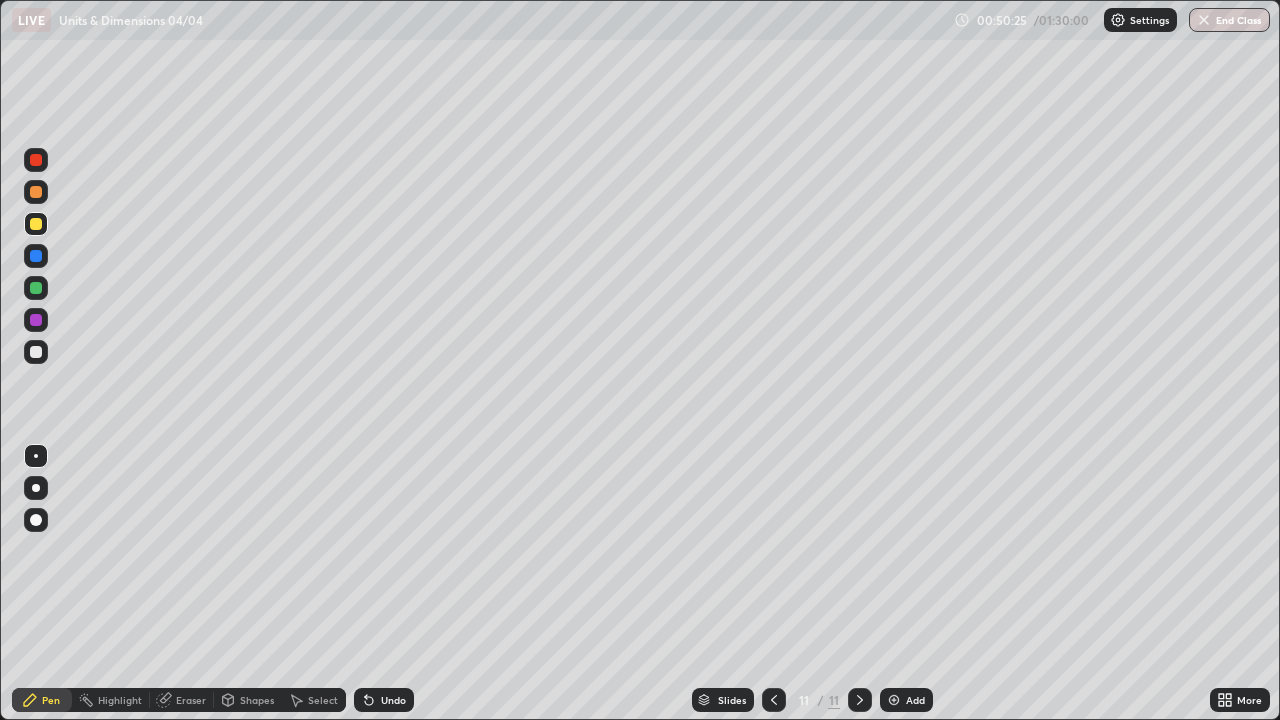 click on "Add" at bounding box center (915, 700) 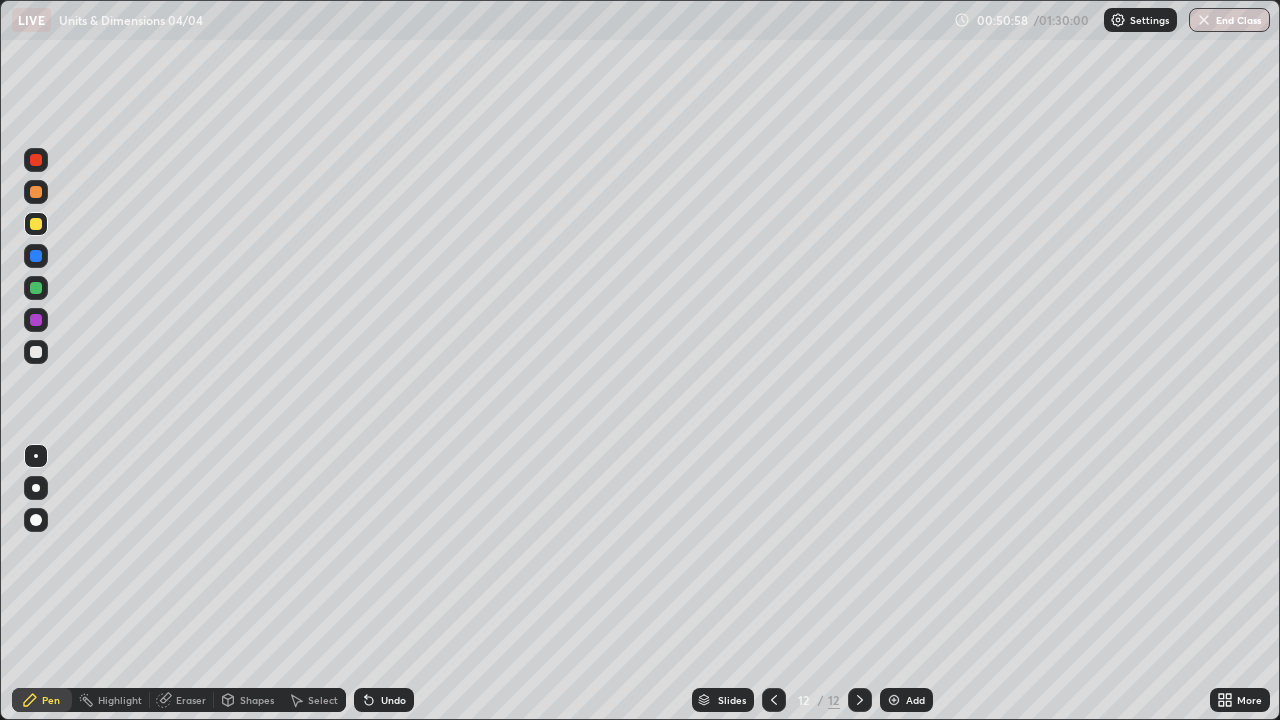click 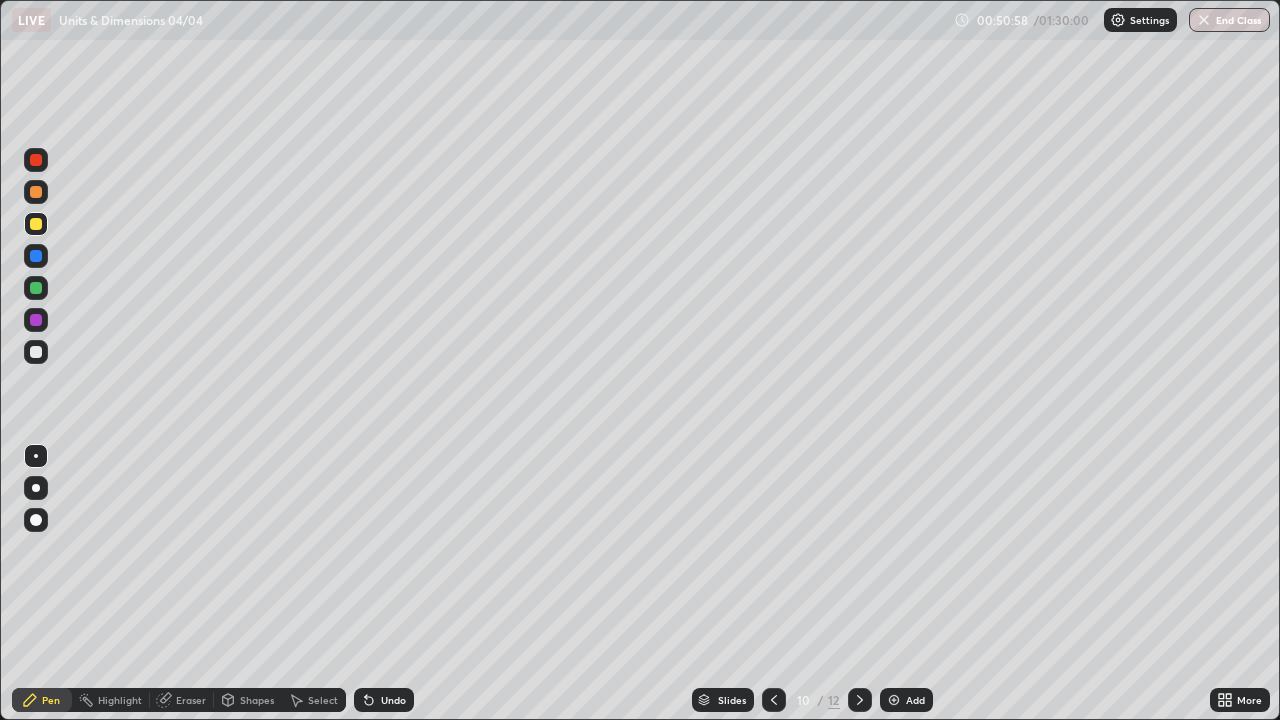 click 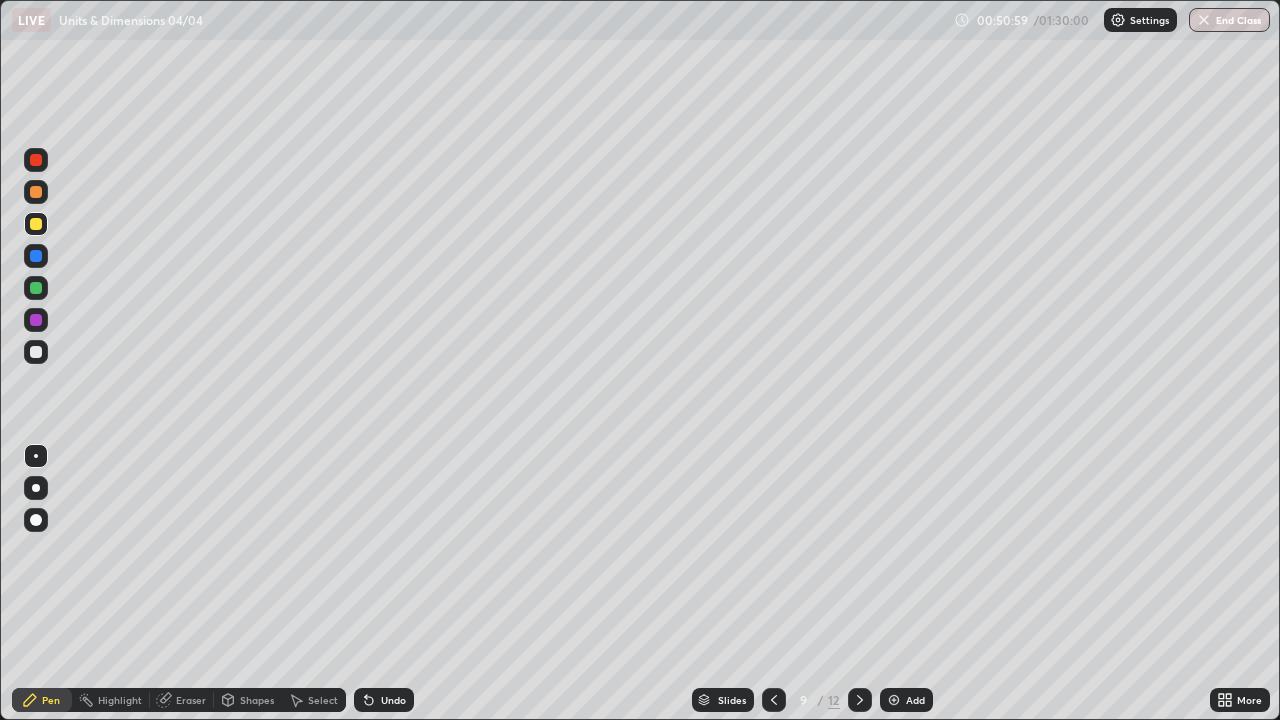 click 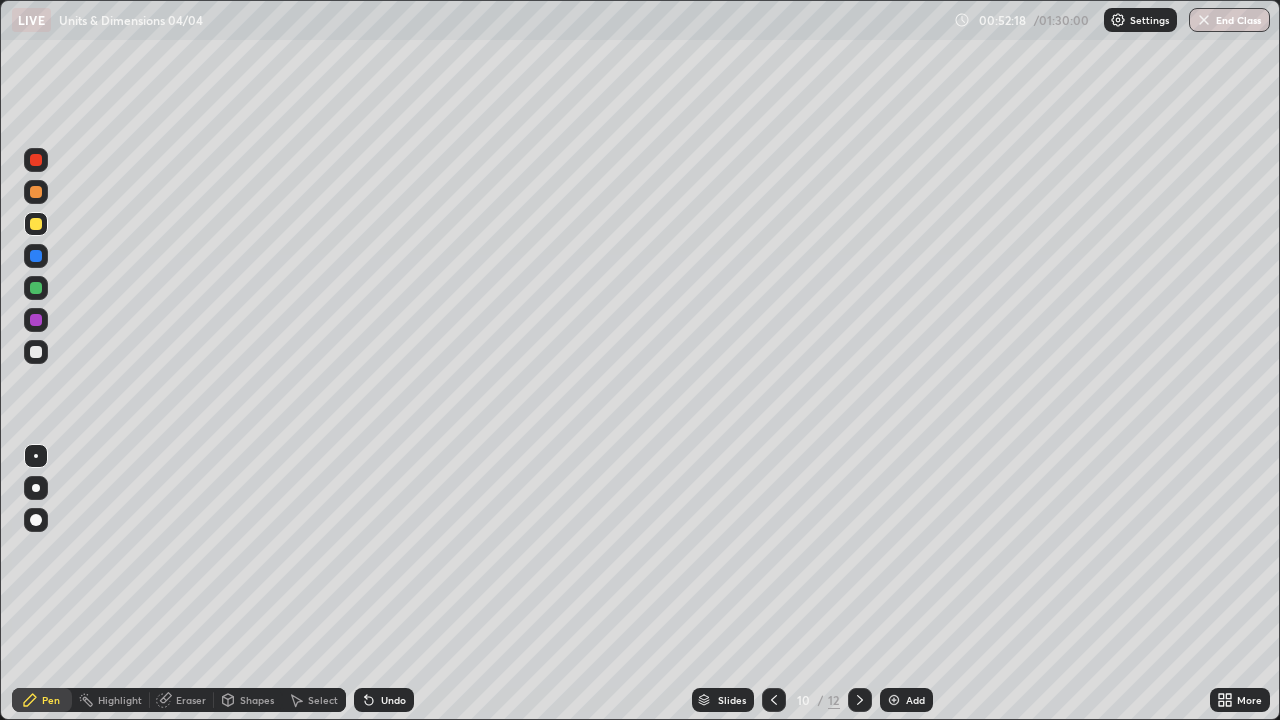 click 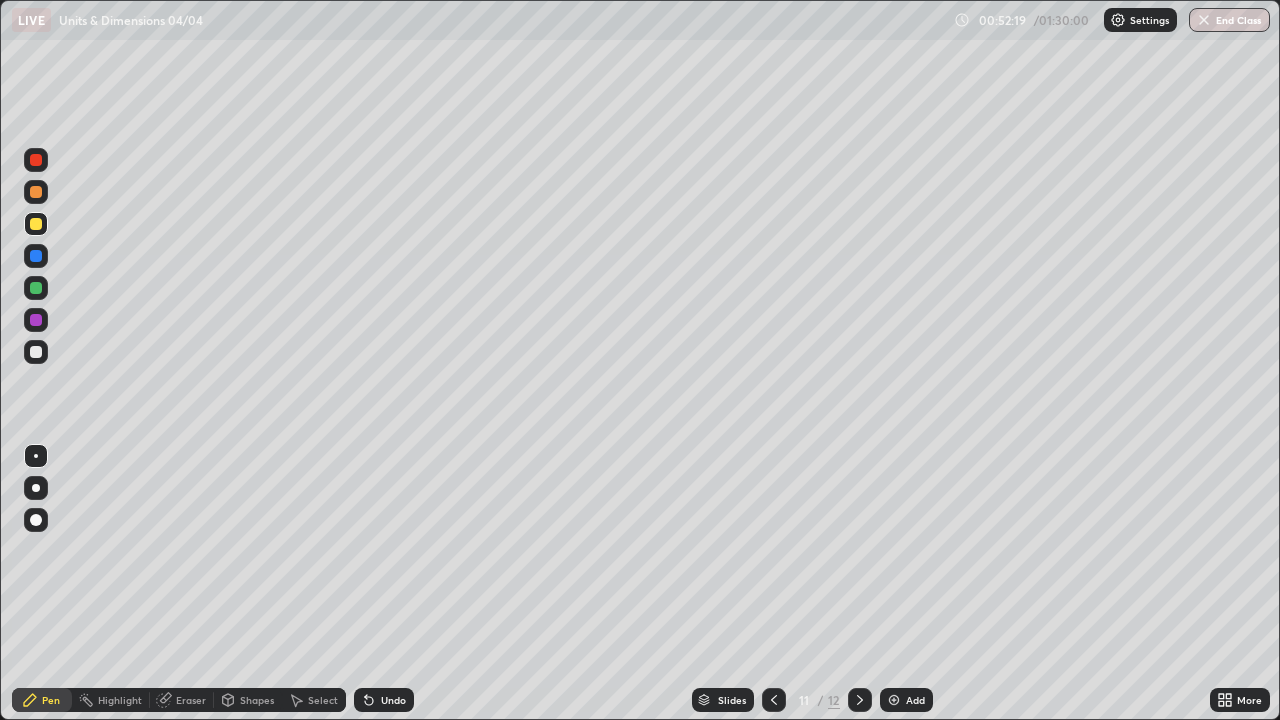 click at bounding box center [894, 700] 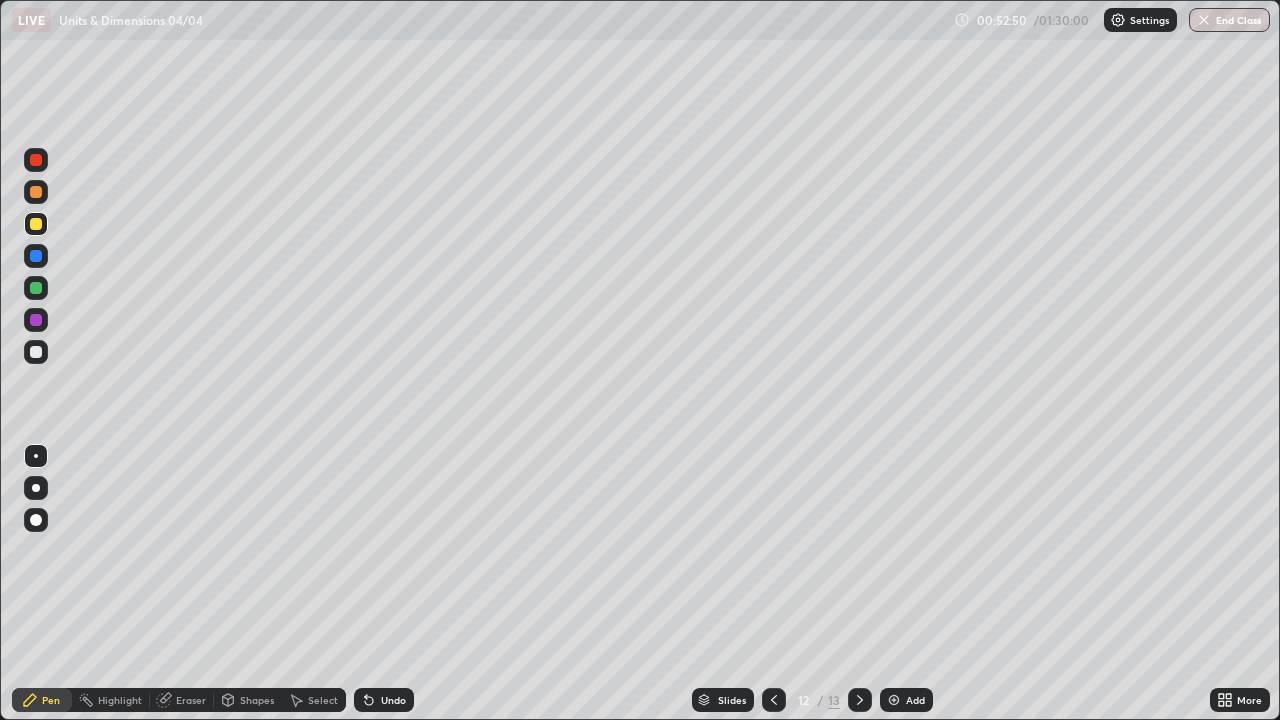 click at bounding box center (36, 224) 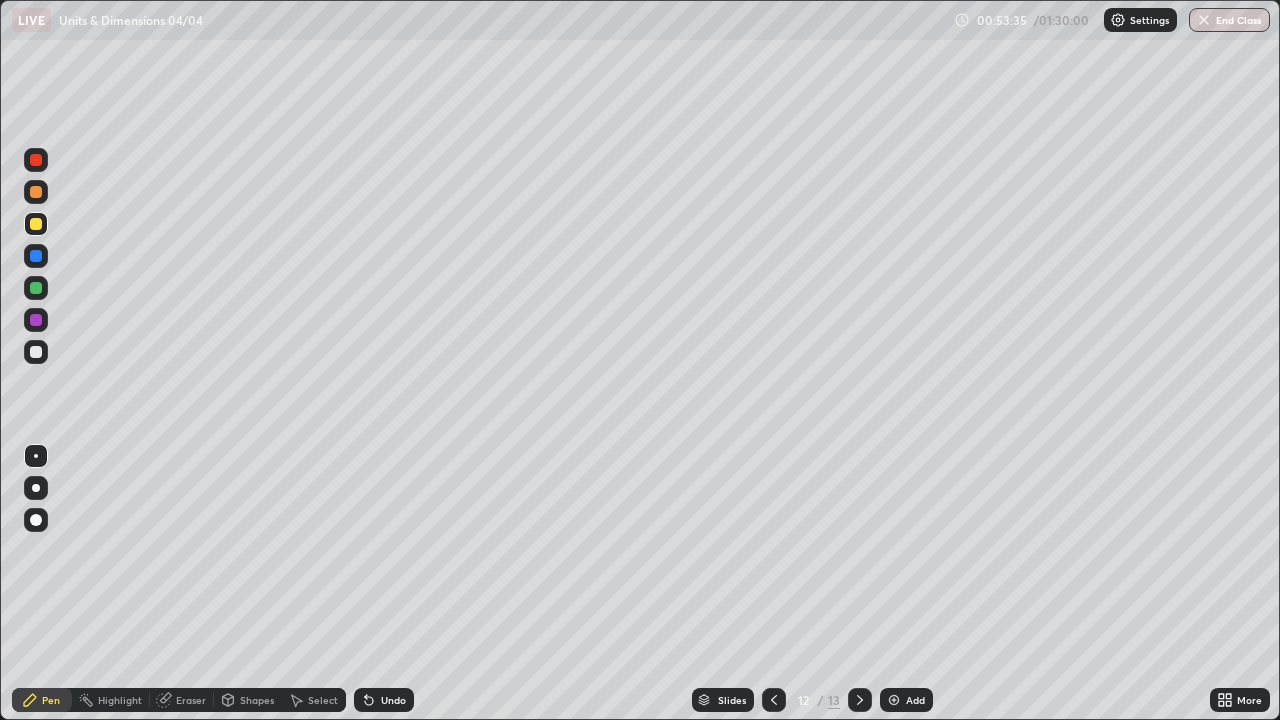 click at bounding box center (36, 288) 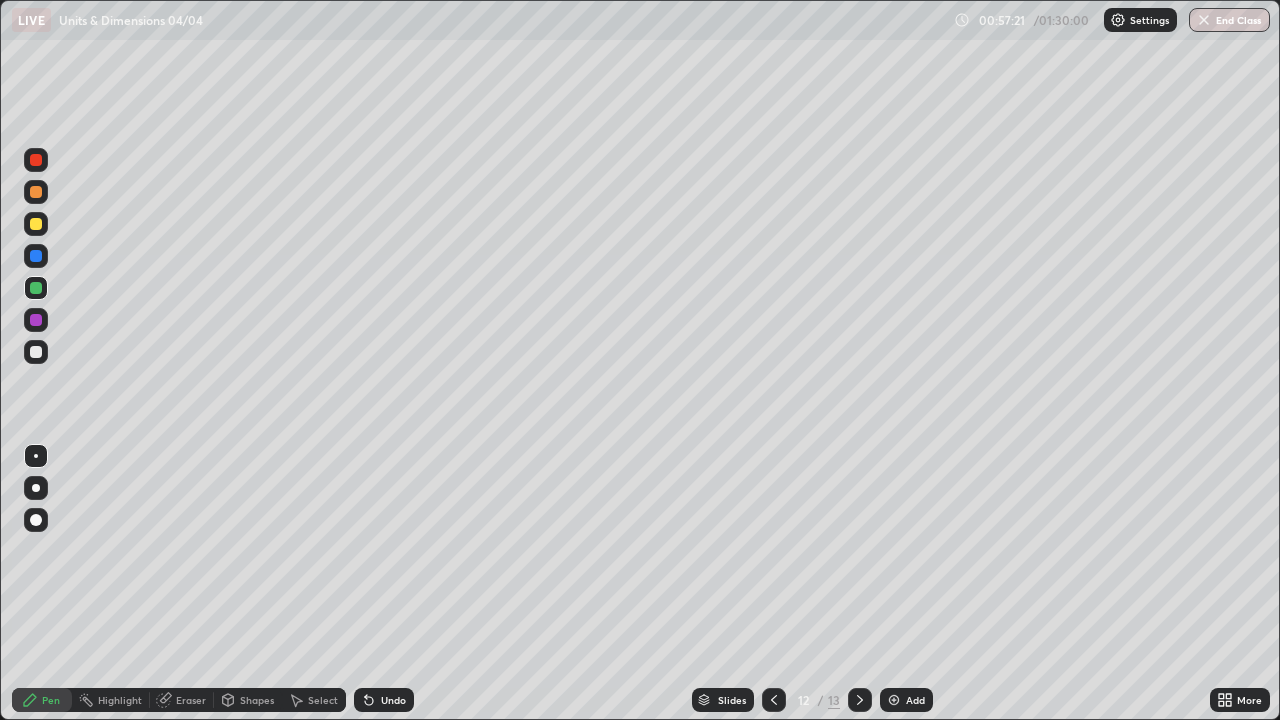 click on "Eraser" at bounding box center (182, 700) 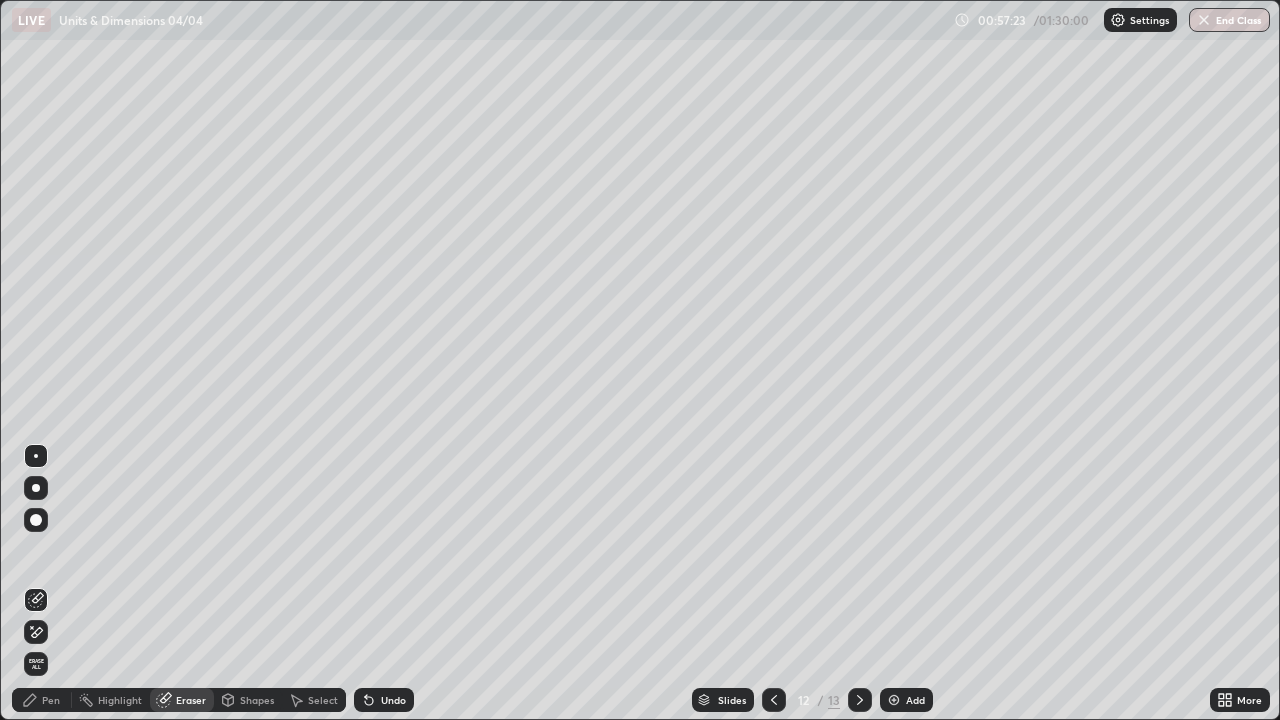 click on "Pen" at bounding box center (42, 700) 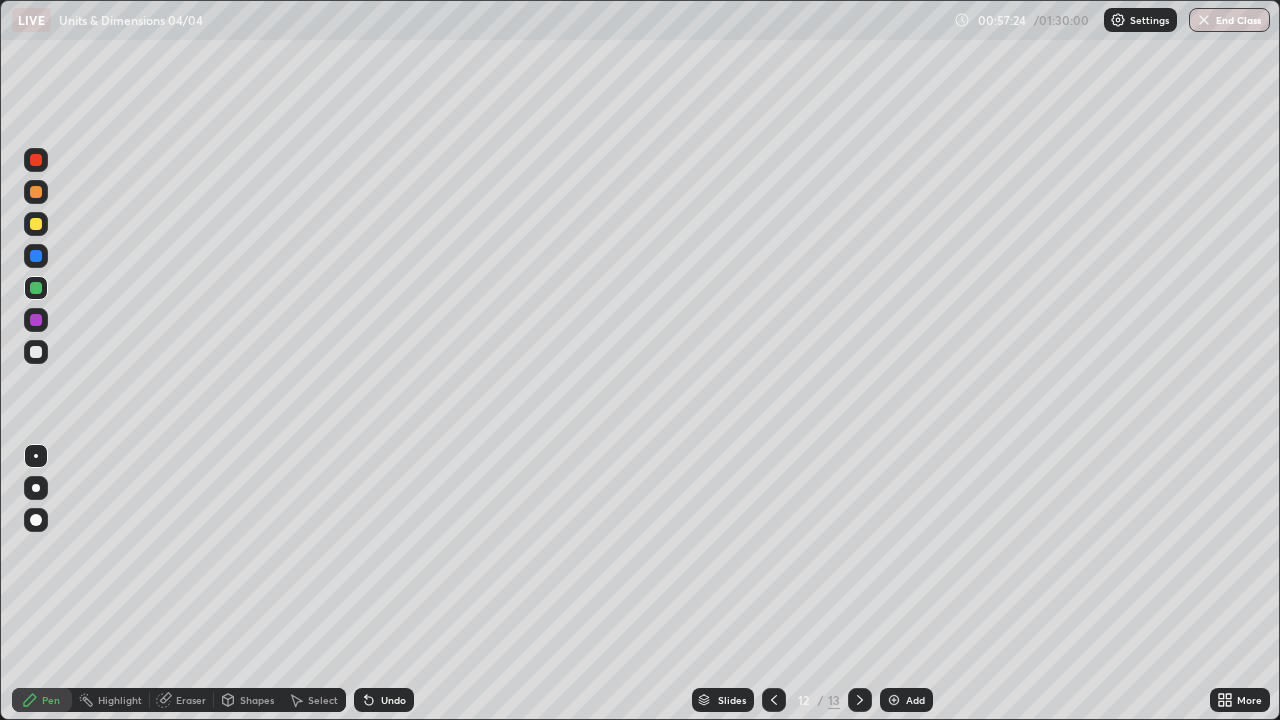 click at bounding box center [36, 224] 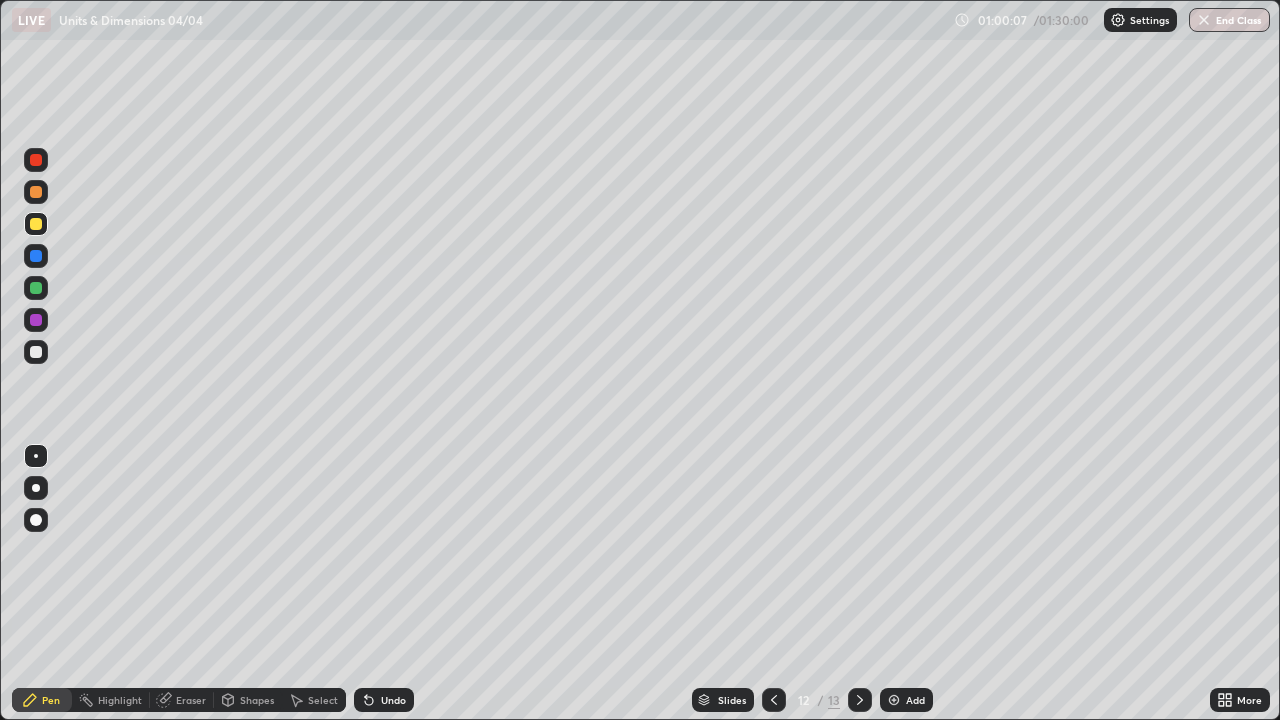 click on "Add" at bounding box center (915, 700) 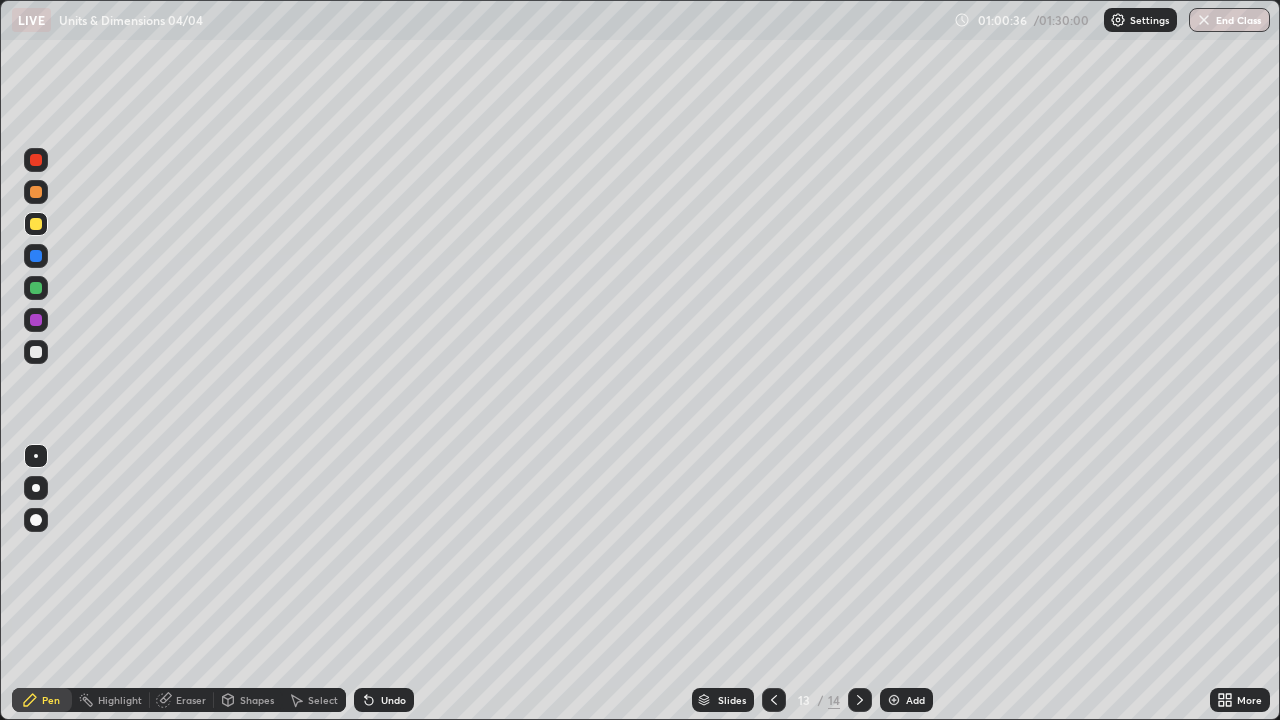 click on "Undo" at bounding box center (384, 700) 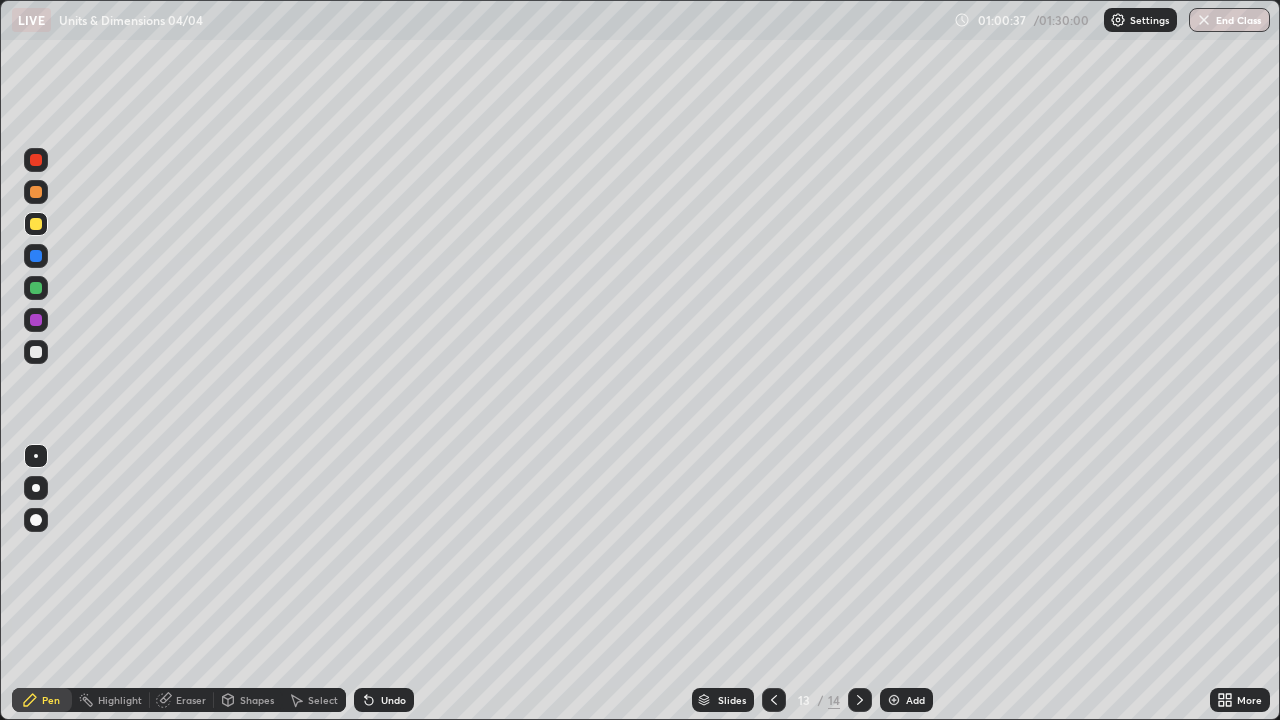 click on "Undo" at bounding box center (384, 700) 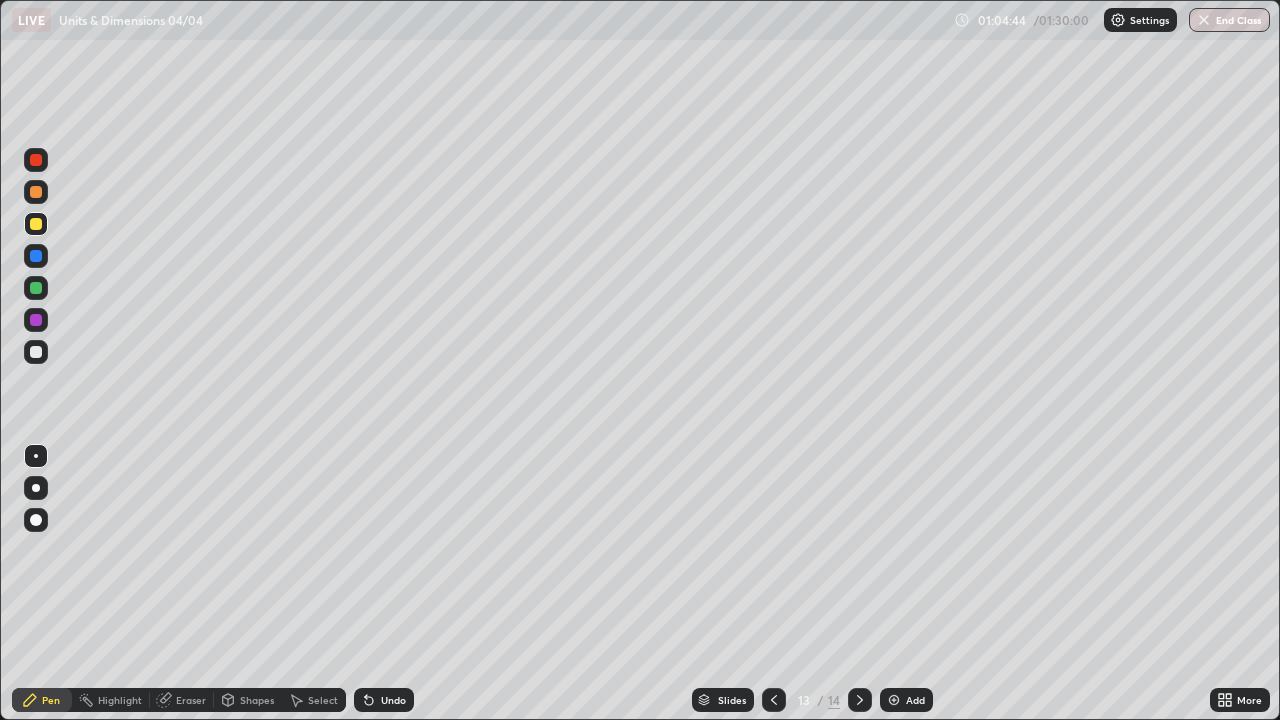 click 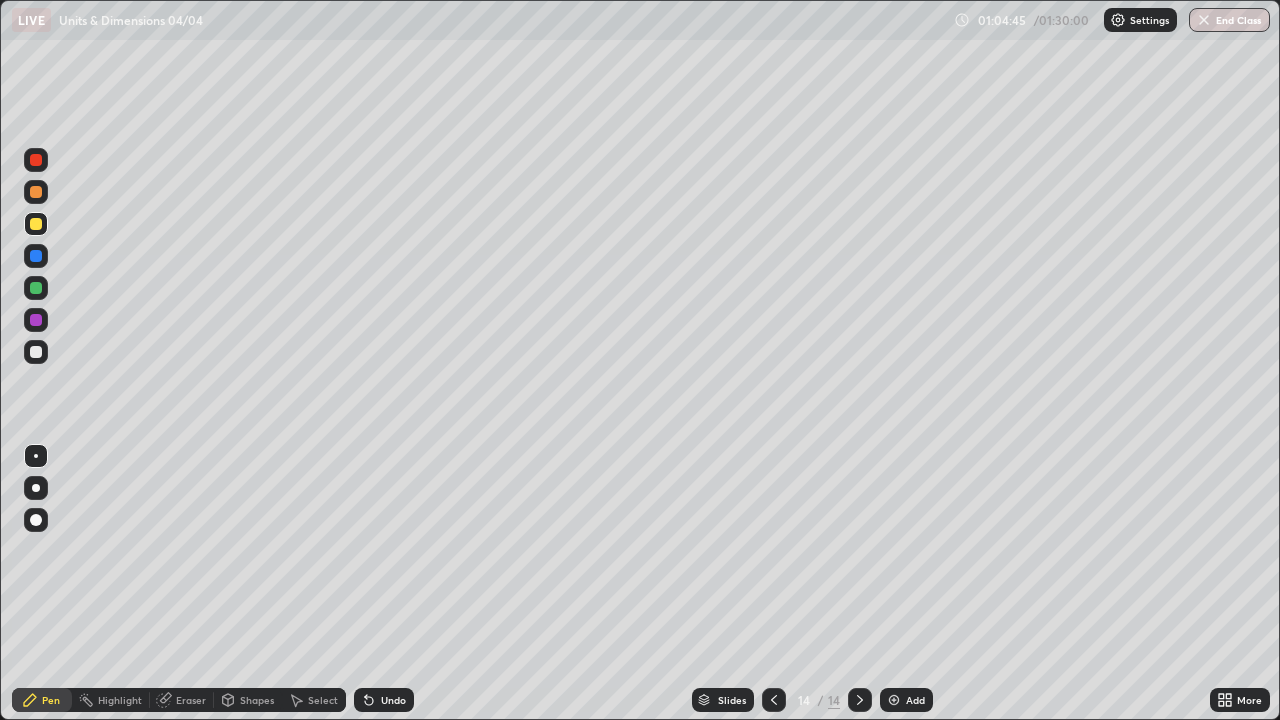 click on "Add" at bounding box center (906, 700) 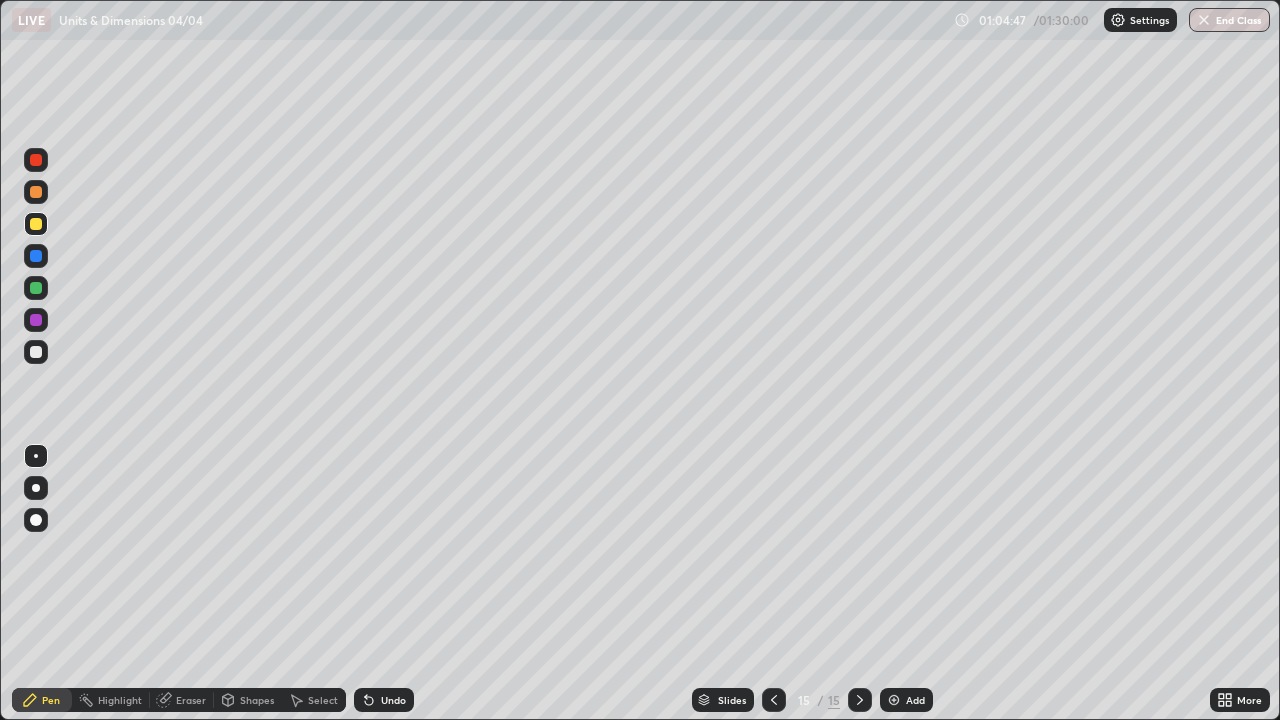 click at bounding box center [36, 224] 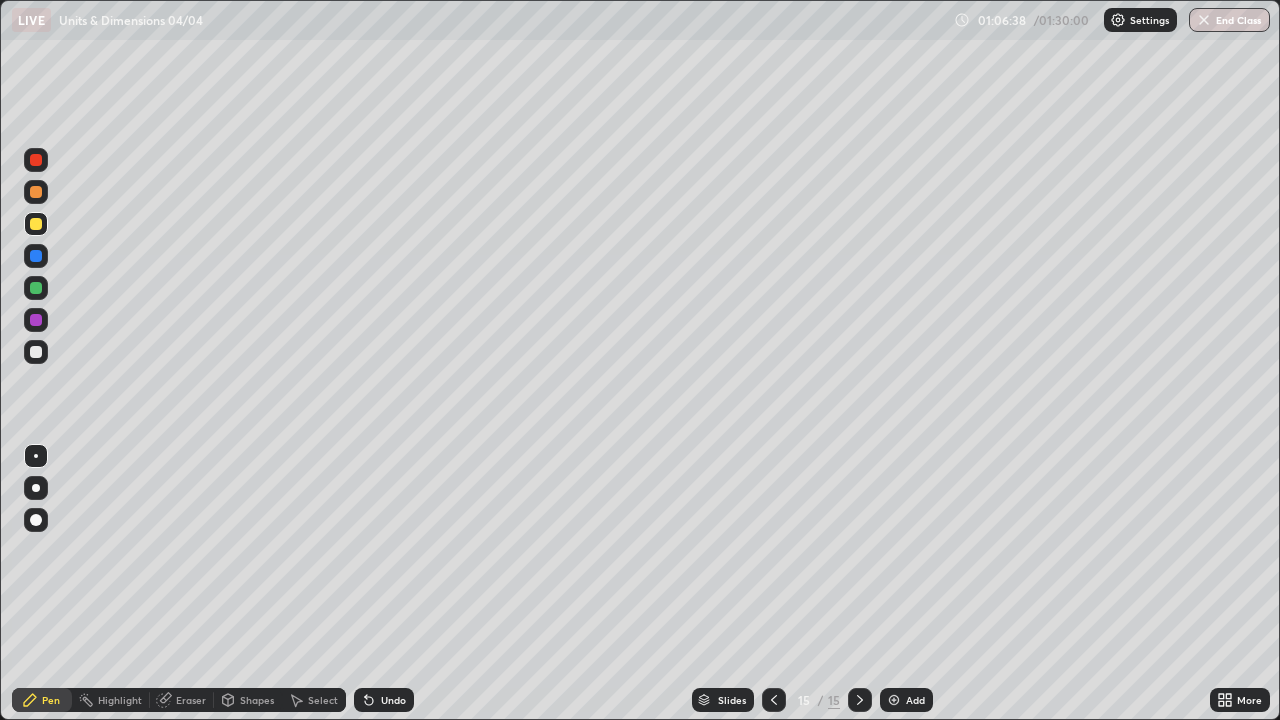 click at bounding box center [36, 288] 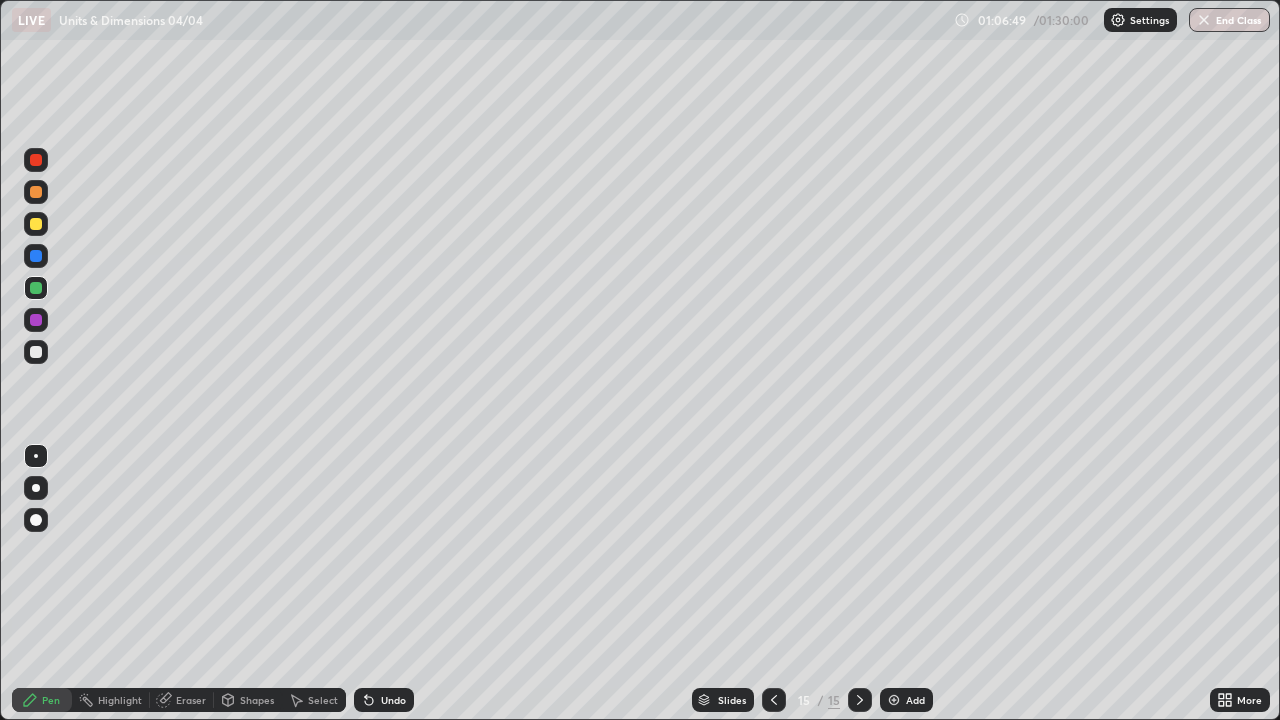 click on "Eraser" at bounding box center [191, 700] 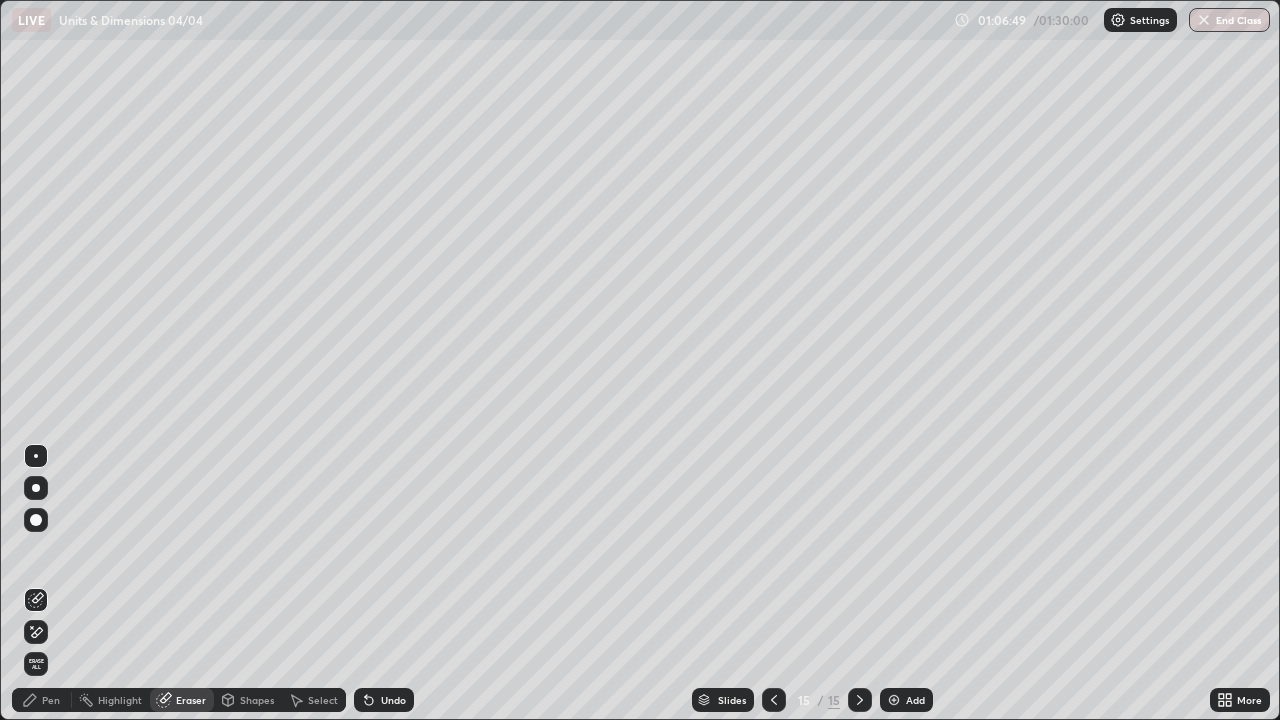 click at bounding box center [36, 456] 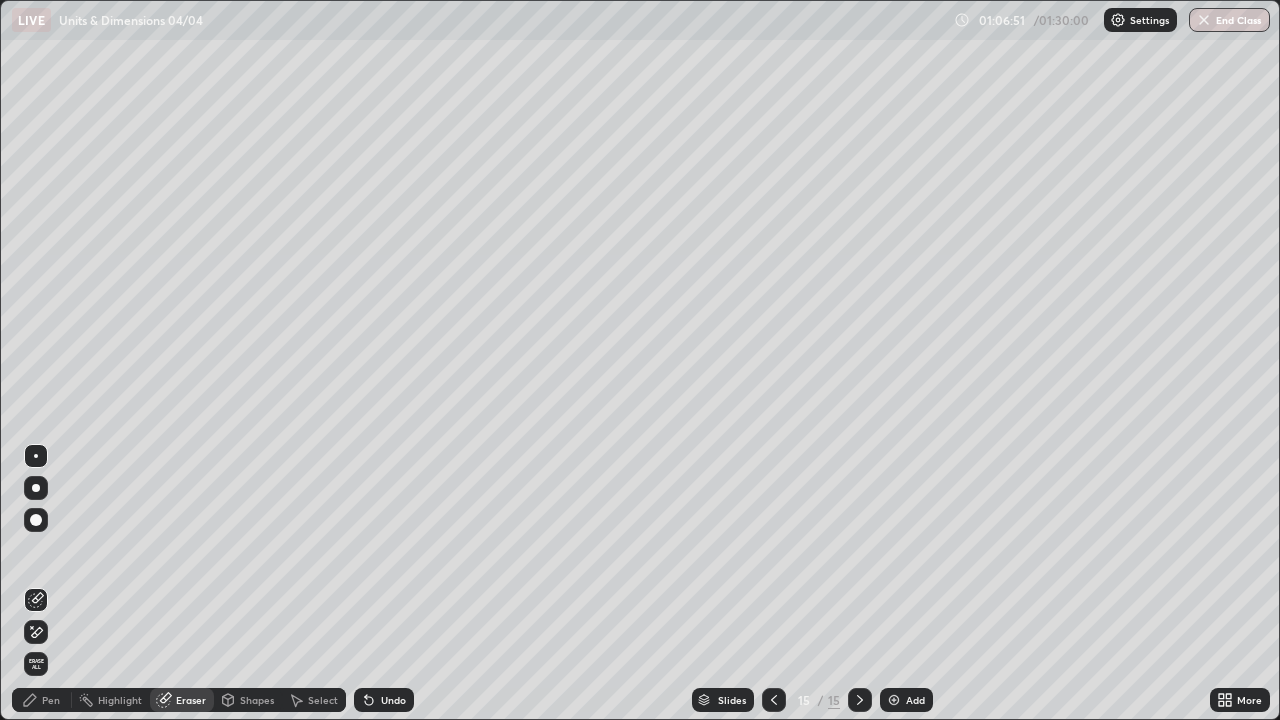 click on "Pen" at bounding box center [51, 700] 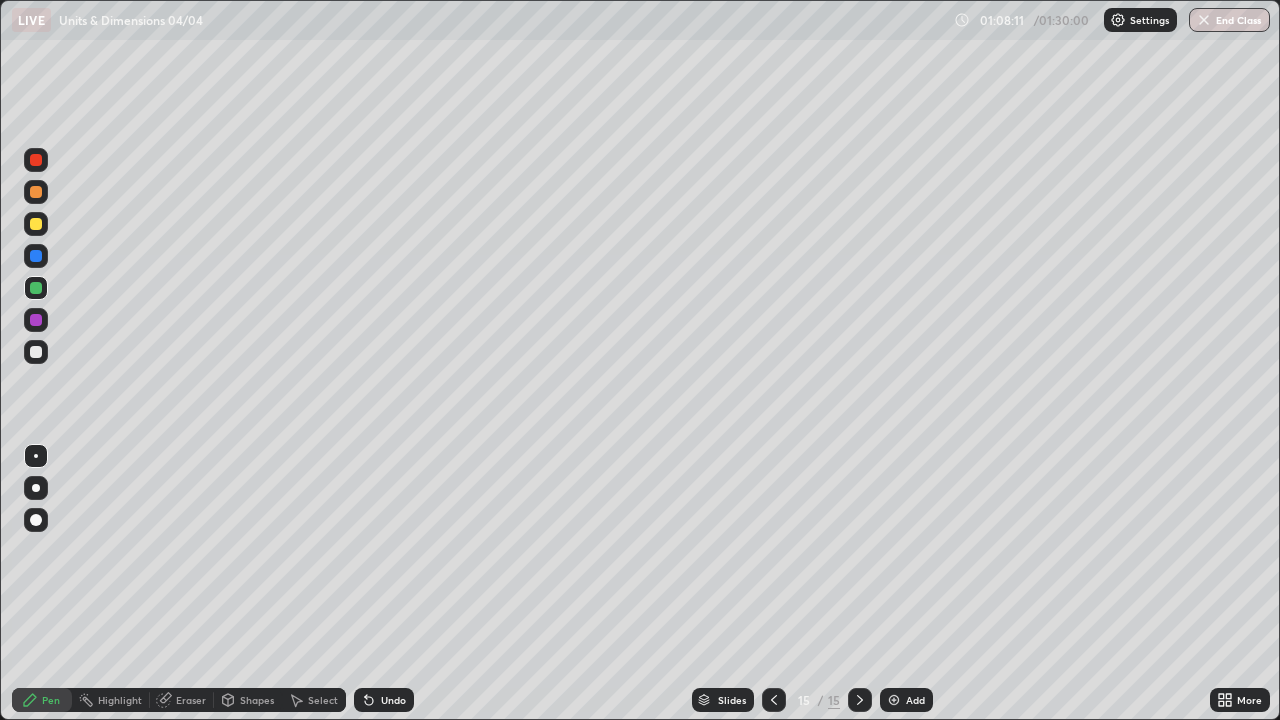 click at bounding box center [36, 320] 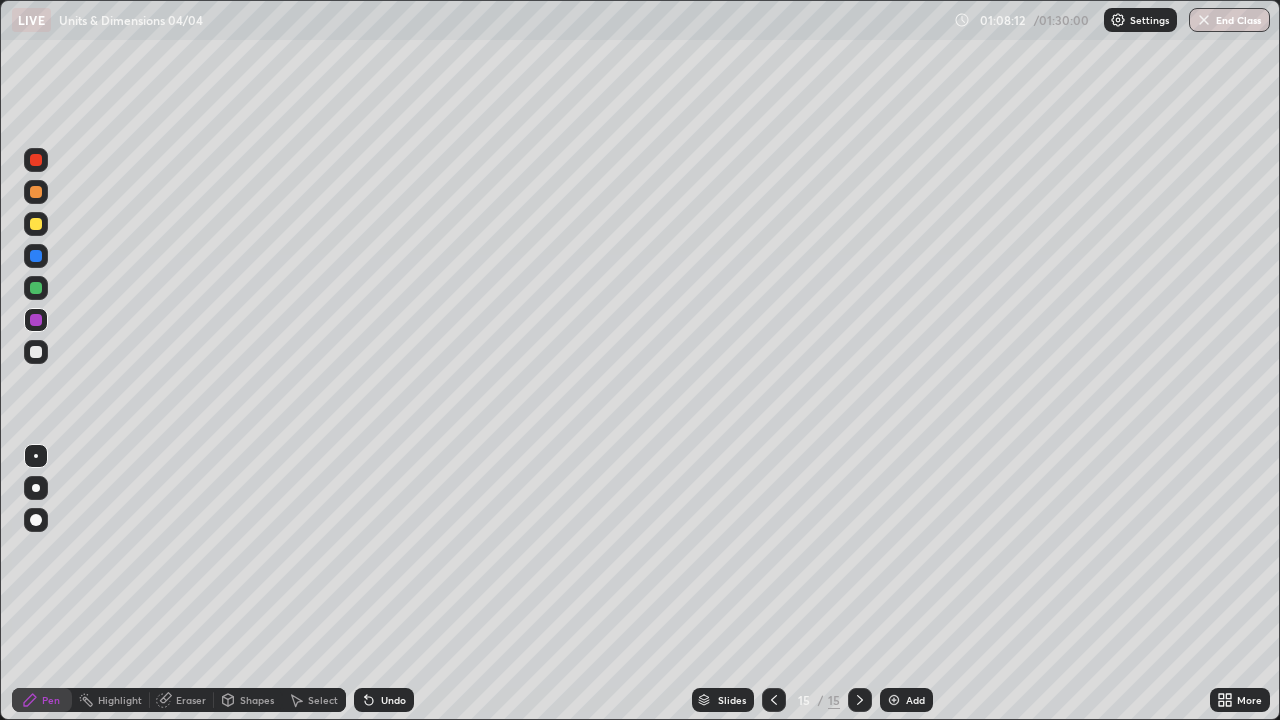 click at bounding box center [36, 224] 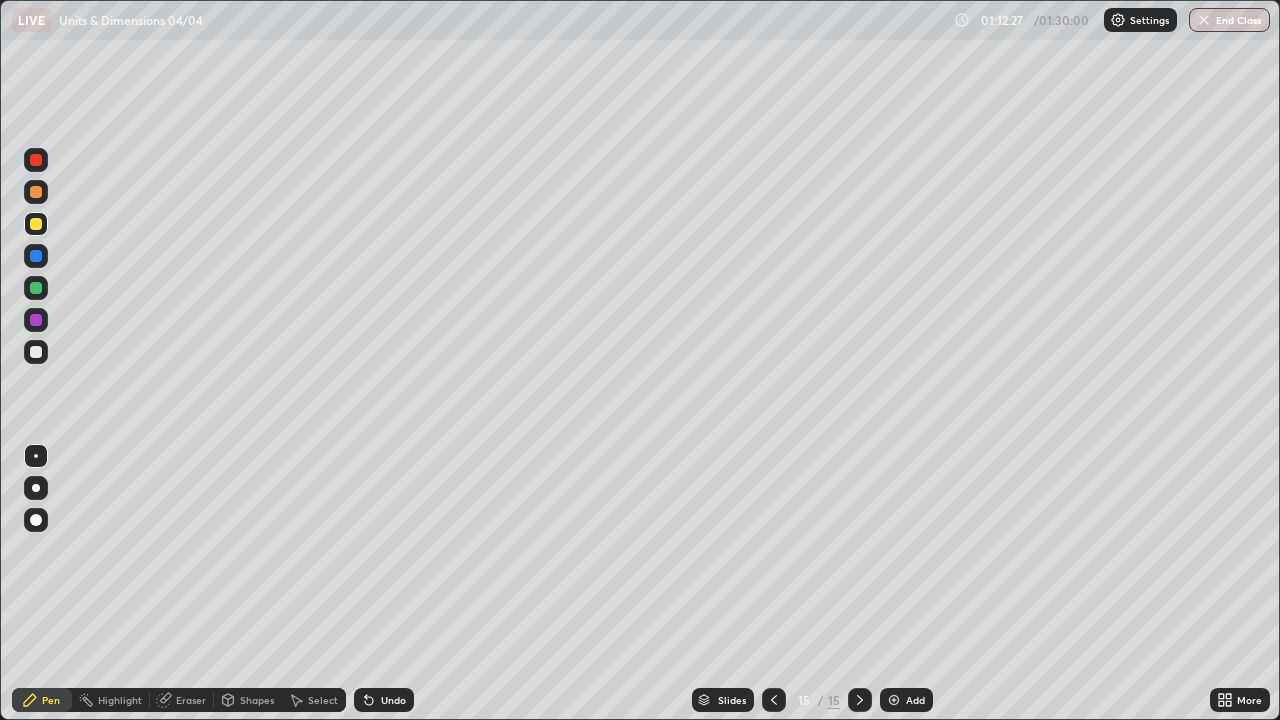 click on "Undo" at bounding box center (393, 700) 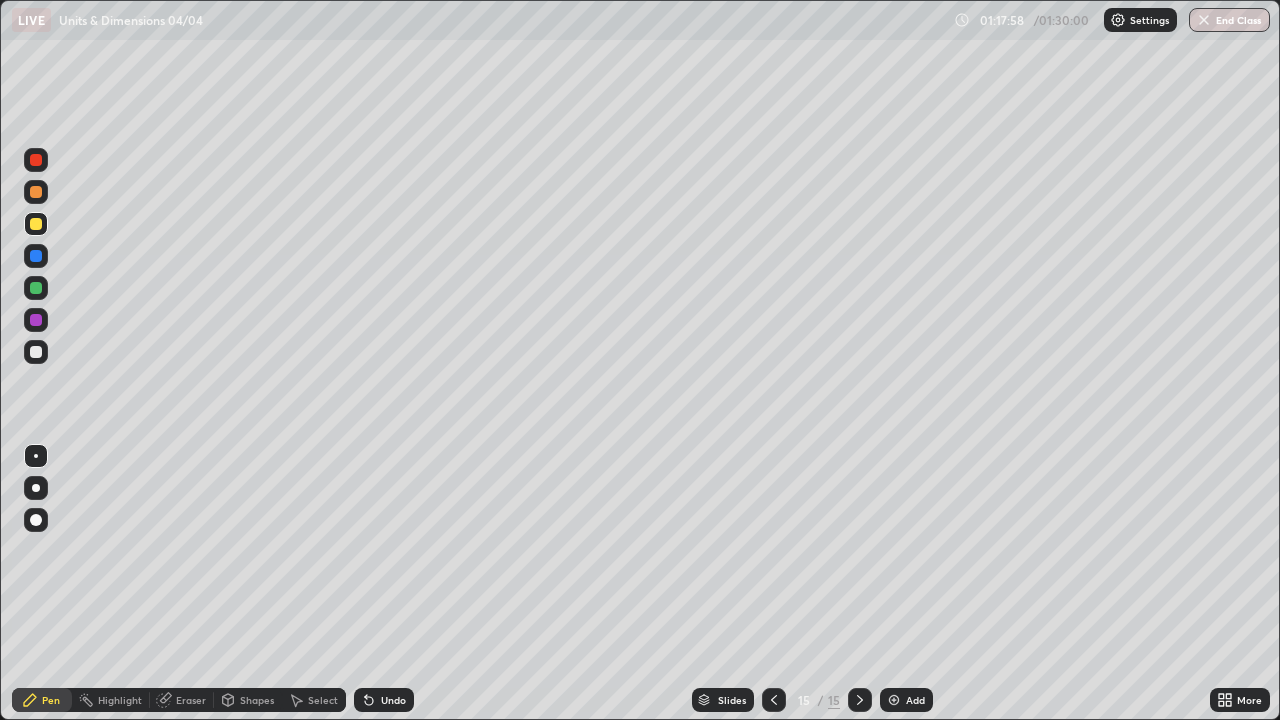 click at bounding box center [36, 288] 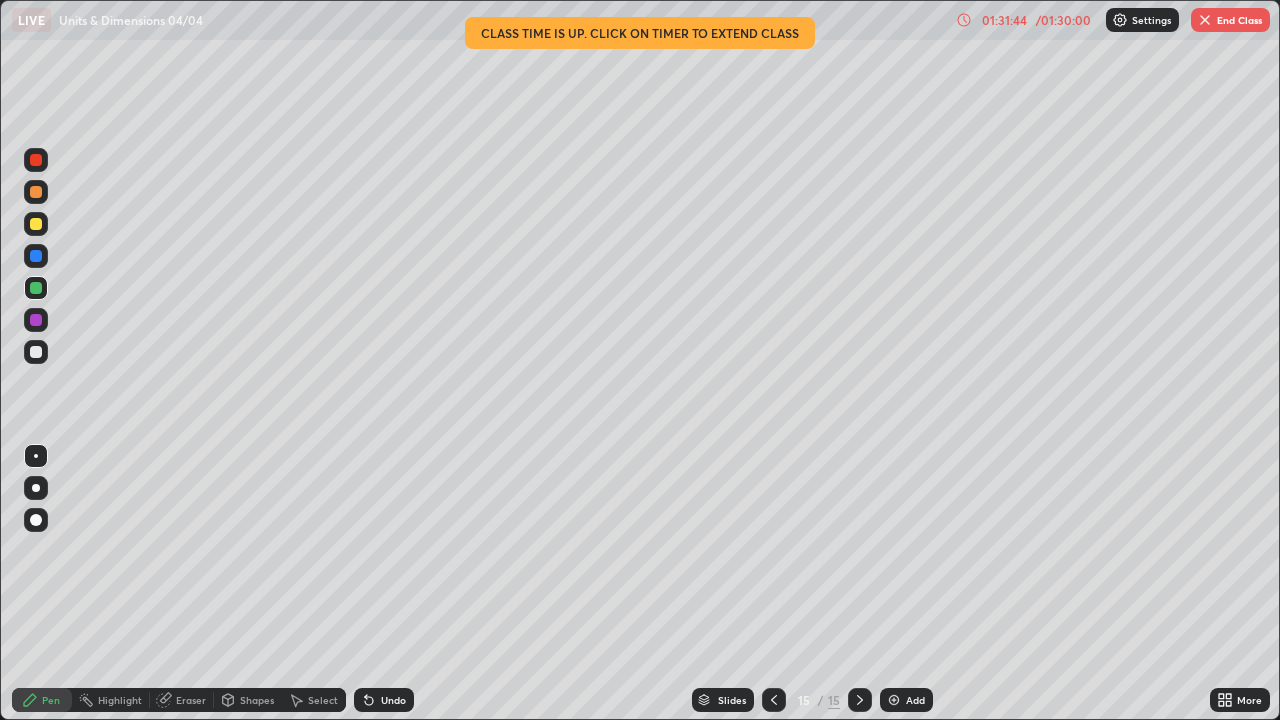 click on "End Class" at bounding box center (1230, 20) 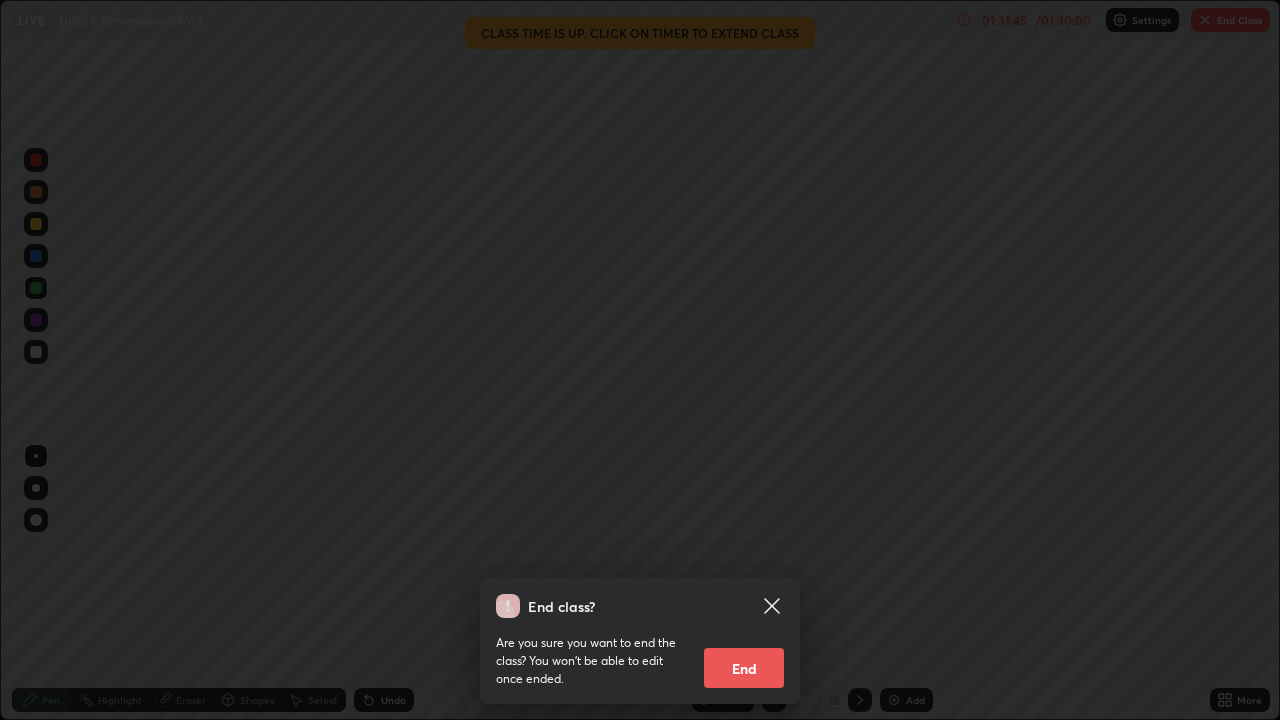 click on "End" at bounding box center (744, 668) 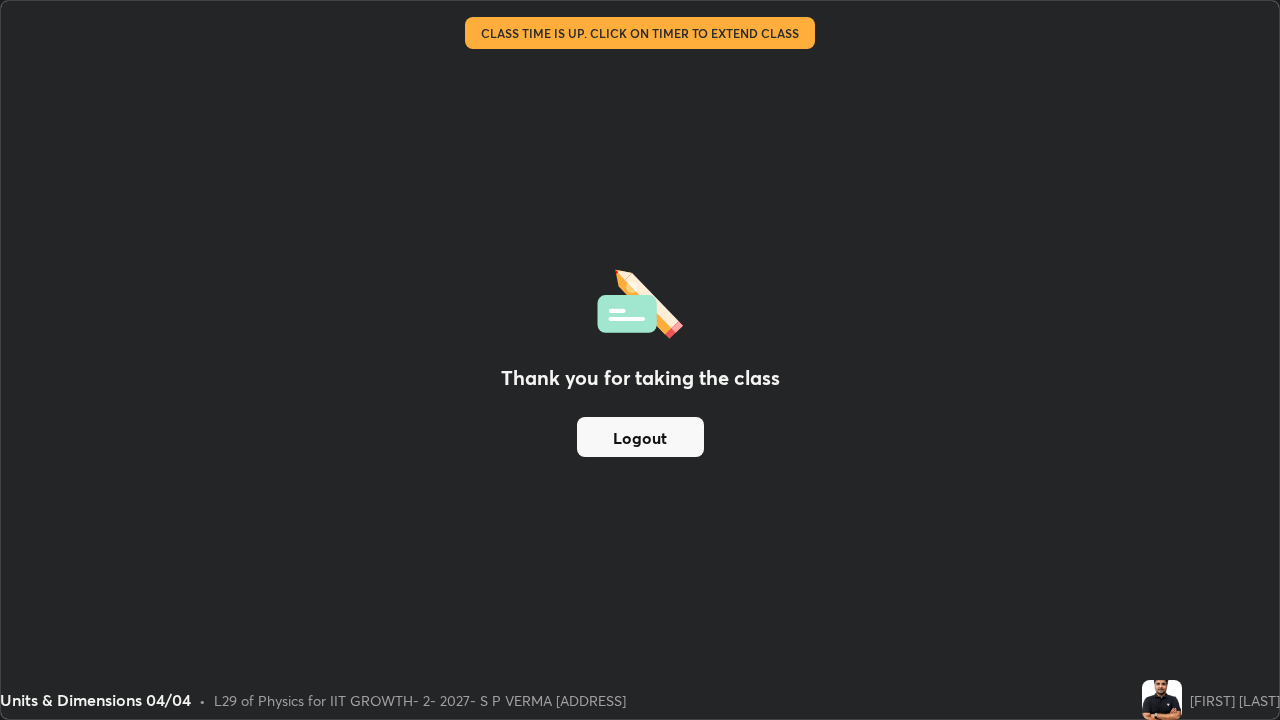 click on "Logout" at bounding box center [640, 437] 